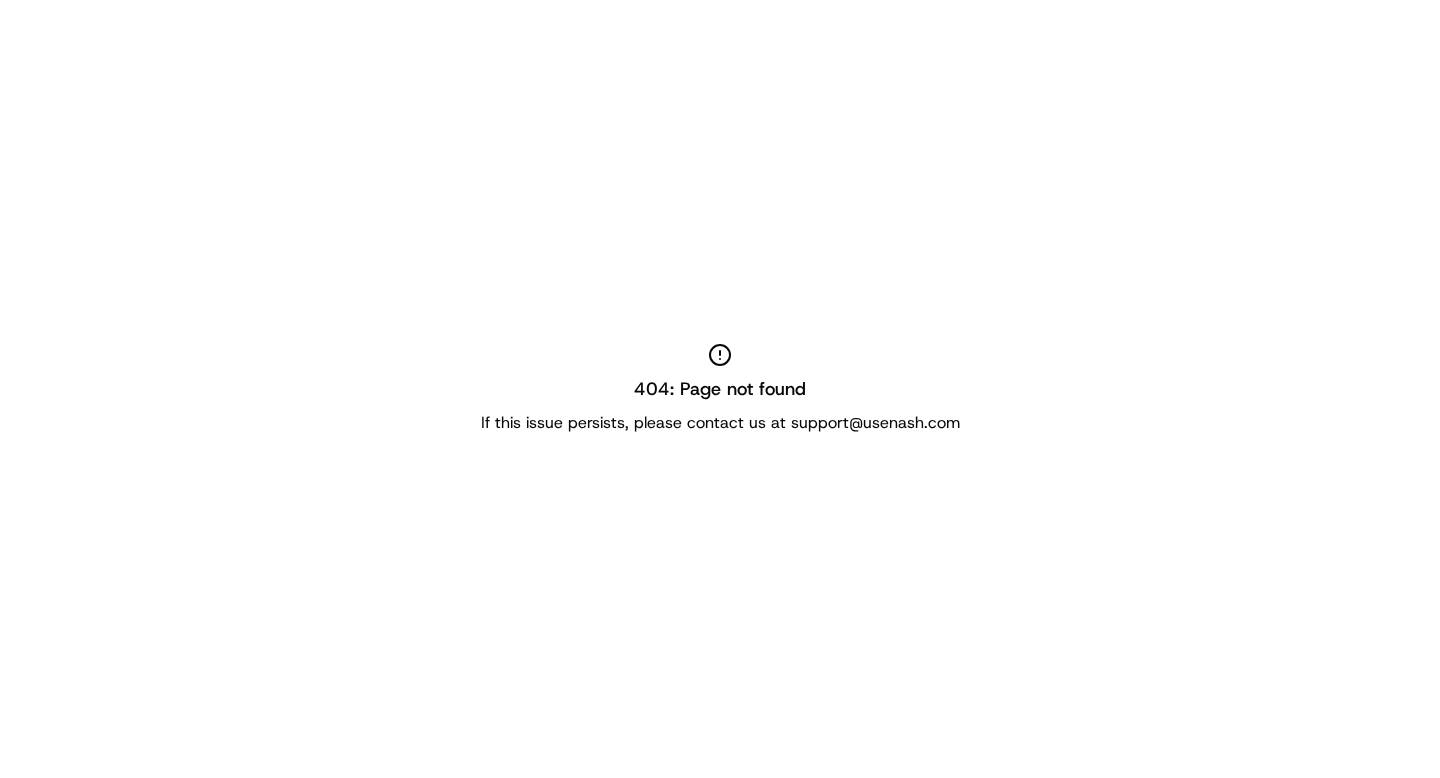 scroll, scrollTop: 0, scrollLeft: 0, axis: both 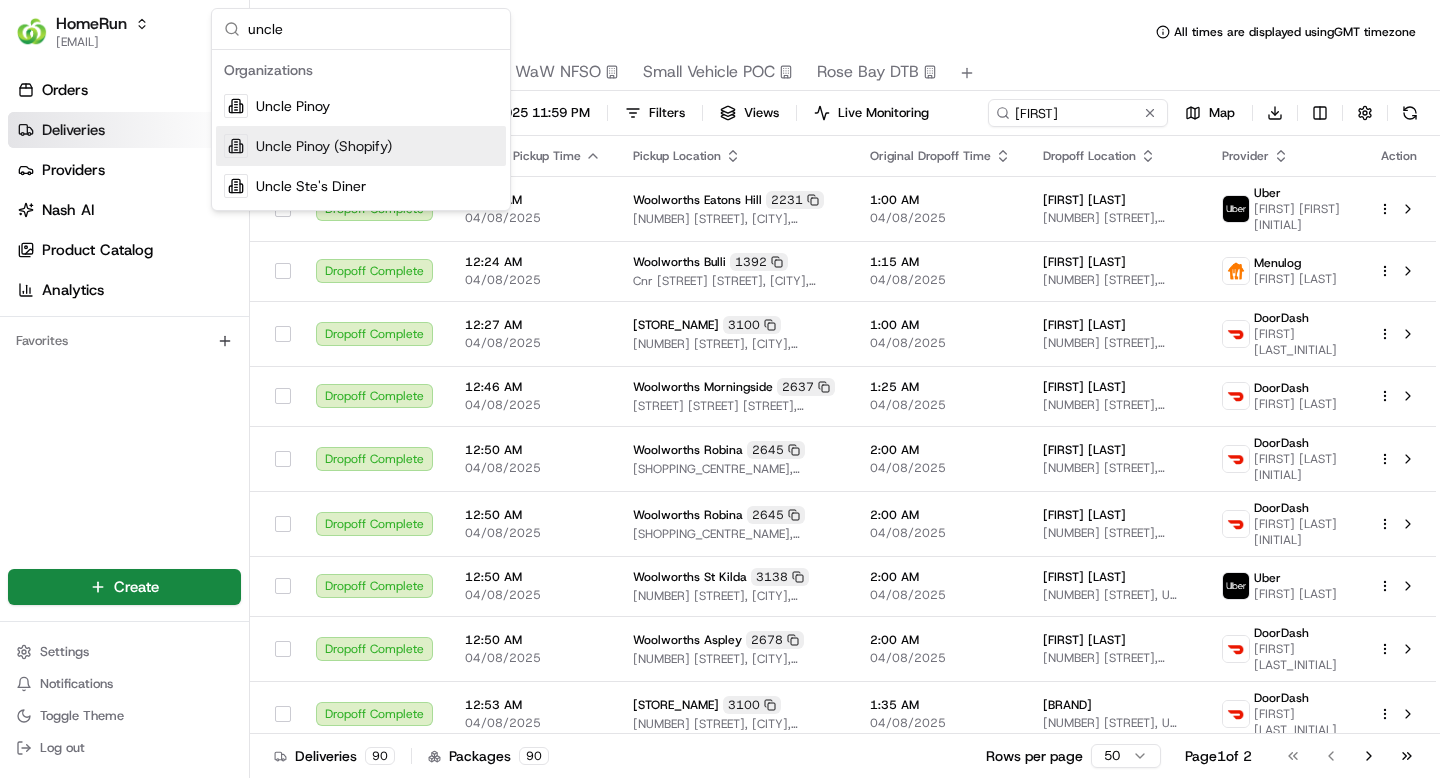 type on "uncle" 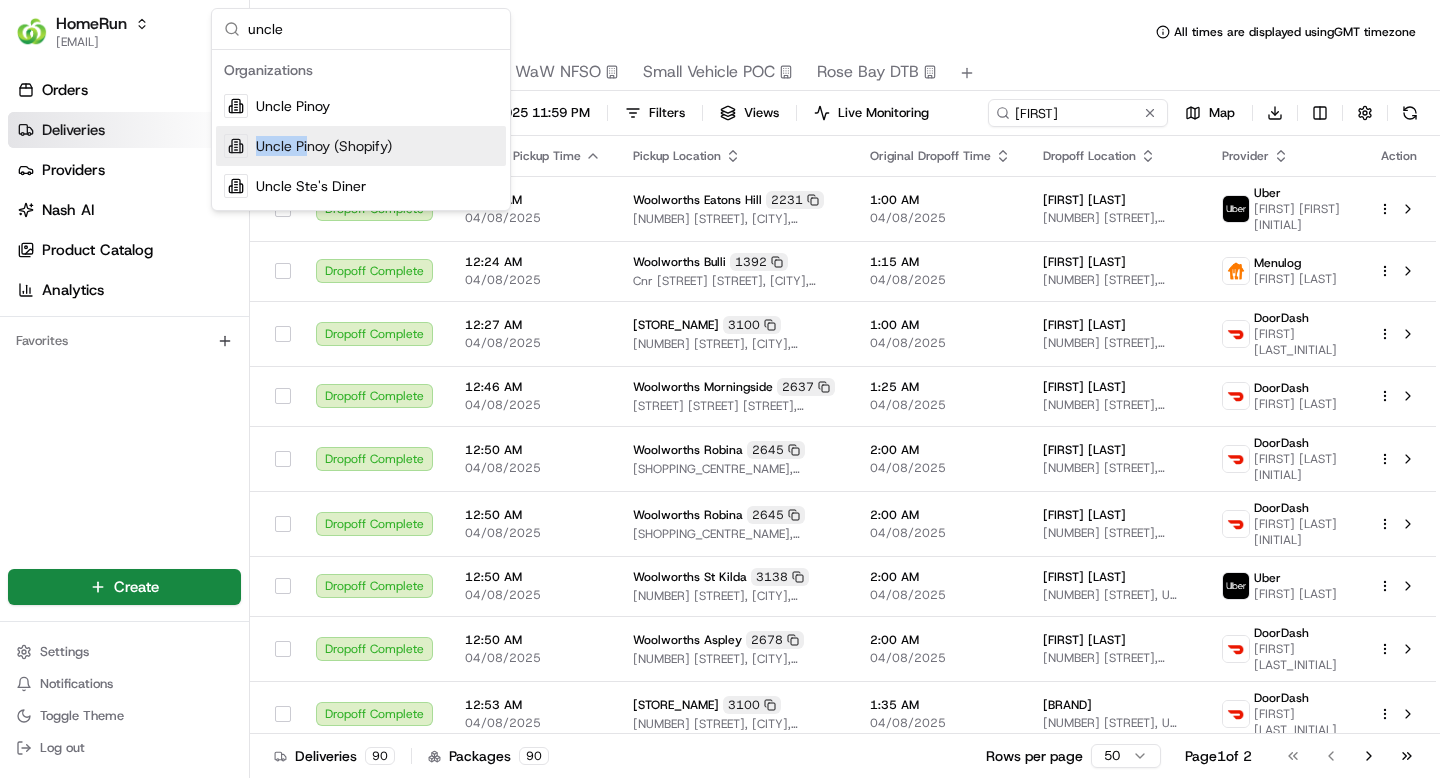 click on "Uncle Pinoy (Shopify)" at bounding box center (324, 146) 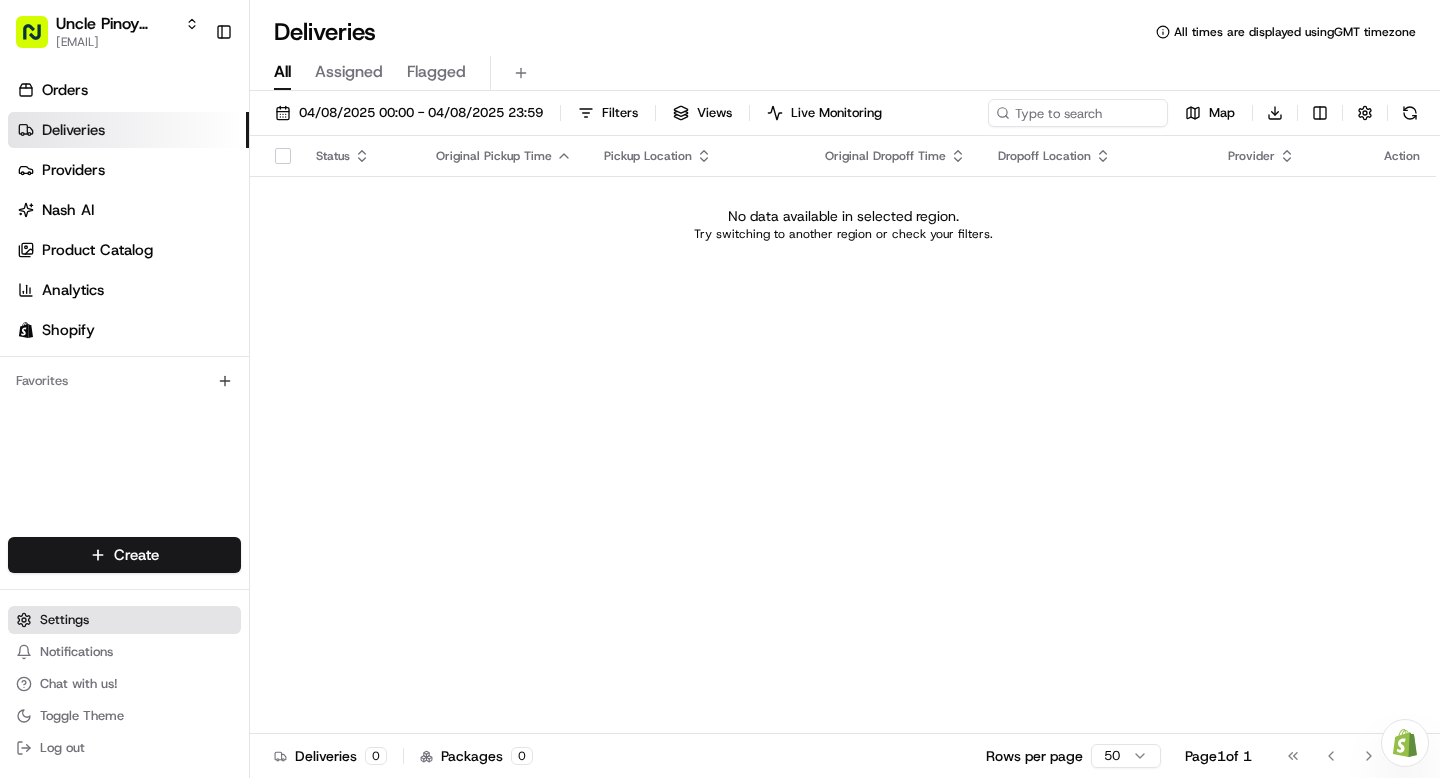 click on "Settings" at bounding box center [64, 620] 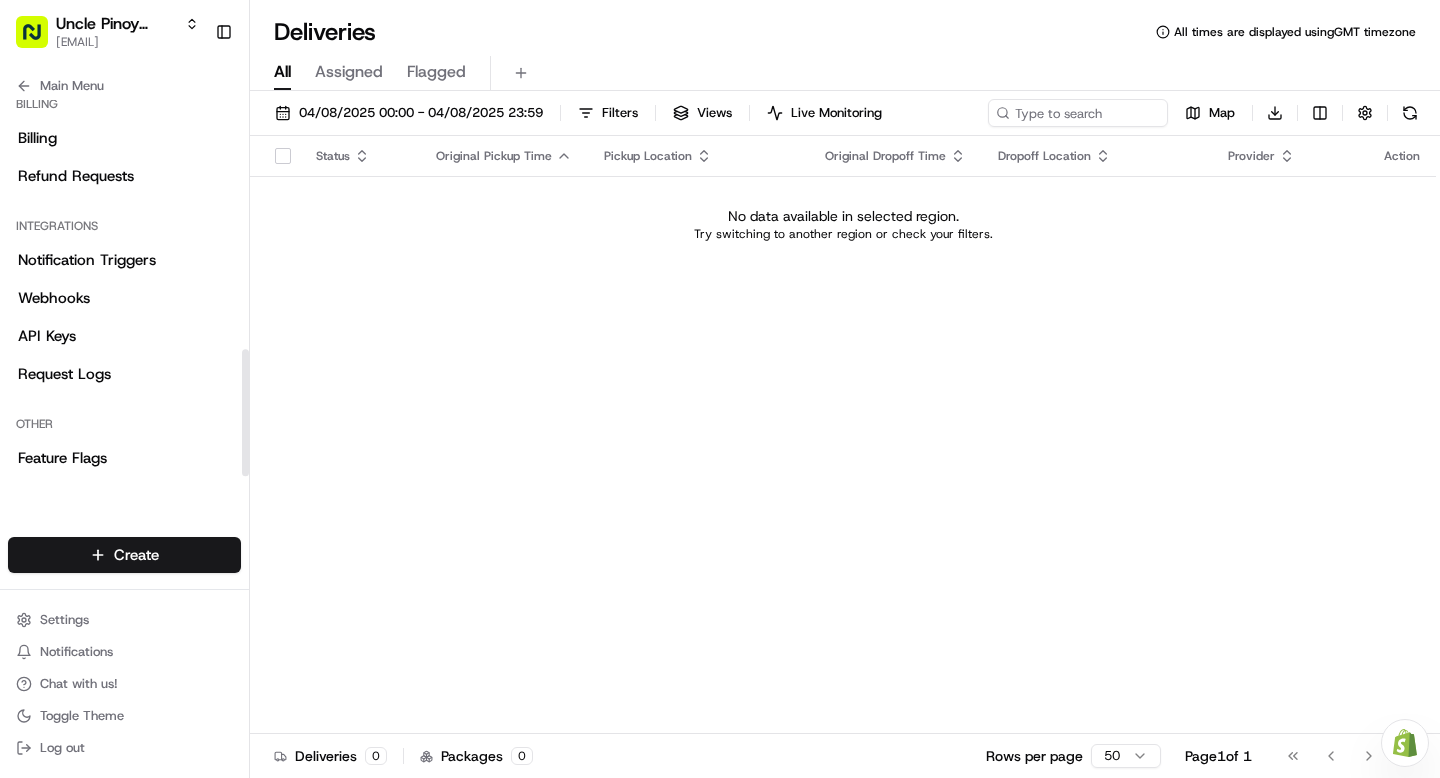 scroll, scrollTop: 750, scrollLeft: 0, axis: vertical 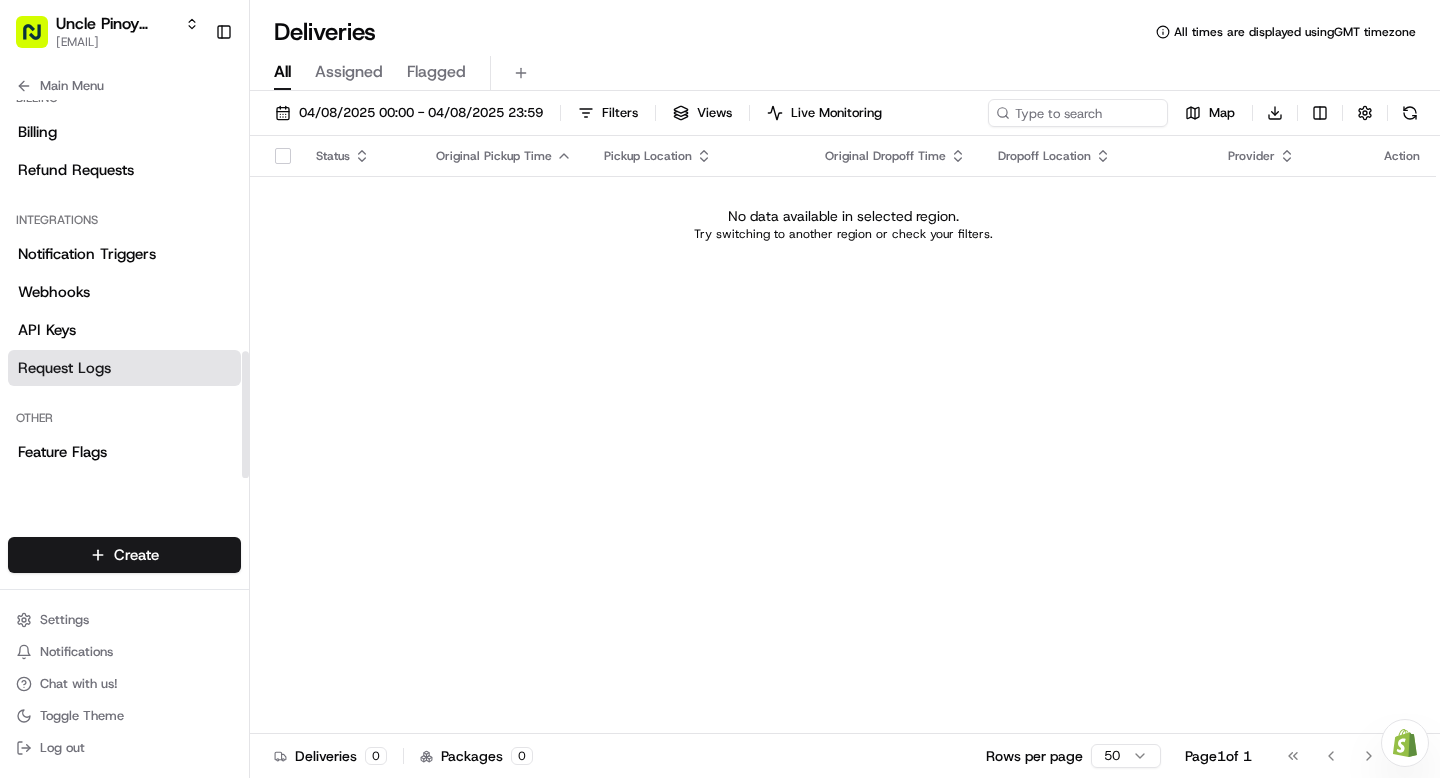 click on "Request Logs" at bounding box center [64, 368] 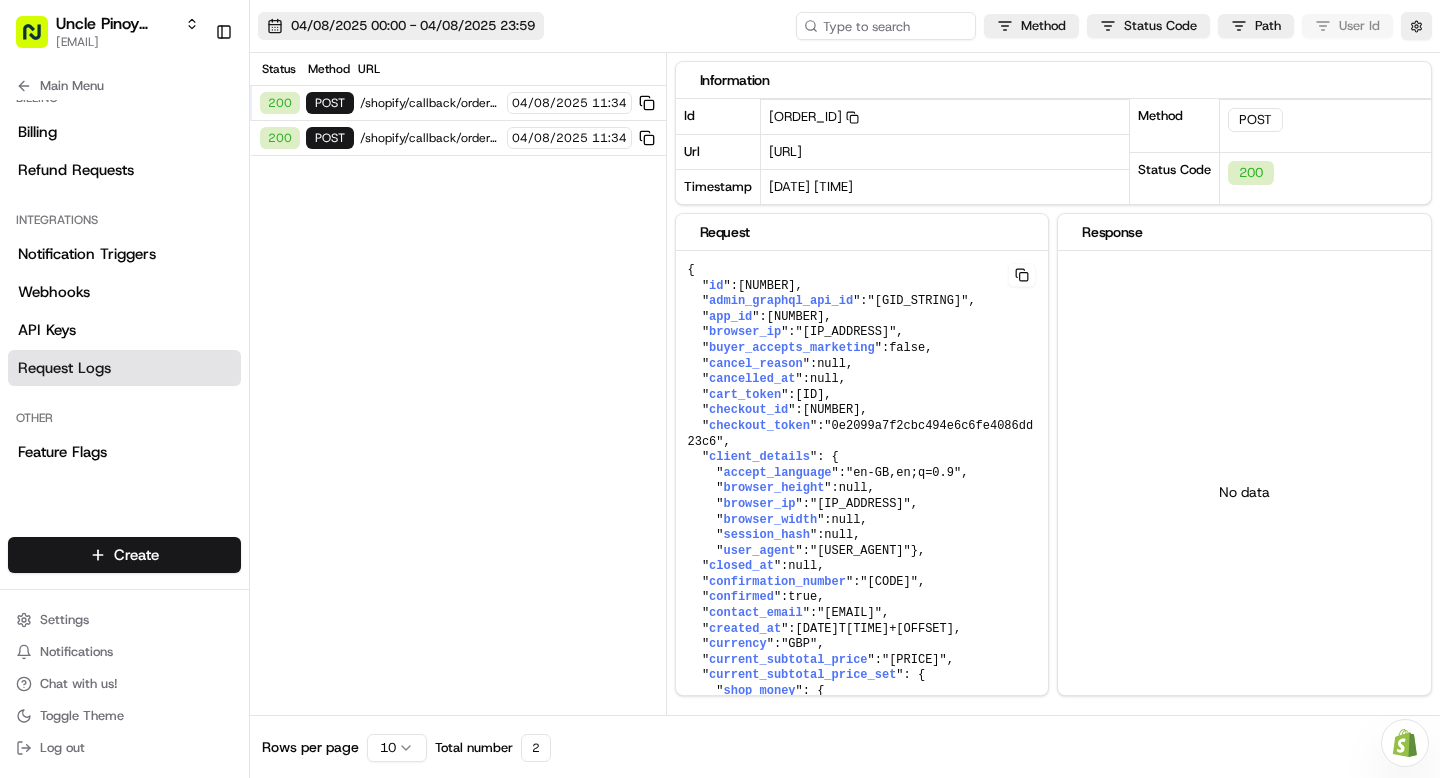 click on "04/08/2025 00:00 - 04/08/2025 23:59" at bounding box center [401, 26] 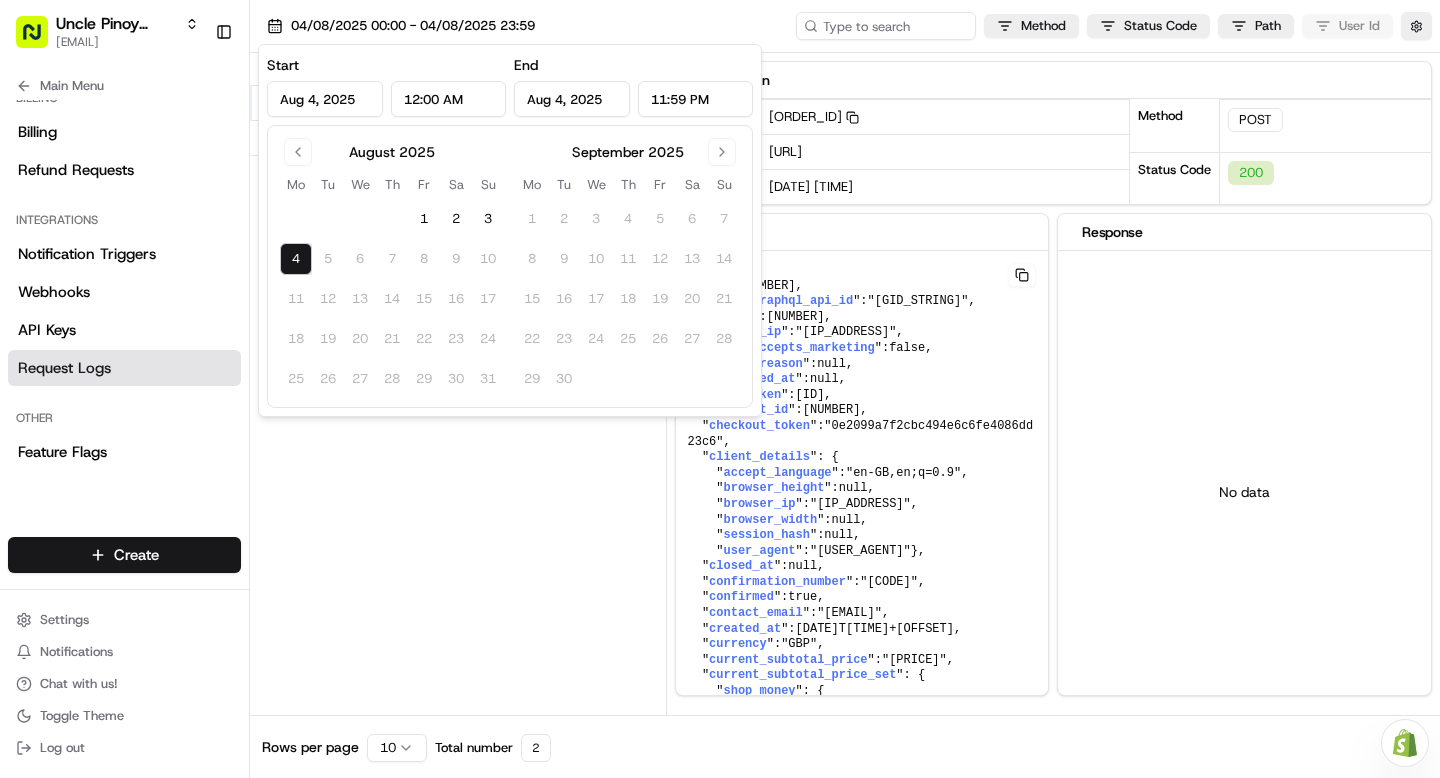 click on "Start Aug 4, 2025 12:00 AM" at bounding box center [386, 85] 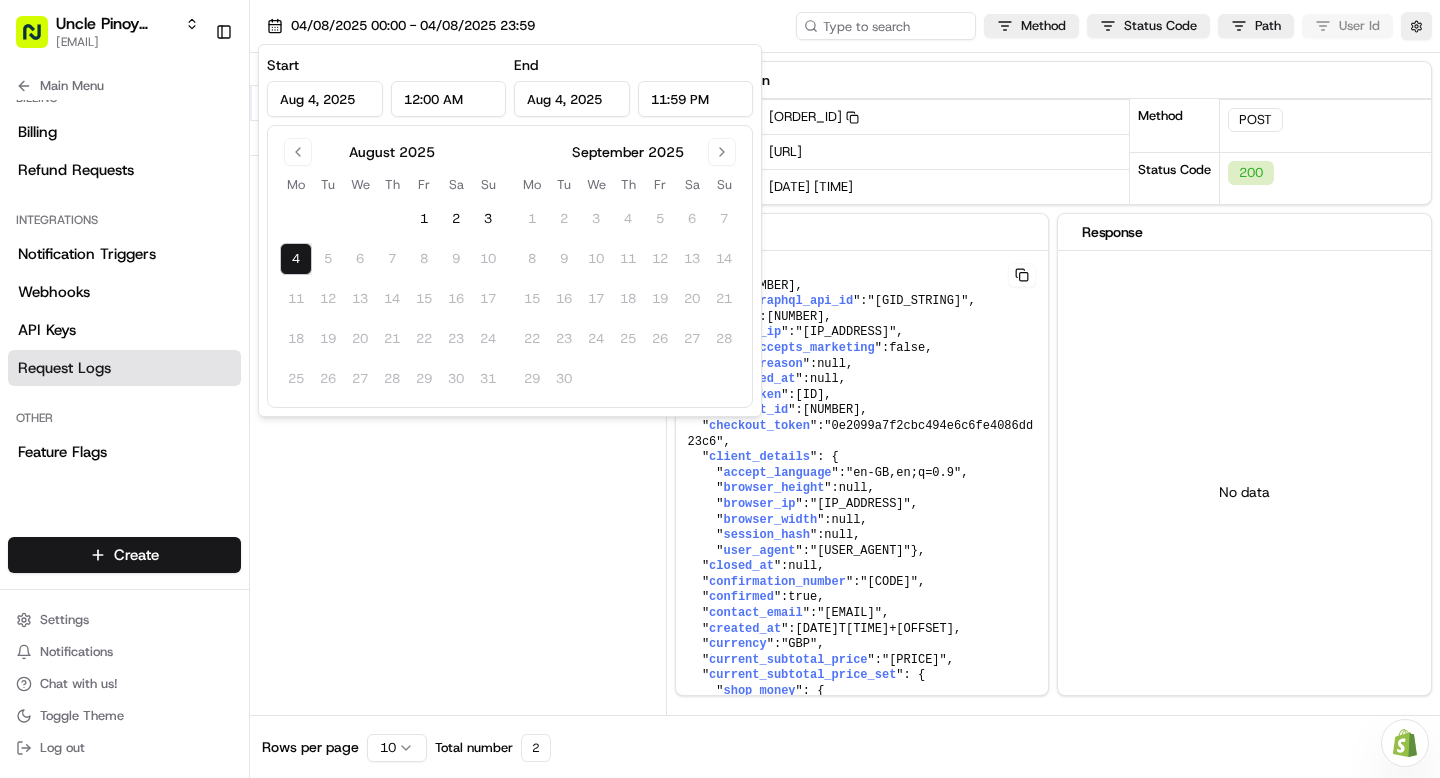 click on "Status Method URL 200 POST /shopify/callback/order_created/sai_nDRVjkz6EqnHZajBQuFDQV 04/08/2025 11:34 200 POST /shopify/callback/order_created/sai_nDRVjkz6EqnHZajBQuFDQV 04/08/2025 11:34" at bounding box center [458, 384] 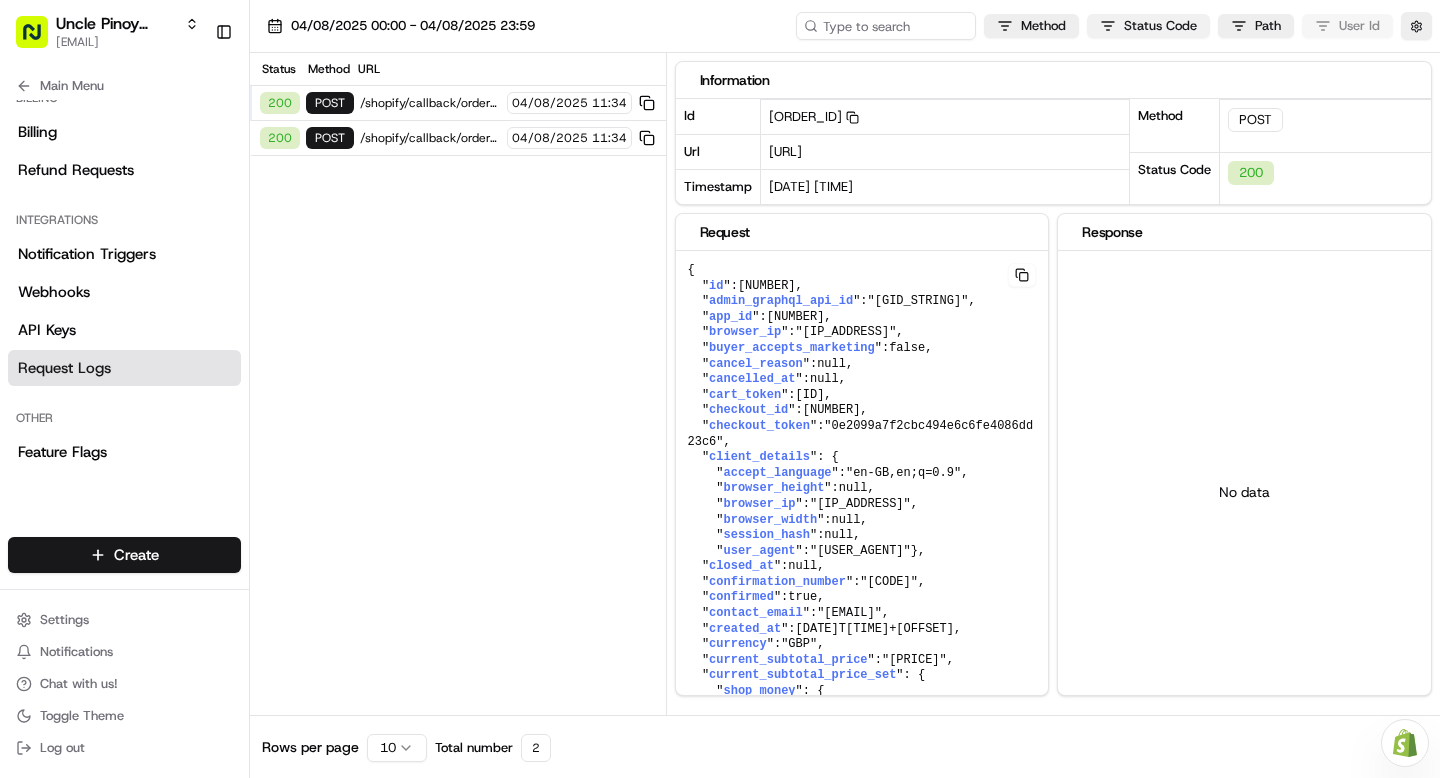 click on "Uncle Pinoy (Shopify) grace@usenash.com Toggle Sidebar Orders Deliveries Providers Nash AI Product Catalog Analytics Shopify Favorites Main Menu Members & Organization Organization Users Roles Preferences Customization Portal Tracking Orchestration Automations Dispatch Strategy Optimization Strategy Shipping Labels Manifest Locations Pickup Locations Dropoff Locations Billing Billing Refund Requests Integrations Notification Triggers Webhooks API Keys Request Logs Other Feature Flags Create Settings Notifications Chat with us! Toggle Theme Log out Need help with your Shopify Onboarding? Reach out to Support by clicking this button! 04/08/2025 00:00 - 04/08/2025 23:59 Method Status Code Path User Id Status Method URL 200 POST /shopify/callback/order_created/sai_nDRVjkz6EqnHZajBQuFDQV 04/08/2025 11:34 200 POST /shopify/callback/order_created/sai_nDRVjkz6EqnHZajBQuFDQV 04/08/2025 11:34 Information Id 1-68909abc-098a1ddd0c7339de7170efd7 Copy  1-68909abc-098a1ddd0c7339de7170efd7 Url Timestamp POST" at bounding box center (720, 389) 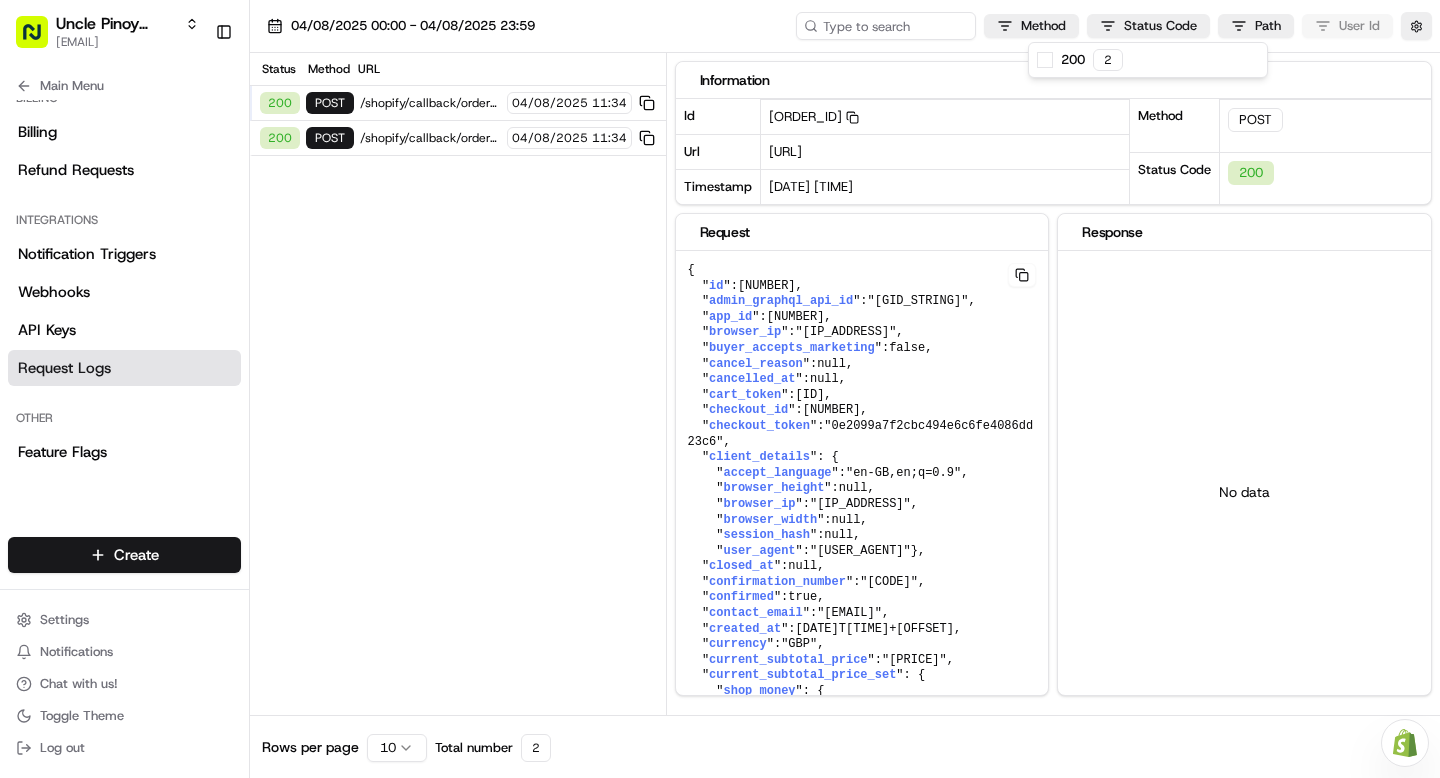 click on "Uncle Pinoy (Shopify) grace@usenash.com Toggle Sidebar Orders Deliveries Providers Nash AI Product Catalog Analytics Shopify Favorites Main Menu Members & Organization Organization Users Roles Preferences Customization Portal Tracking Orchestration Automations Dispatch Strategy Optimization Strategy Shipping Labels Manifest Locations Pickup Locations Dropoff Locations Billing Billing Refund Requests Integrations Notification Triggers Webhooks API Keys Request Logs Other Feature Flags Create Settings Notifications Chat with us! Toggle Theme Log out Need help with your Shopify Onboarding? Reach out to Support by clicking this button! 04/08/2025 00:00 - 04/08/2025 23:59 Method Status Code Path User Id Status Method URL 200 POST /shopify/callback/order_created/sai_nDRVjkz6EqnHZajBQuFDQV 04/08/2025 11:34 200 POST /shopify/callback/order_created/sai_nDRVjkz6EqnHZajBQuFDQV 04/08/2025 11:34 Information Id 1-68909abc-098a1ddd0c7339de7170efd7 Copy  1-68909abc-098a1ddd0c7339de7170efd7 Url Timestamp POST" at bounding box center (720, 389) 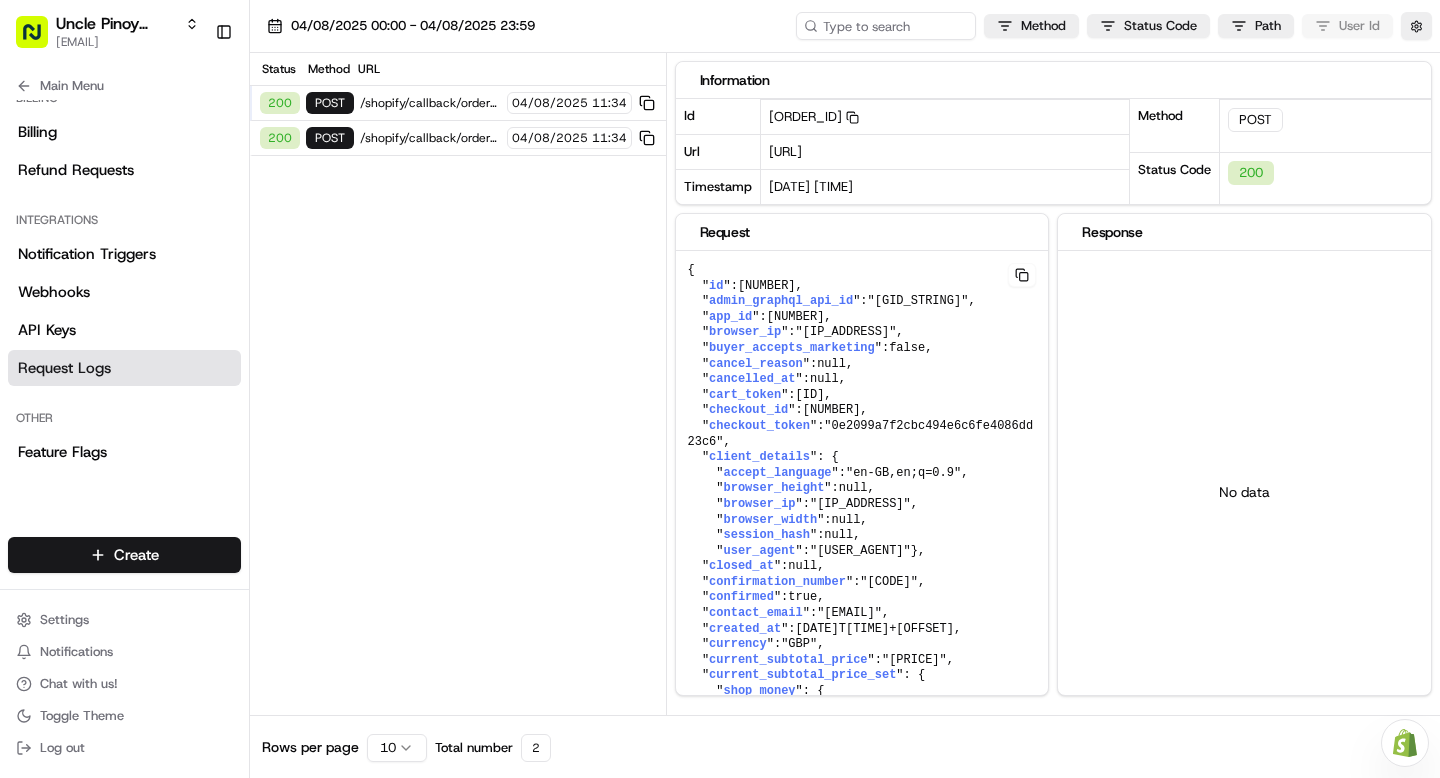 click on "/shopify/callback/order_created/sai_nDRVjkz6EqnHZajBQuFDQV" at bounding box center (430, 103) 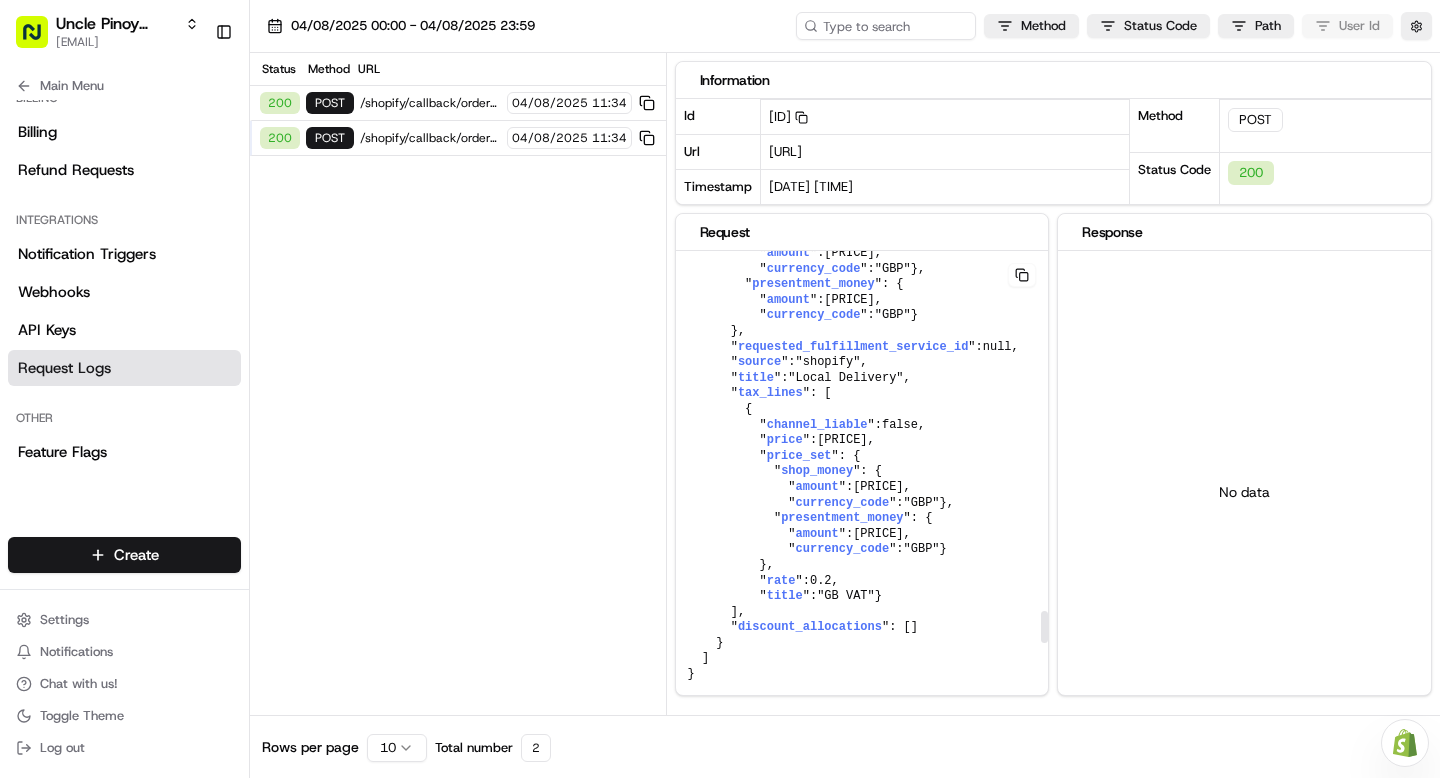 scroll, scrollTop: 5026, scrollLeft: 0, axis: vertical 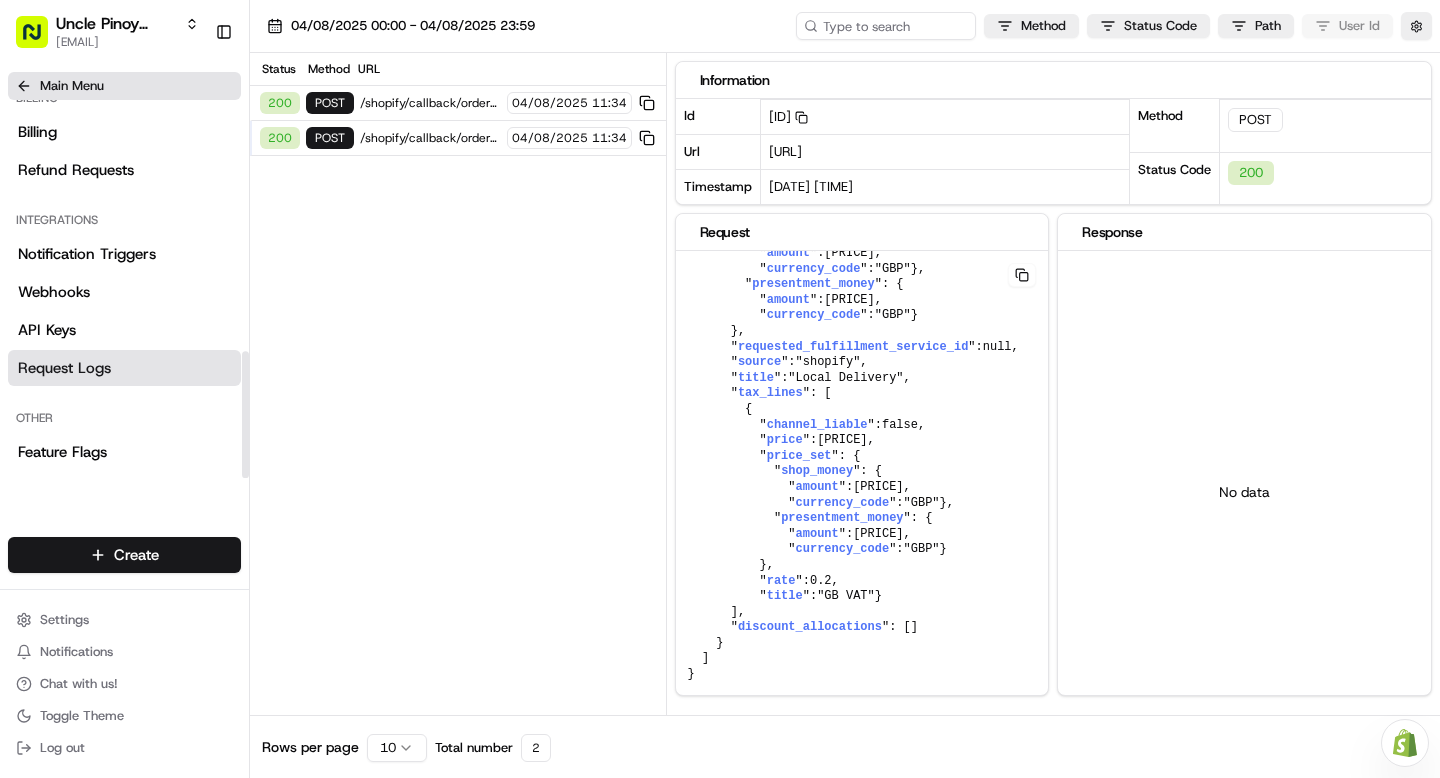 click 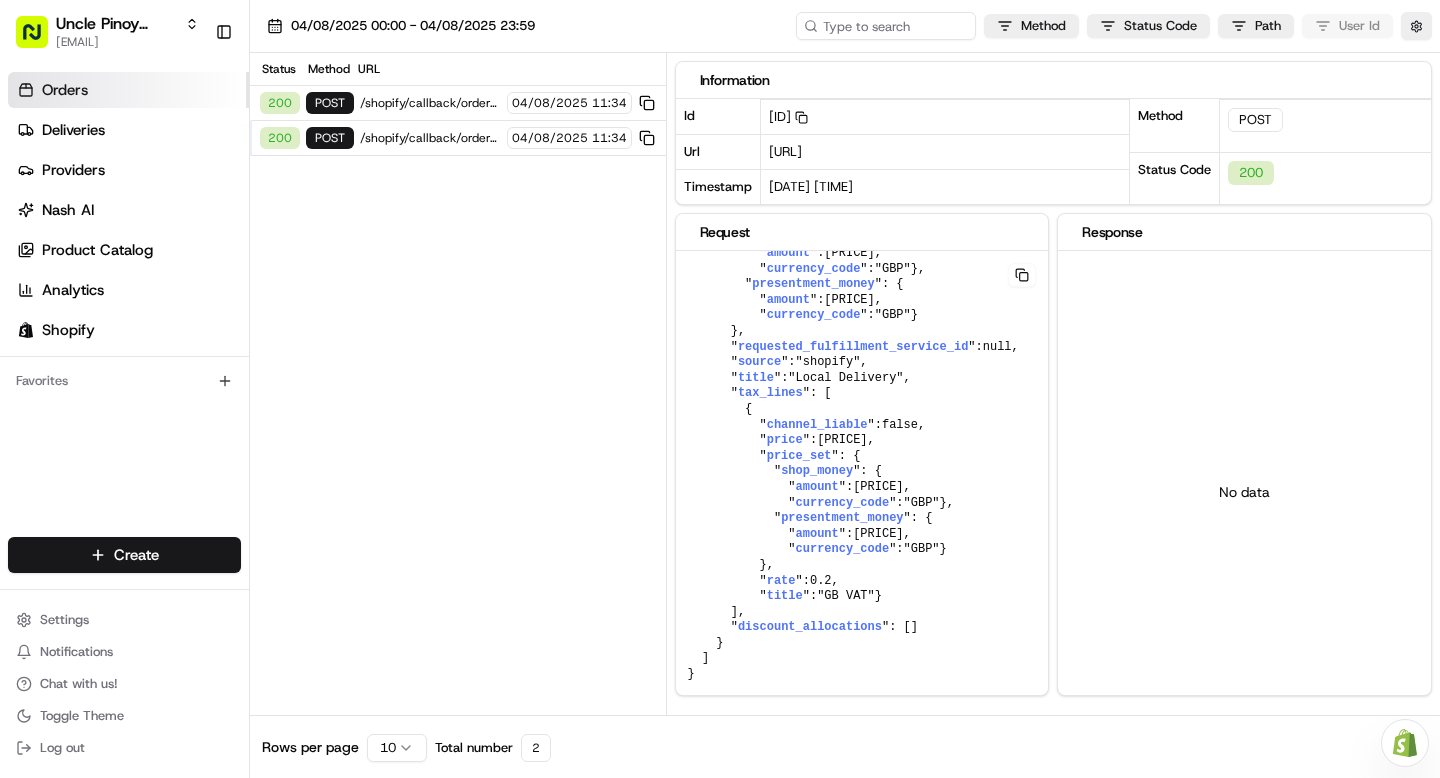 click on "Orders" at bounding box center (128, 90) 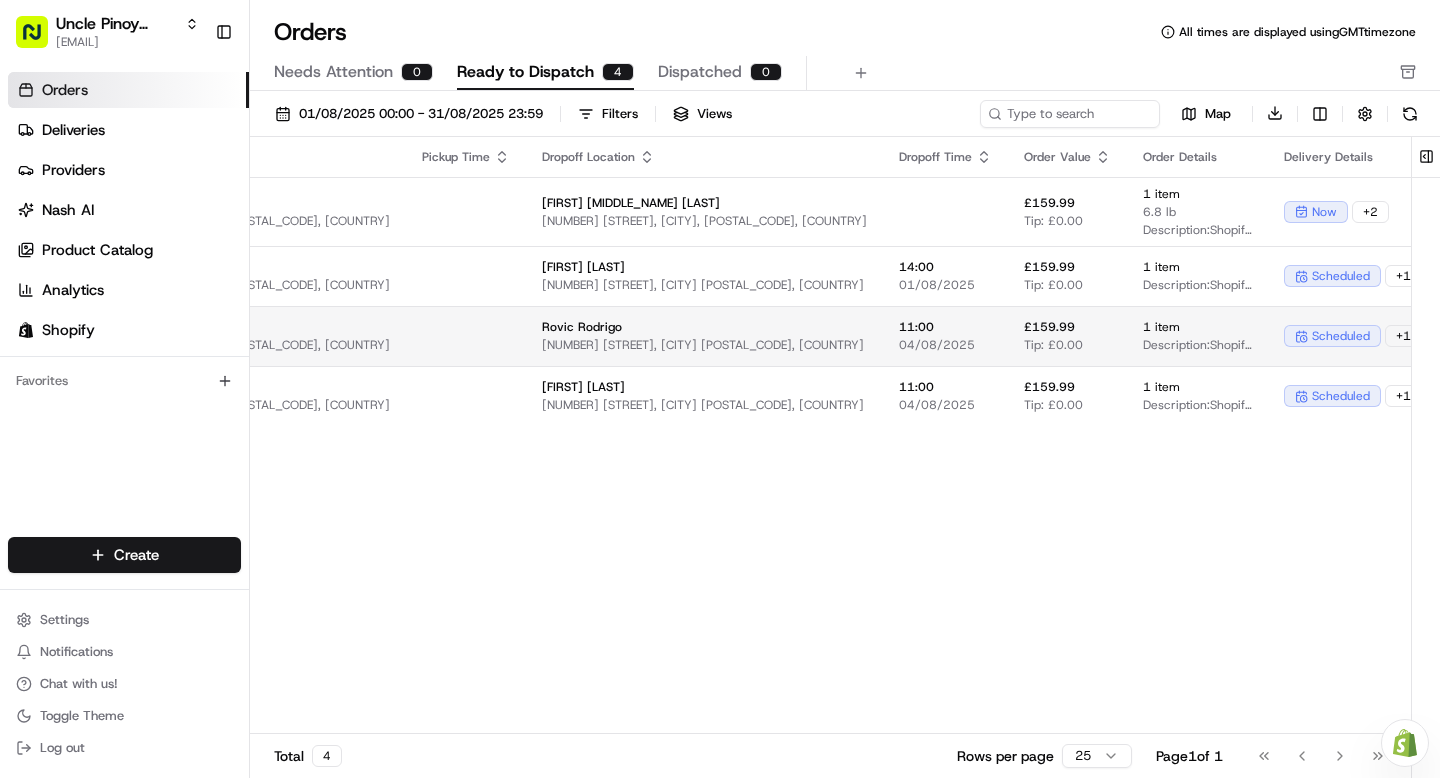 scroll, scrollTop: 0, scrollLeft: 0, axis: both 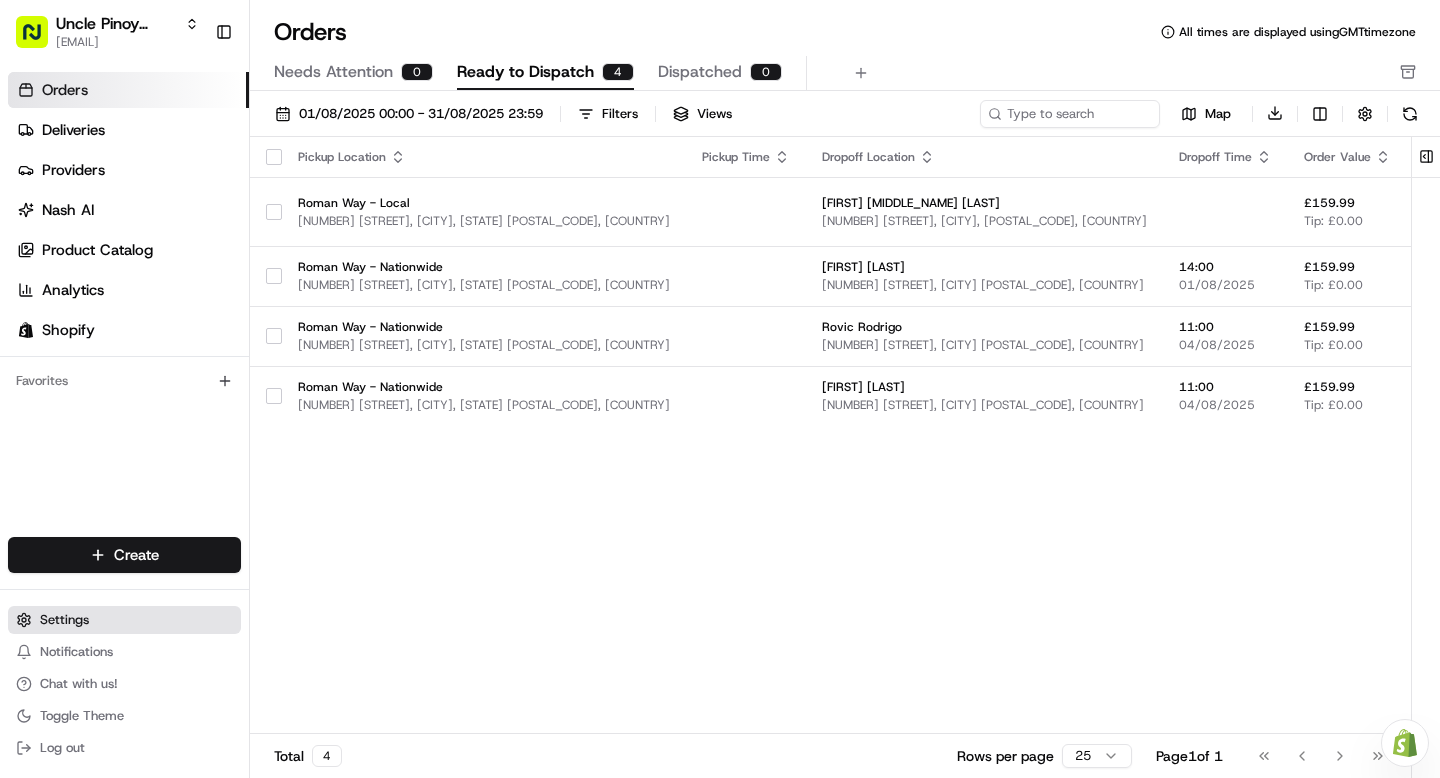 click on "Settings" at bounding box center (64, 620) 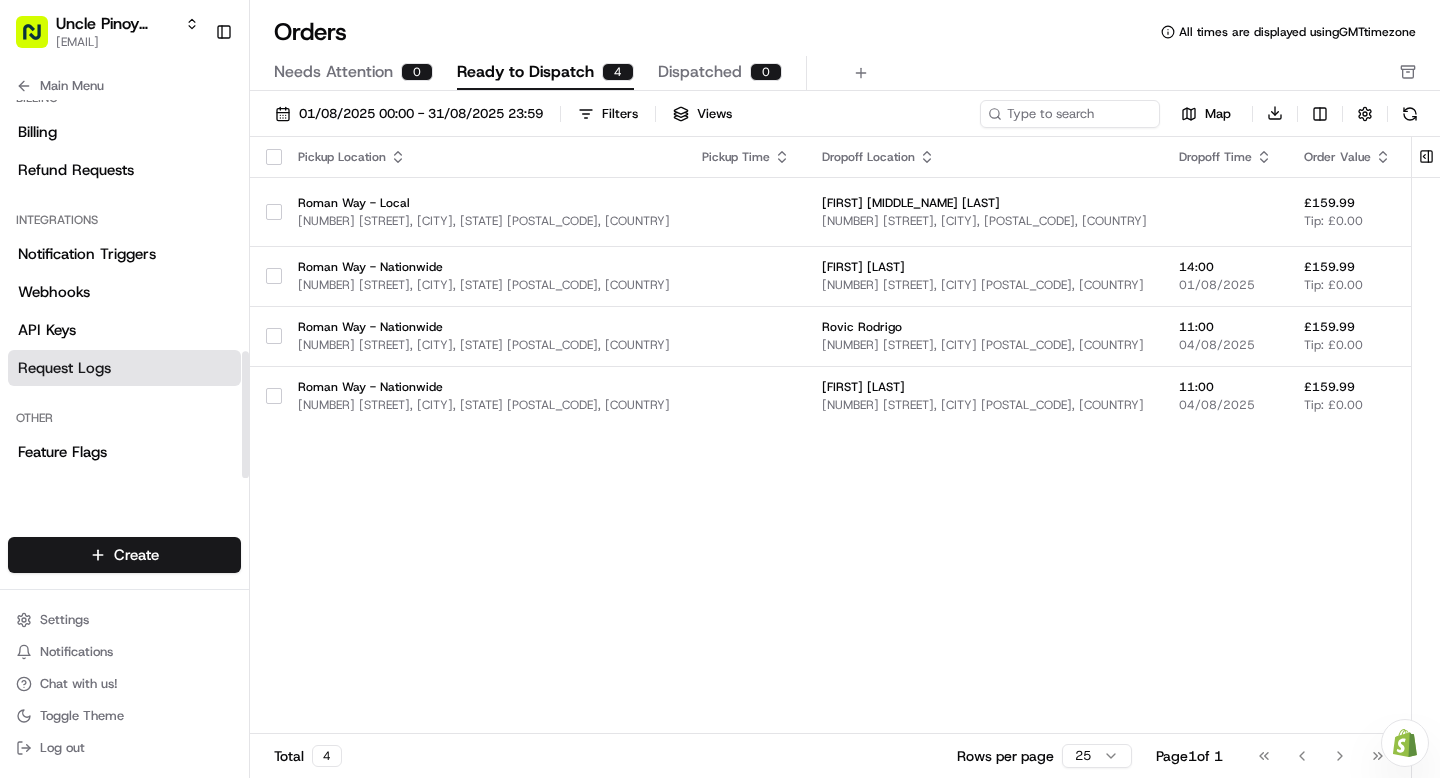 click on "Request Logs" at bounding box center (64, 368) 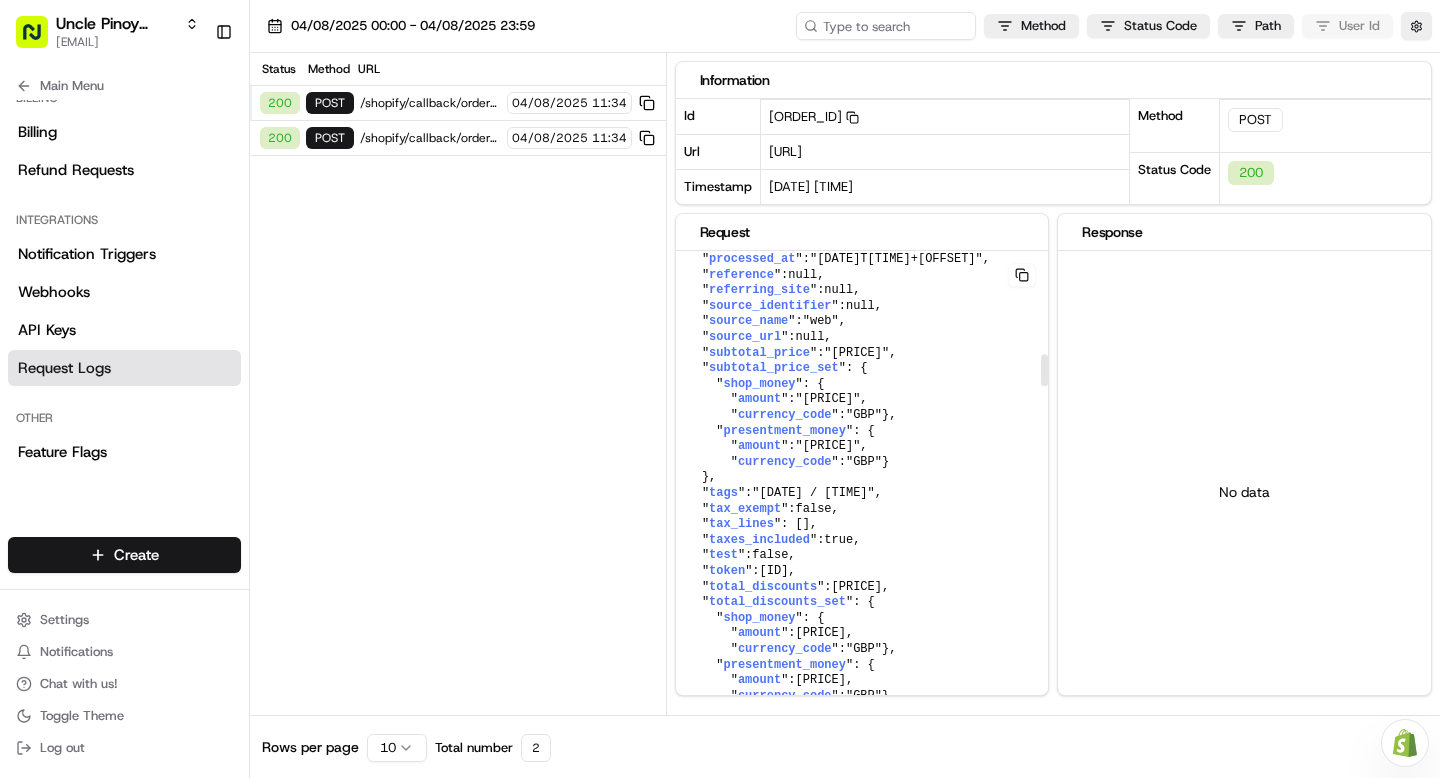scroll, scrollTop: 598, scrollLeft: 0, axis: vertical 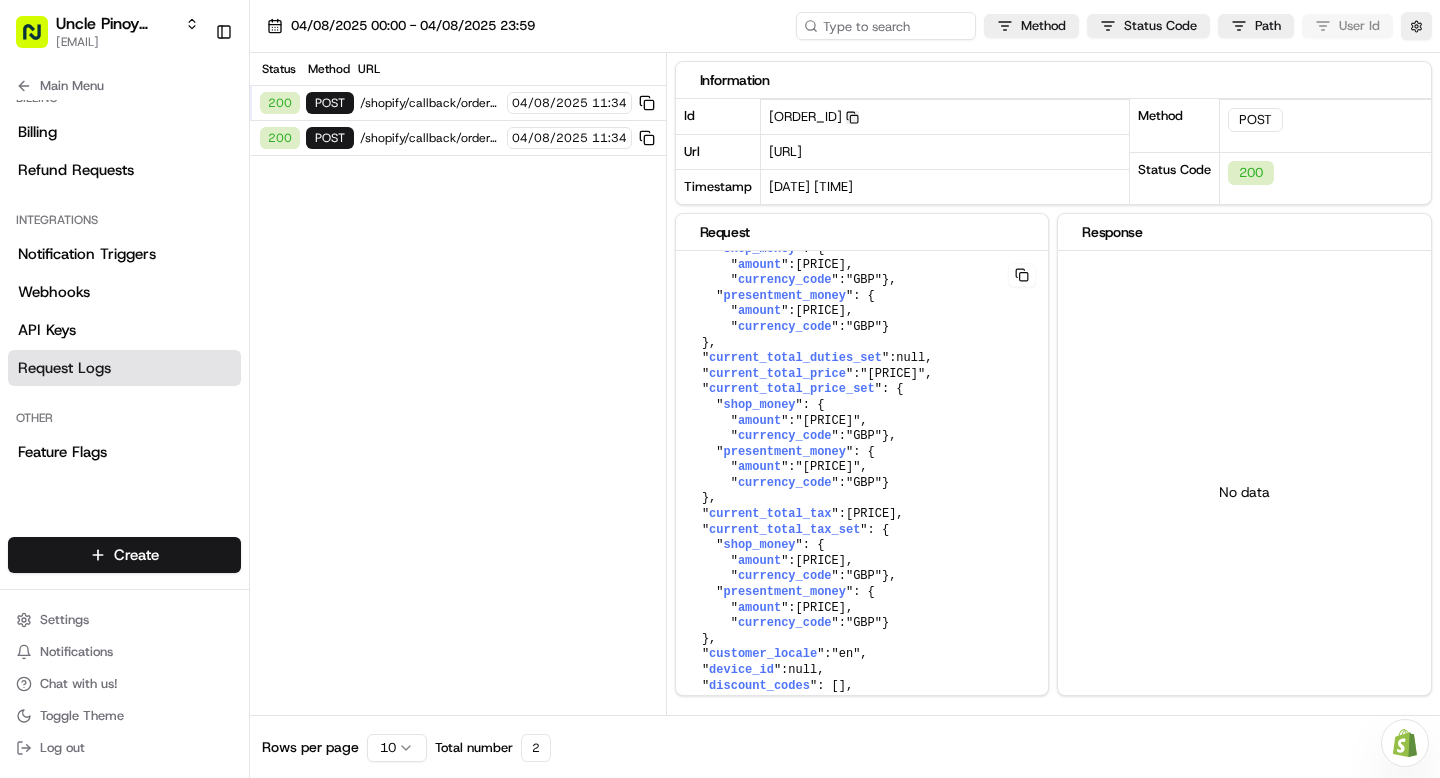 click 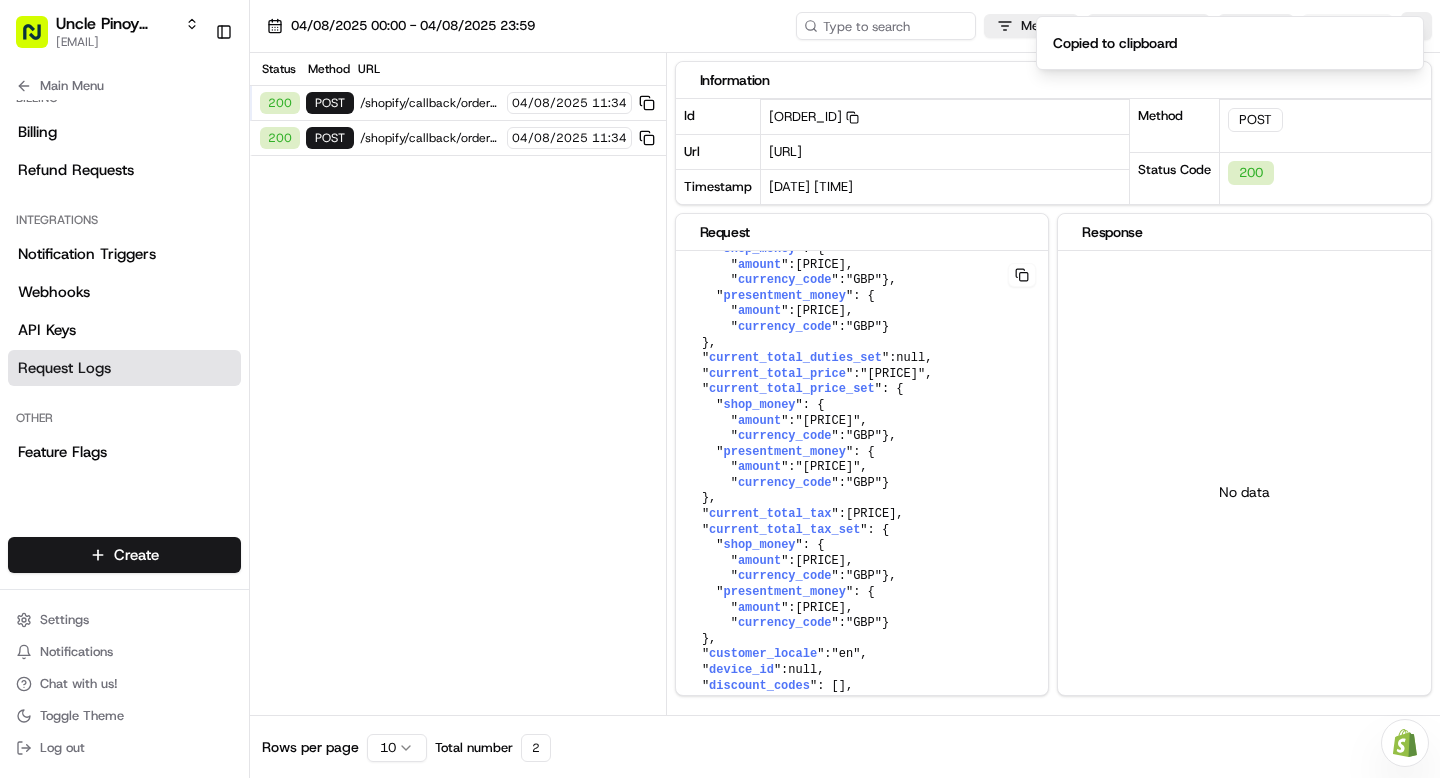 click on "/shopify/callback/order_created/sai_nDRVjkz6EqnHZajBQuFDQV" at bounding box center (430, 138) 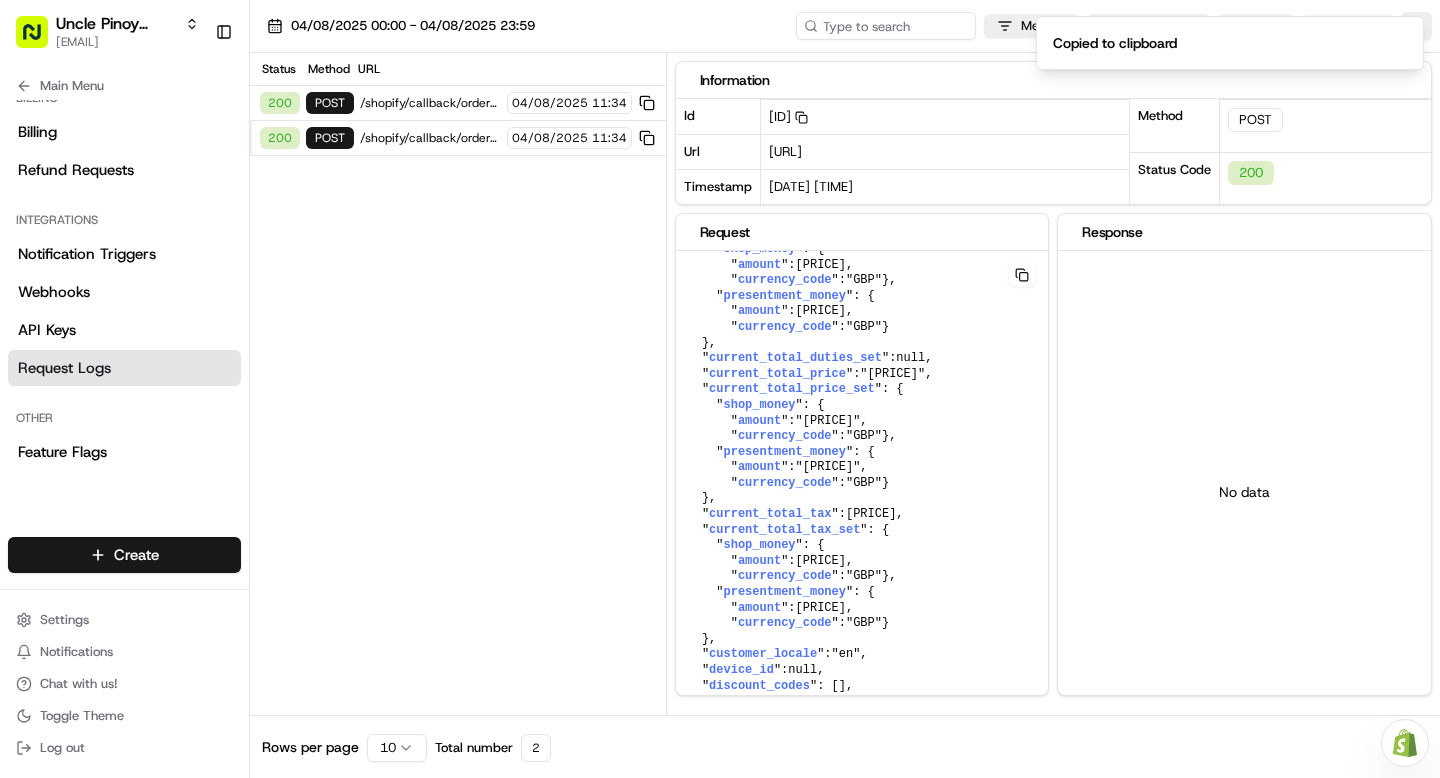 click on "/shopify/callback/order_created/sai_nDRVjkz6EqnHZajBQuFDQV" at bounding box center (430, 103) 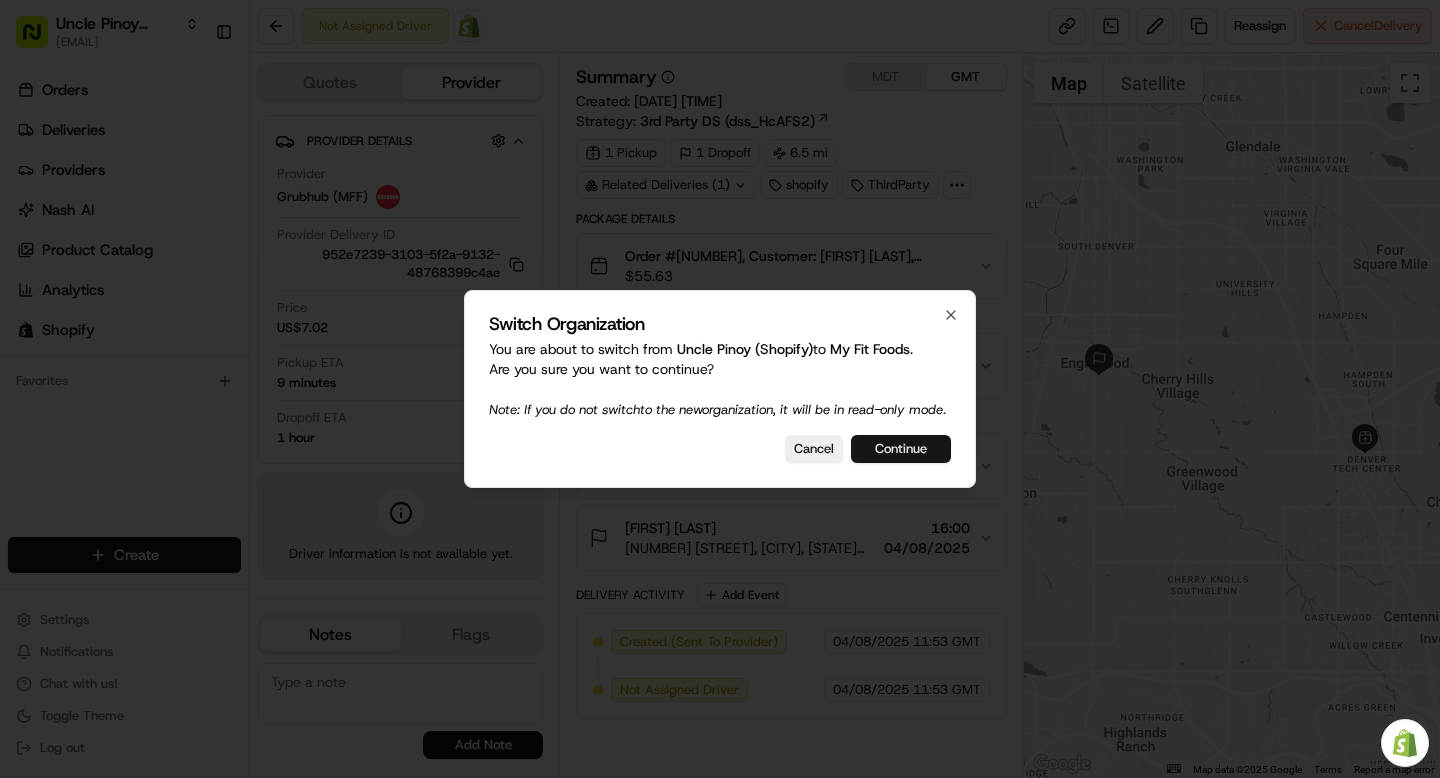 scroll, scrollTop: 0, scrollLeft: 0, axis: both 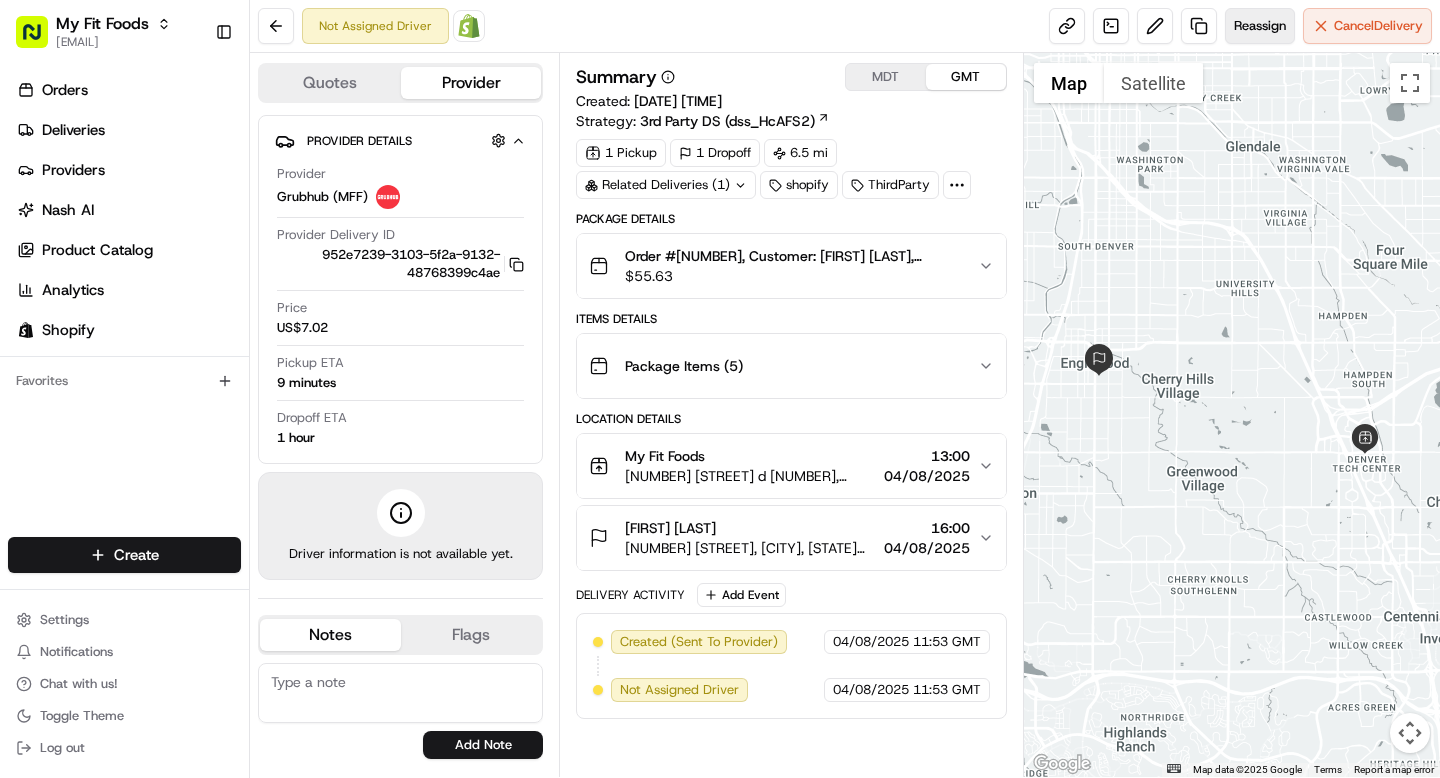 click on "Reassign" at bounding box center [1260, 26] 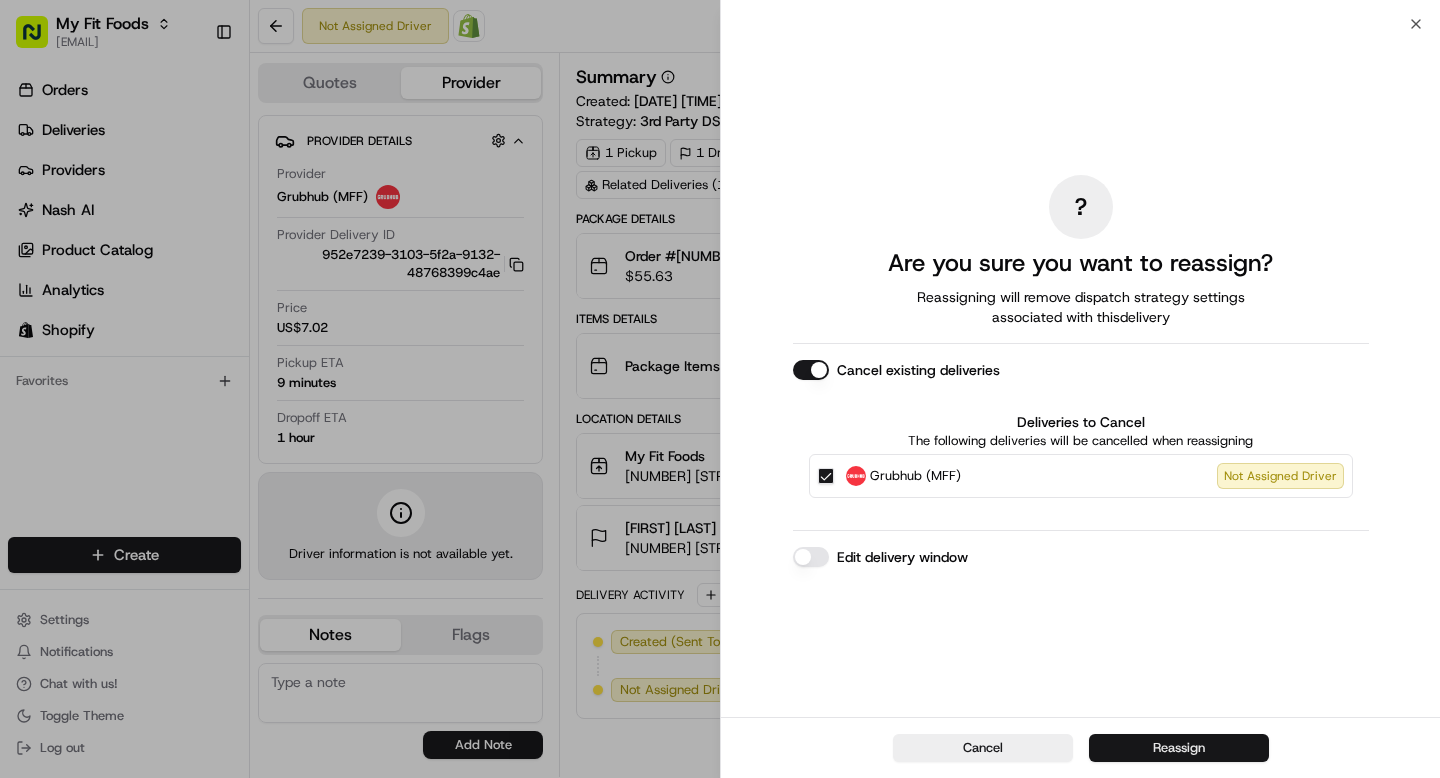 click on "Reassign" at bounding box center [1179, 748] 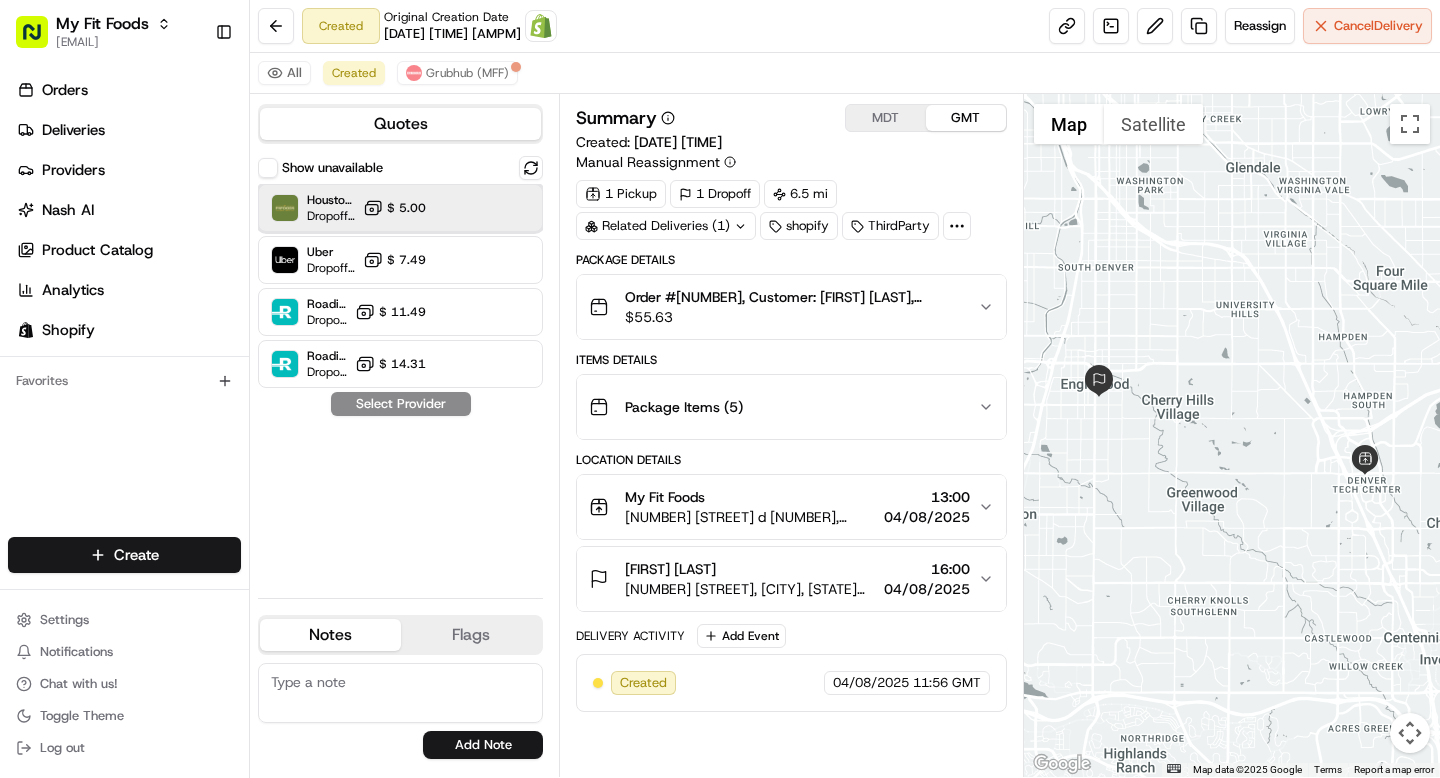 click on "Houston Fleet Dropoff ETA   - $   5.00" at bounding box center (400, 208) 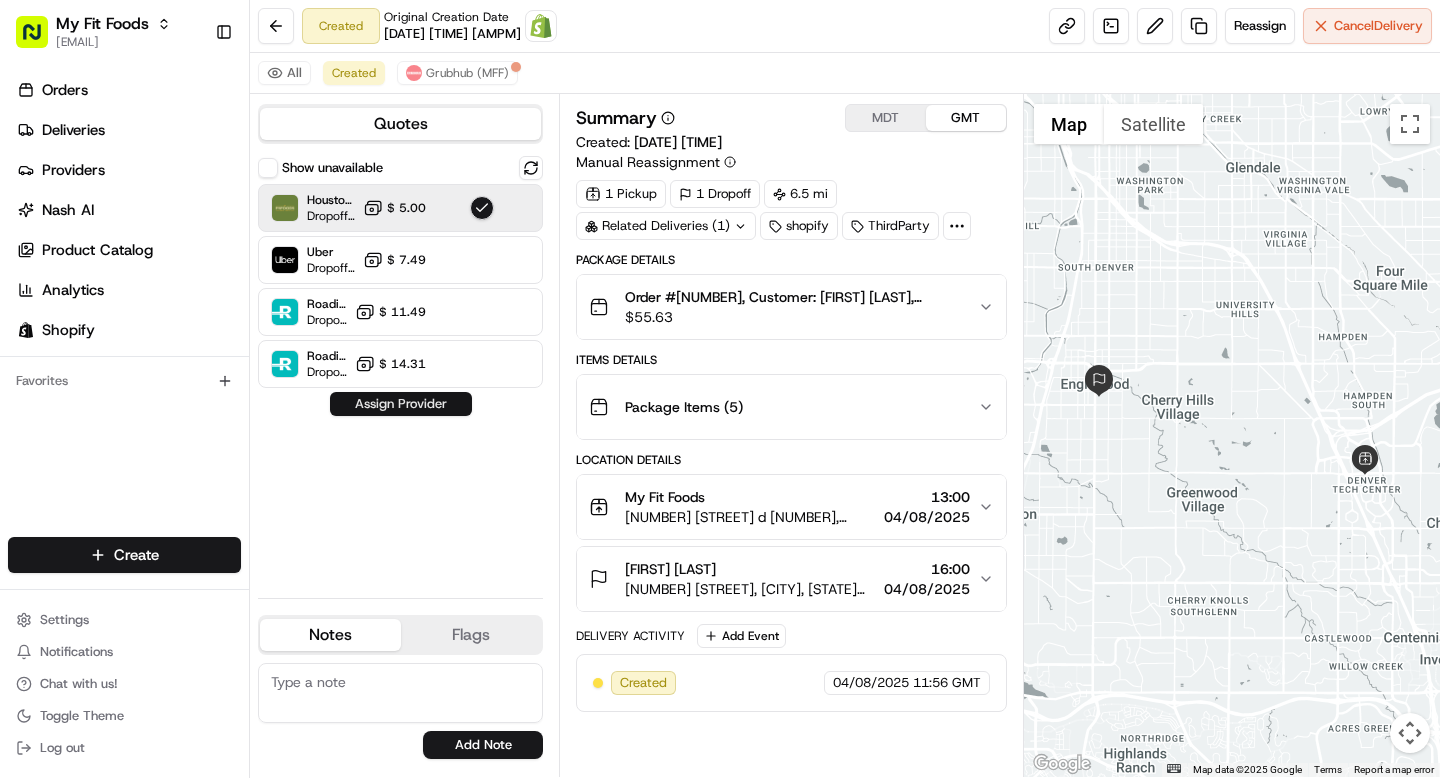 click on "Assign Provider" at bounding box center (401, 404) 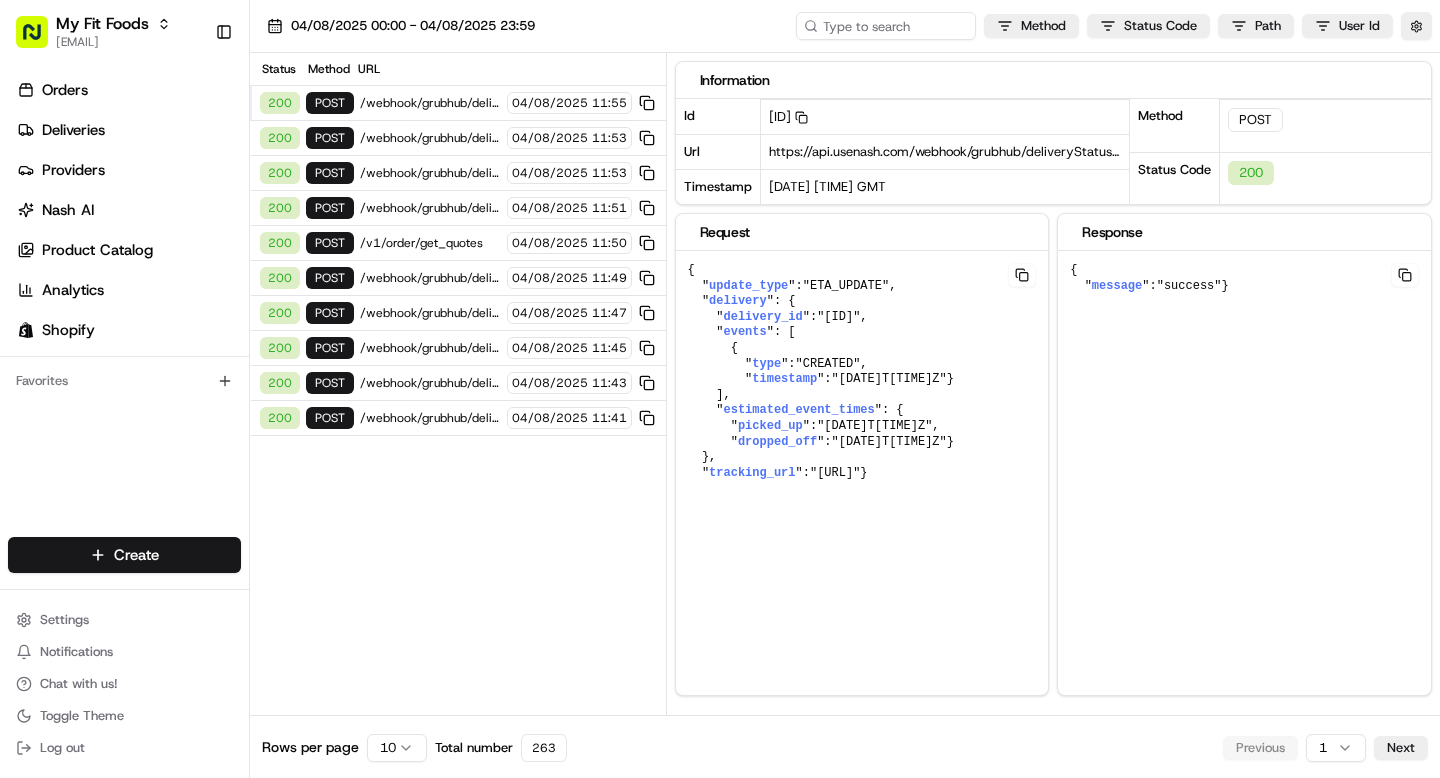 scroll, scrollTop: 0, scrollLeft: 0, axis: both 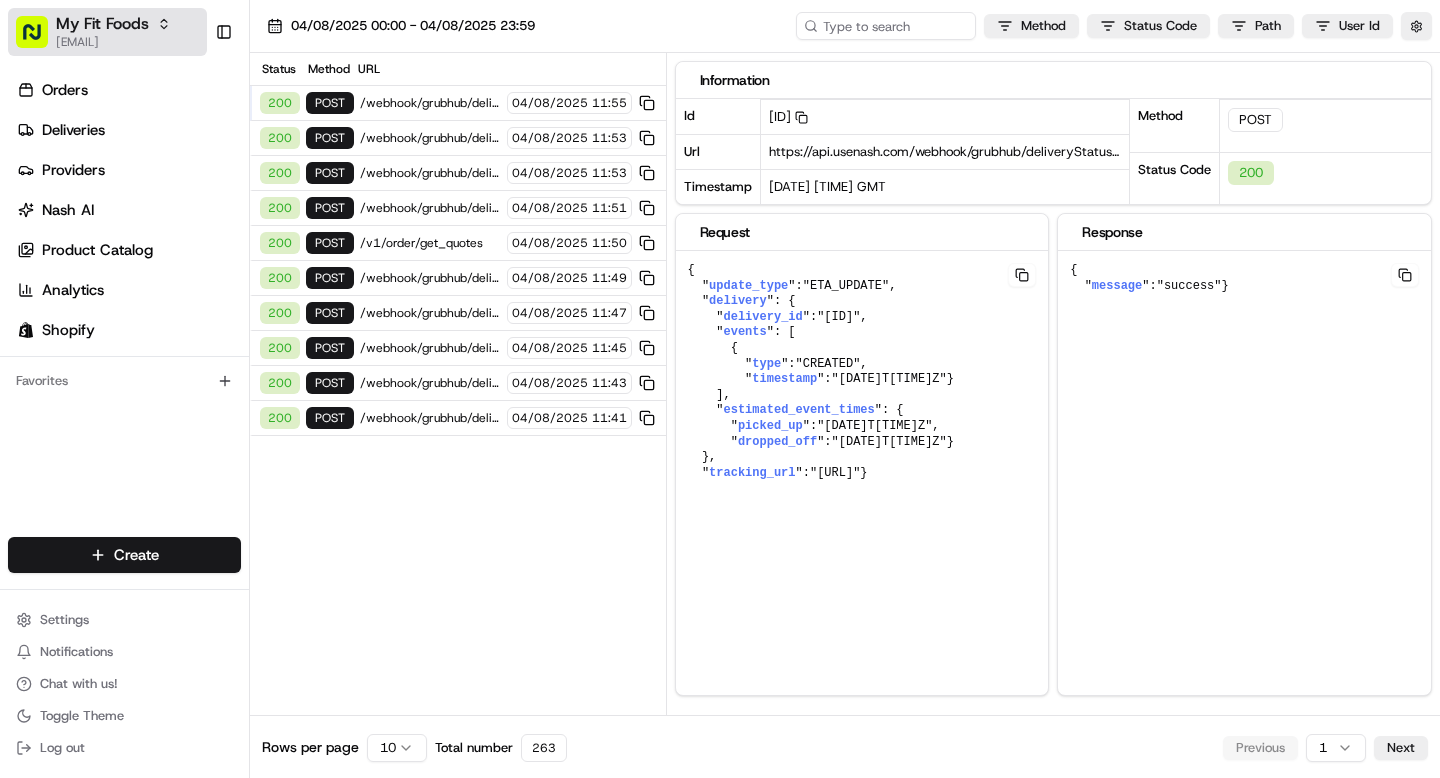 click on "My Fit Foods" at bounding box center (102, 24) 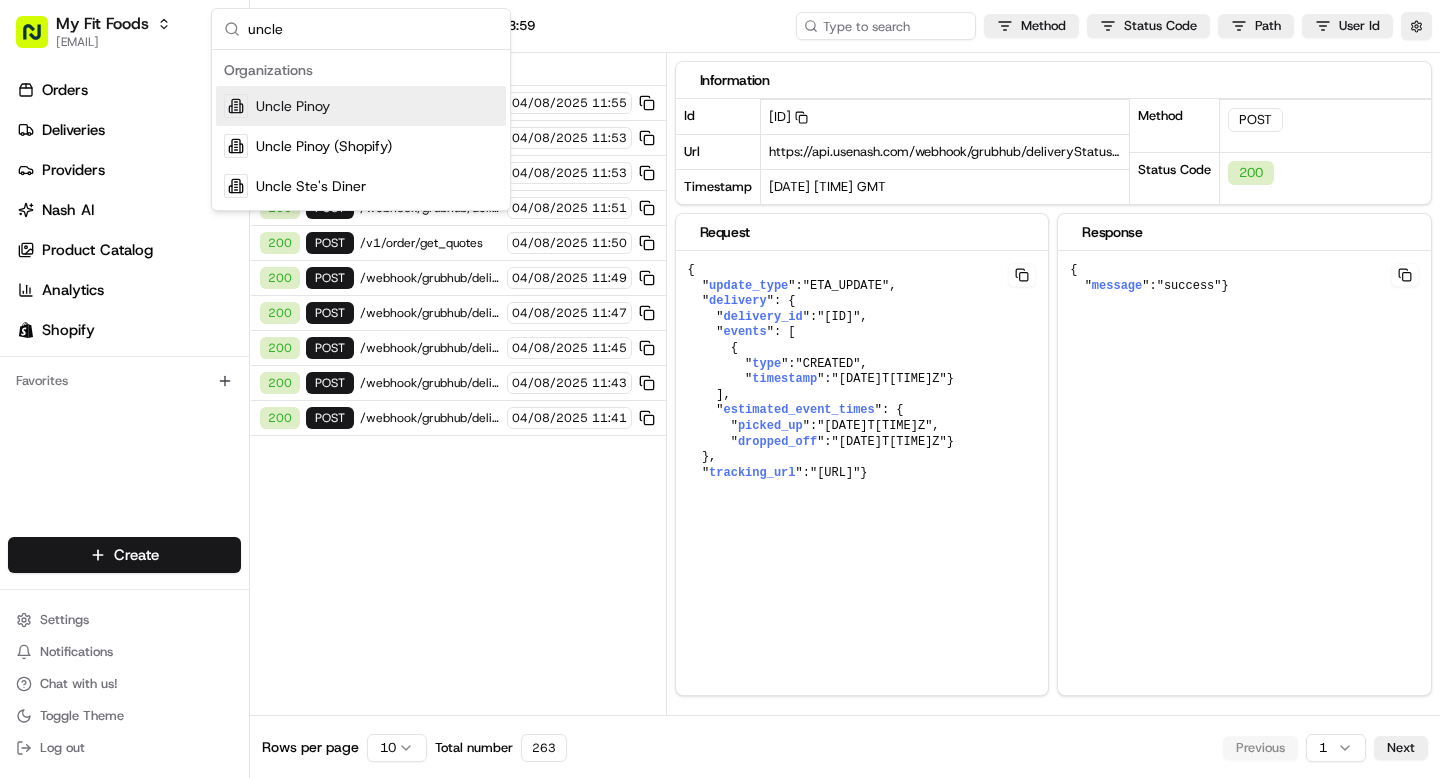 type on "uncle" 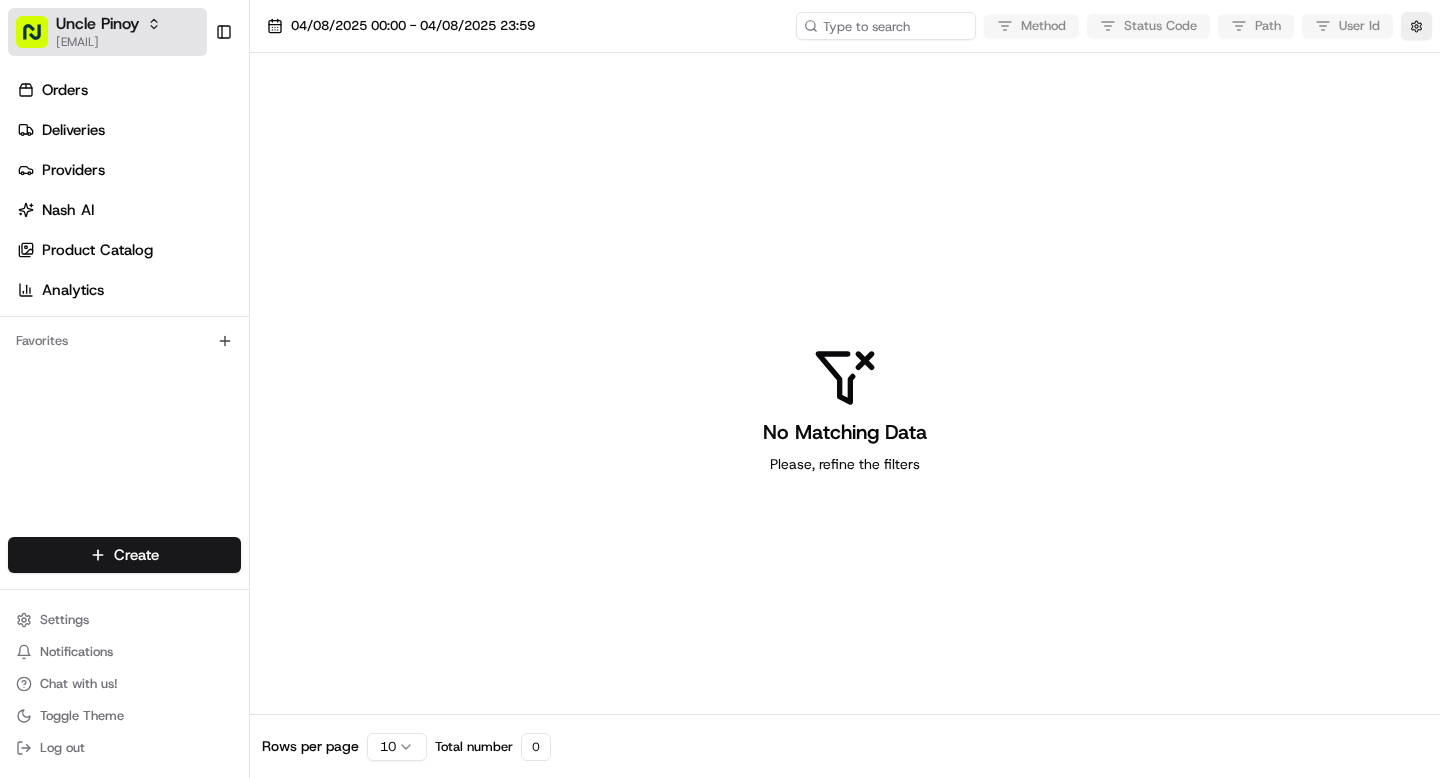 click on "grace@usenash.com" at bounding box center [108, 42] 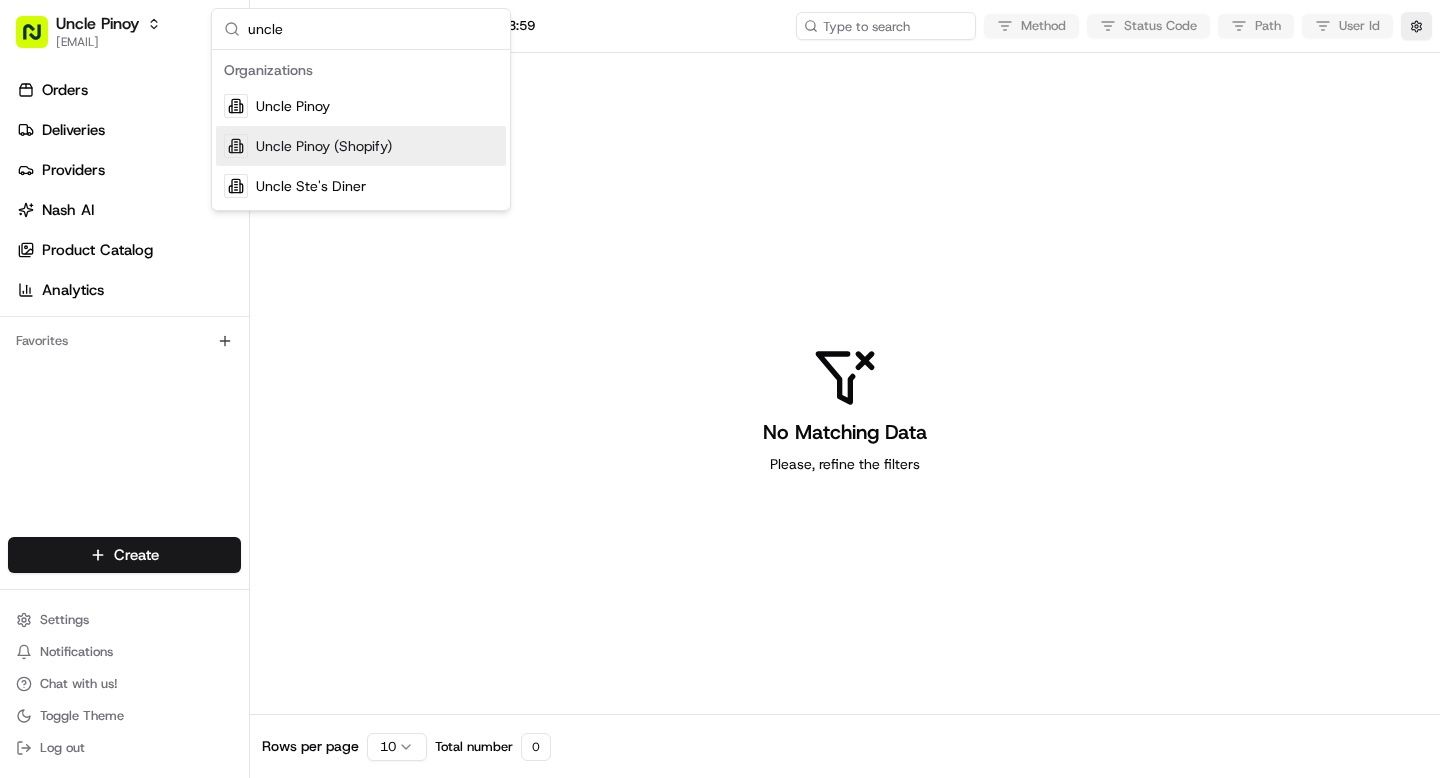 type on "uncle" 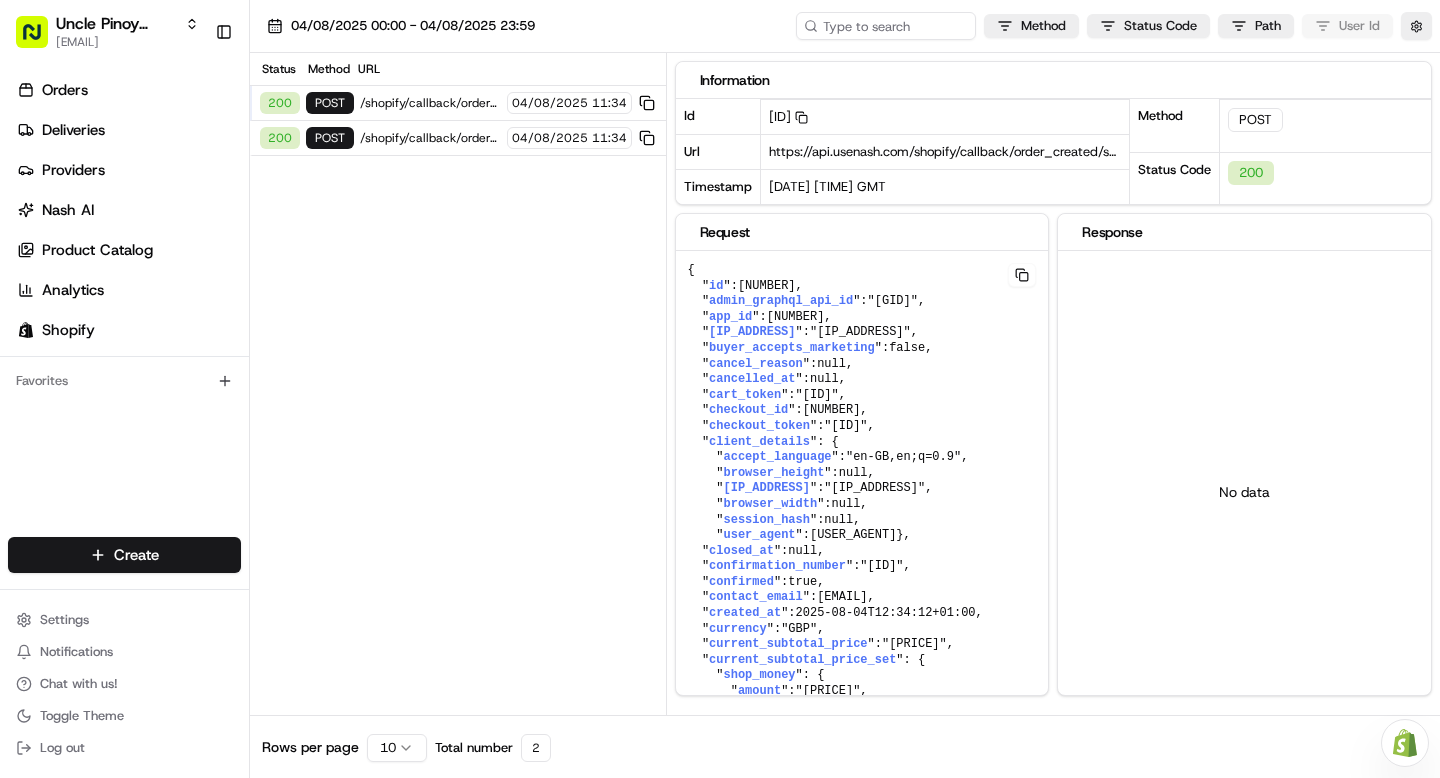 click on "200 POST /shopify/callback/order_created/sai_nDRVjkz6EqnHZajBQuFDQV 04/08/2025 11:34" at bounding box center (458, 138) 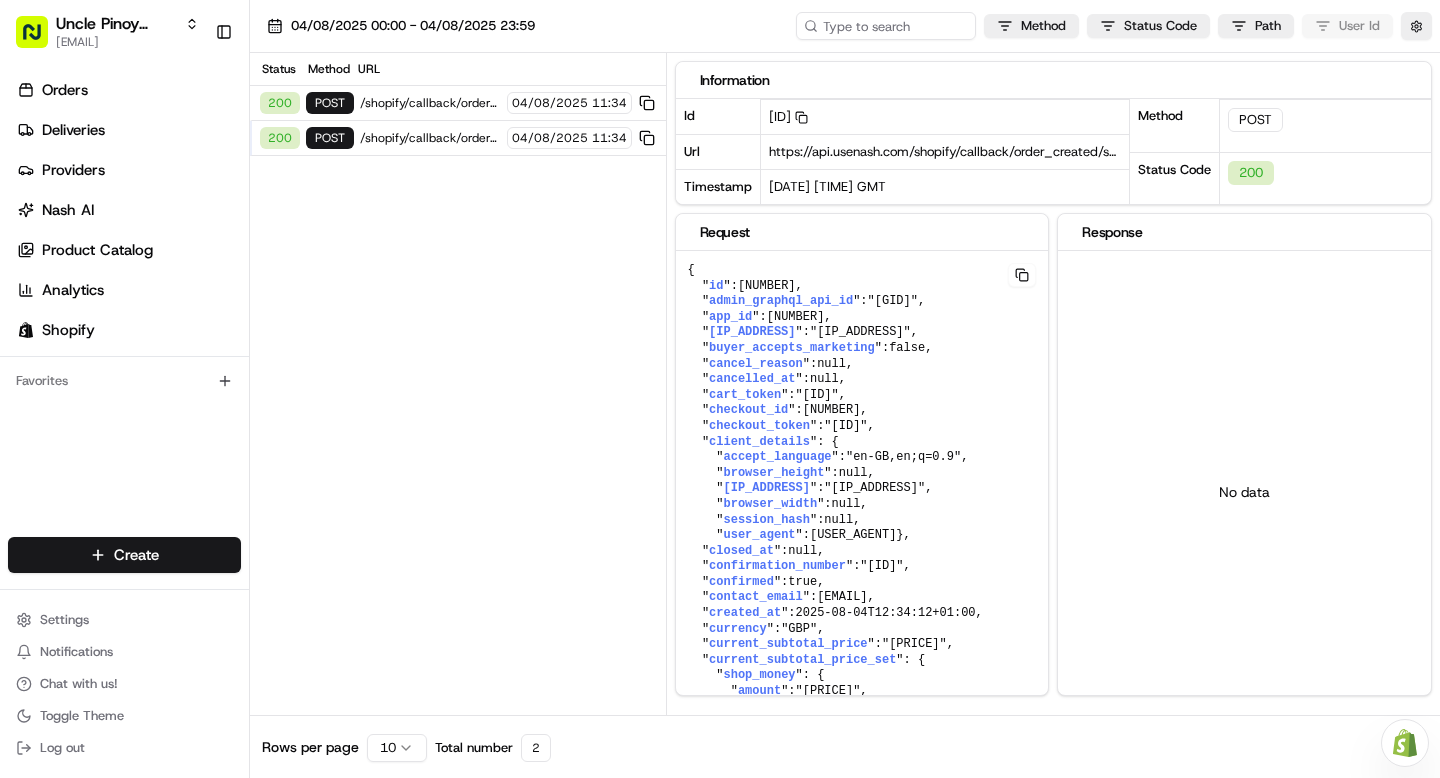 click on "/shopify/callback/order_created/sai_nDRVjkz6EqnHZajBQuFDQV" at bounding box center [430, 103] 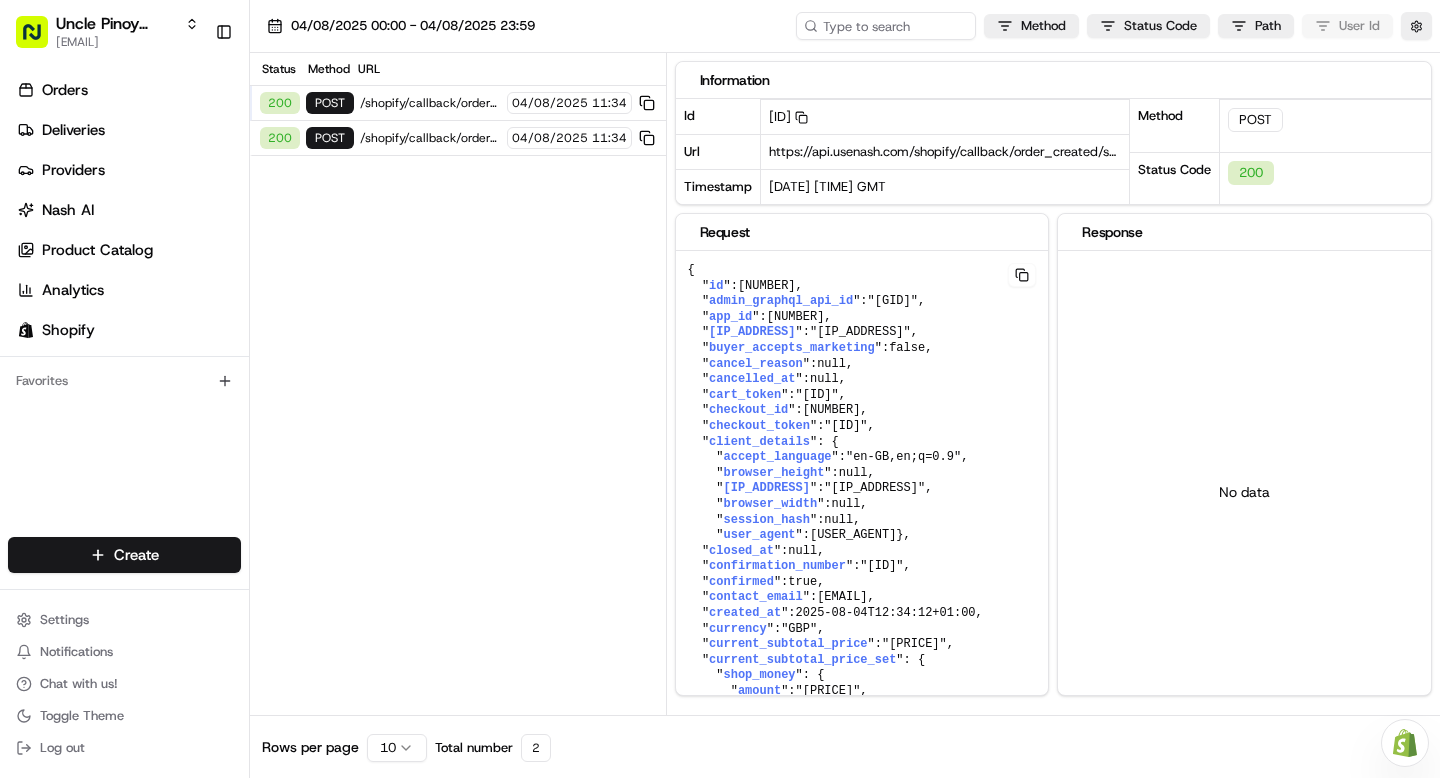 click on "/shopify/callback/order_created/sai_nDRVjkz6EqnHZajBQuFDQV" at bounding box center [430, 138] 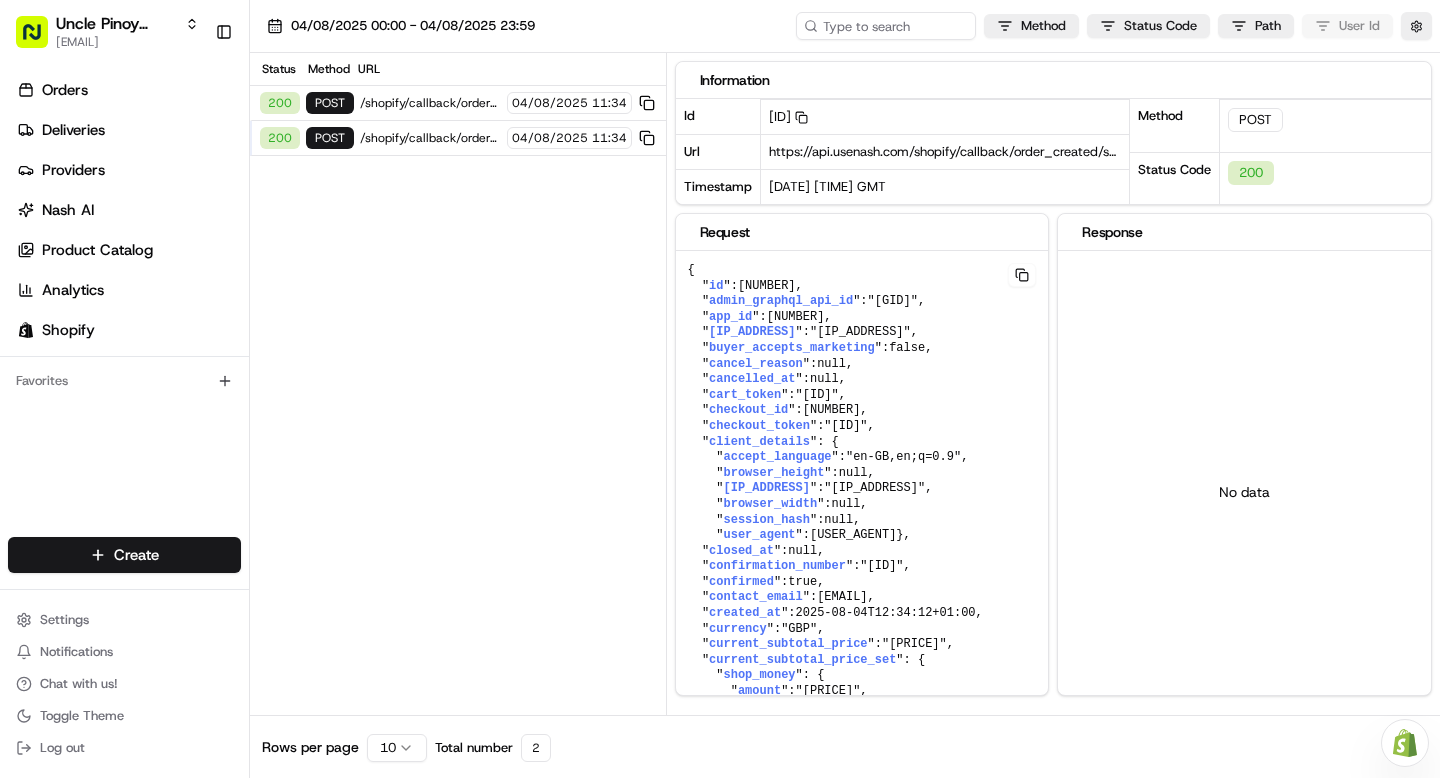 click on "/shopify/callback/order_created/sai_nDRVjkz6EqnHZajBQuFDQV" at bounding box center [430, 103] 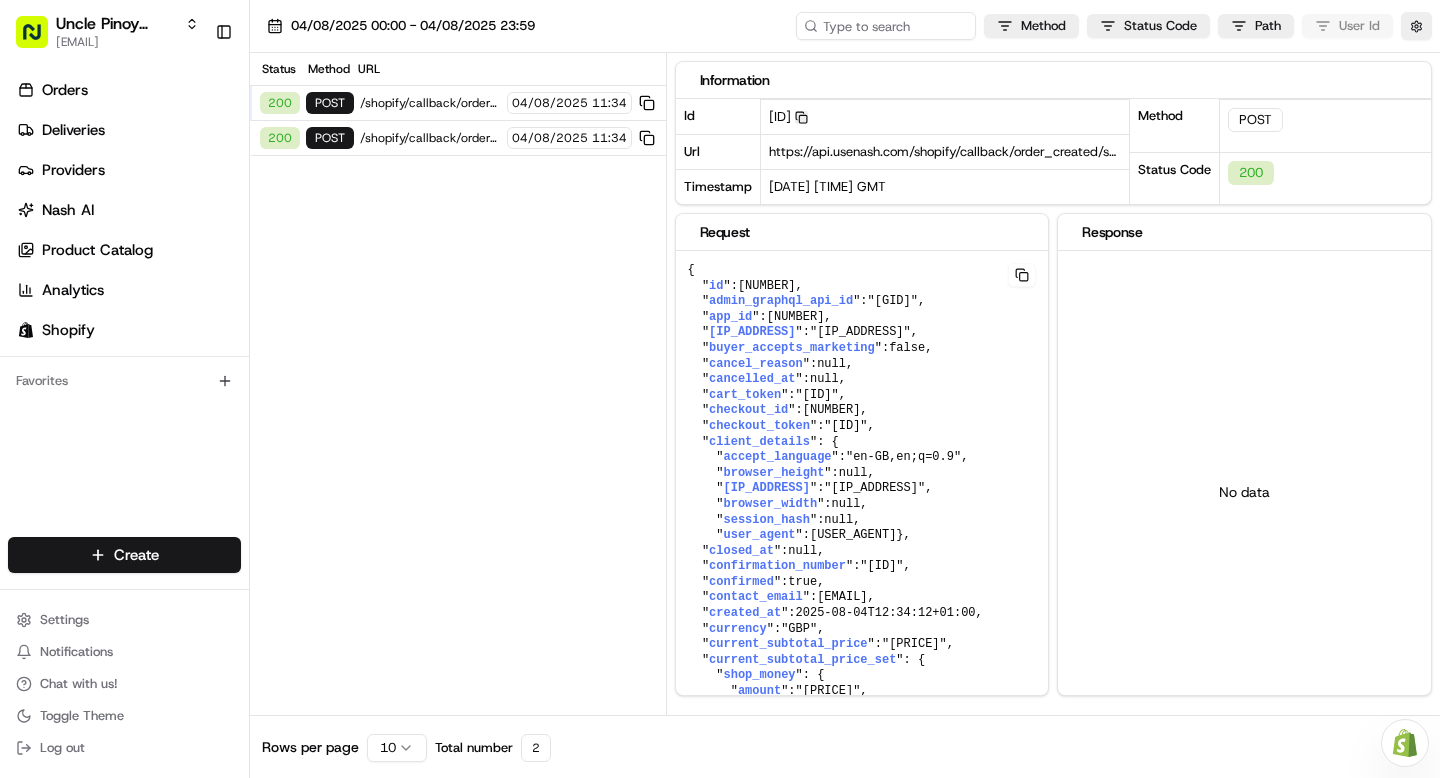 click 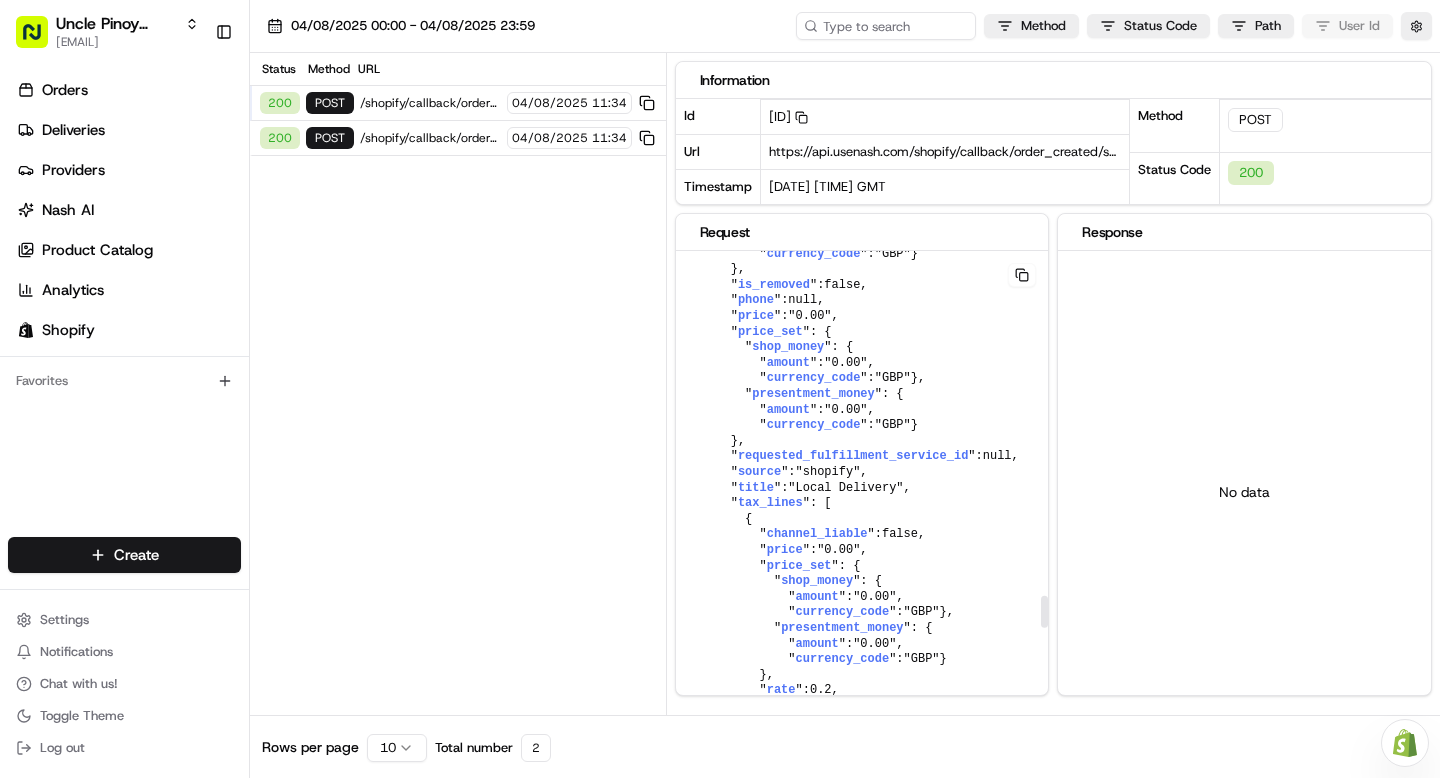 scroll, scrollTop: 4823, scrollLeft: 0, axis: vertical 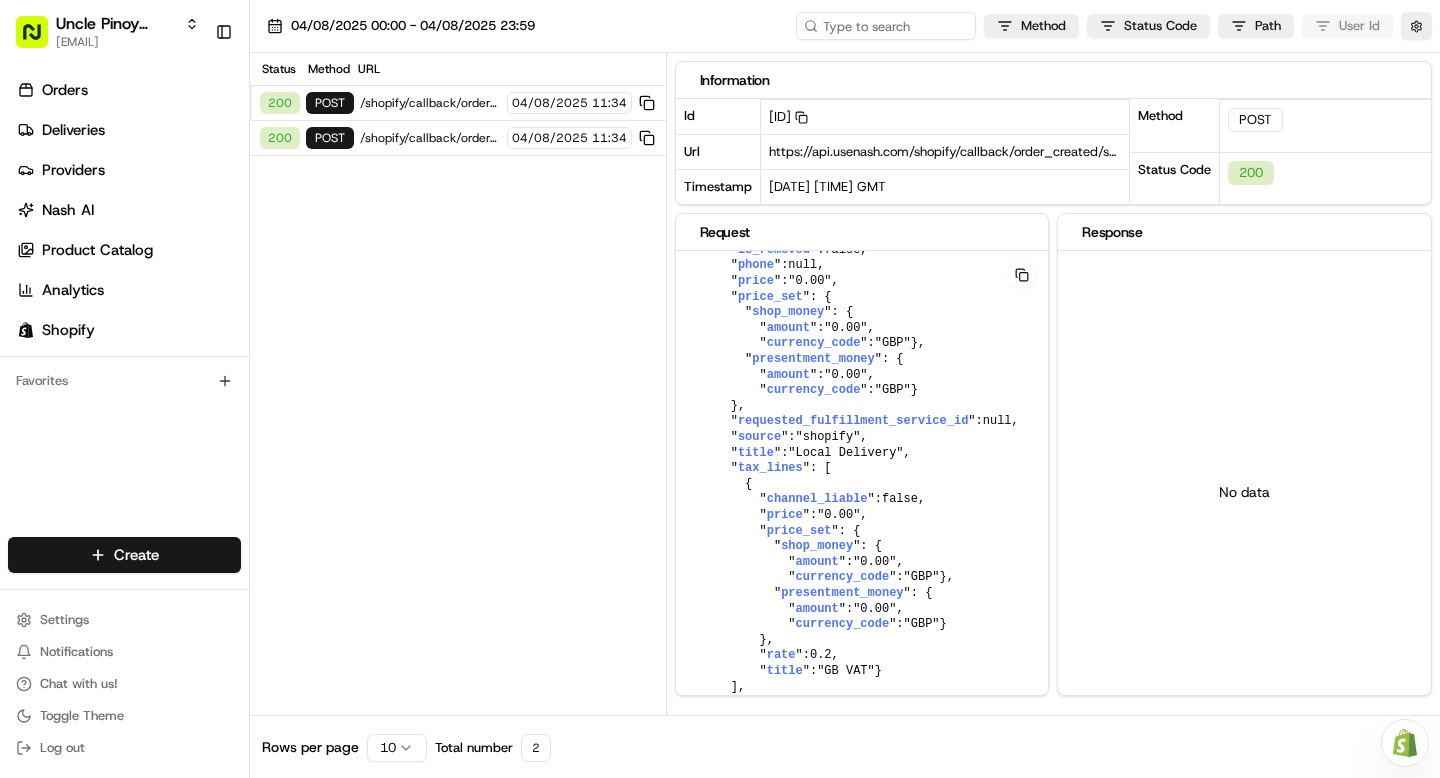 click on "/shopify/callback/order_created/sai_nDRVjkz6EqnHZajBQuFDQV" at bounding box center (430, 138) 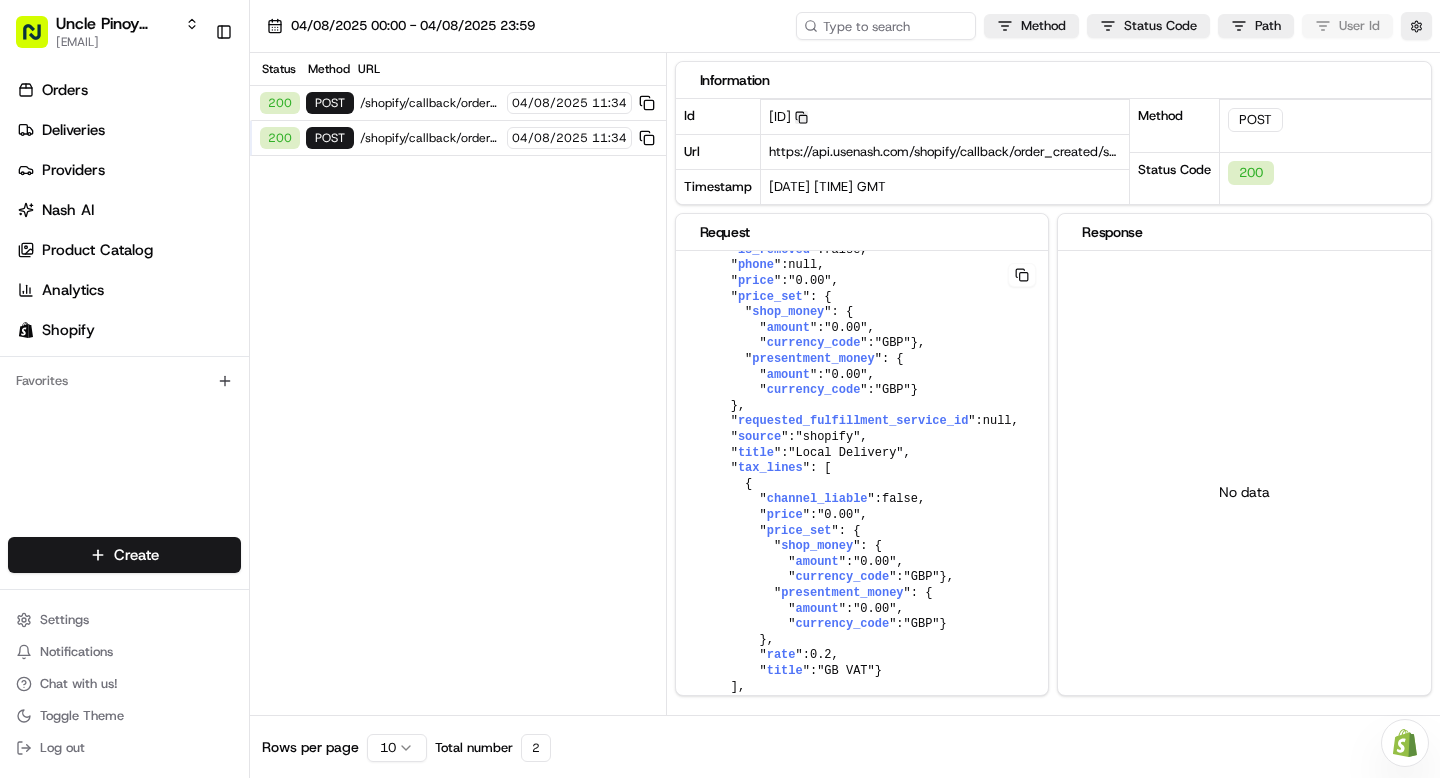 click 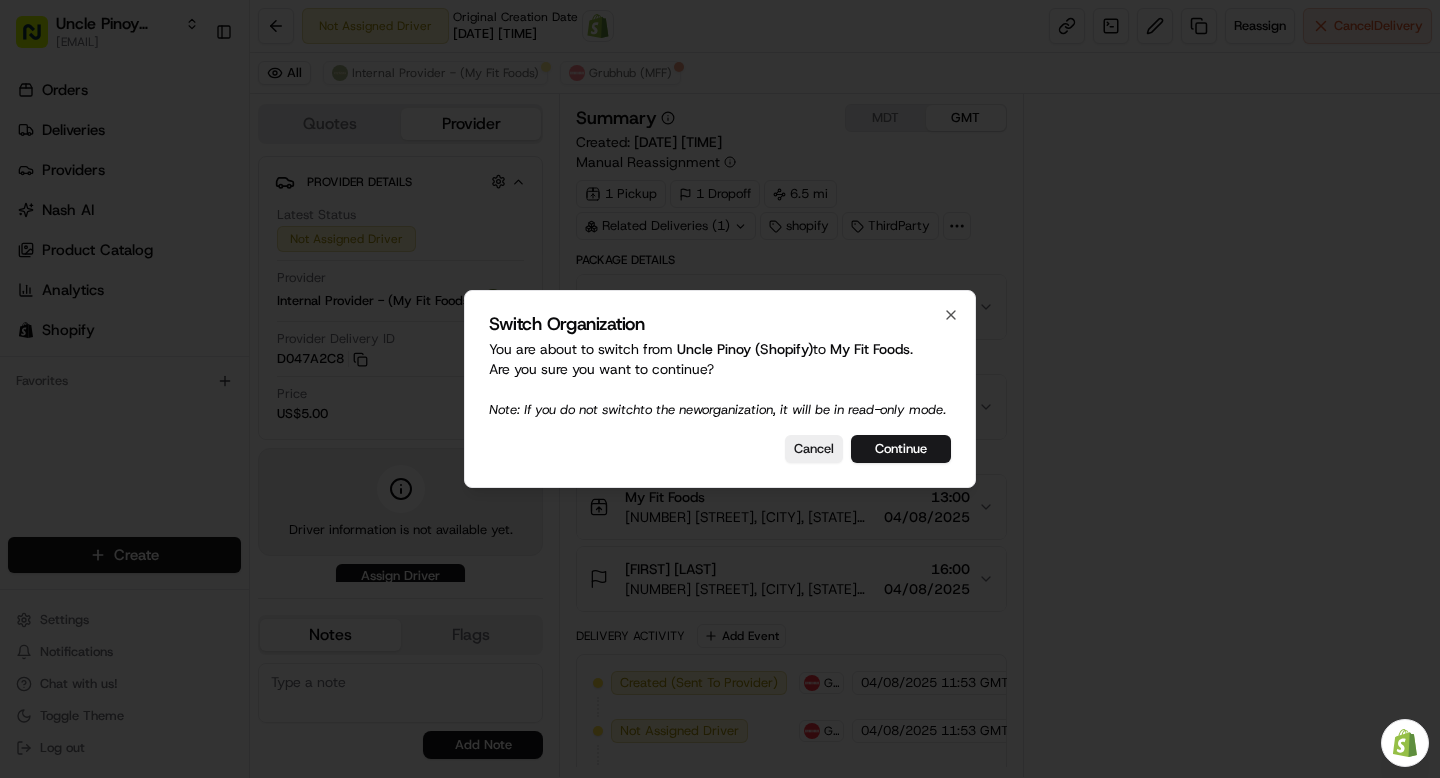 scroll, scrollTop: 0, scrollLeft: 0, axis: both 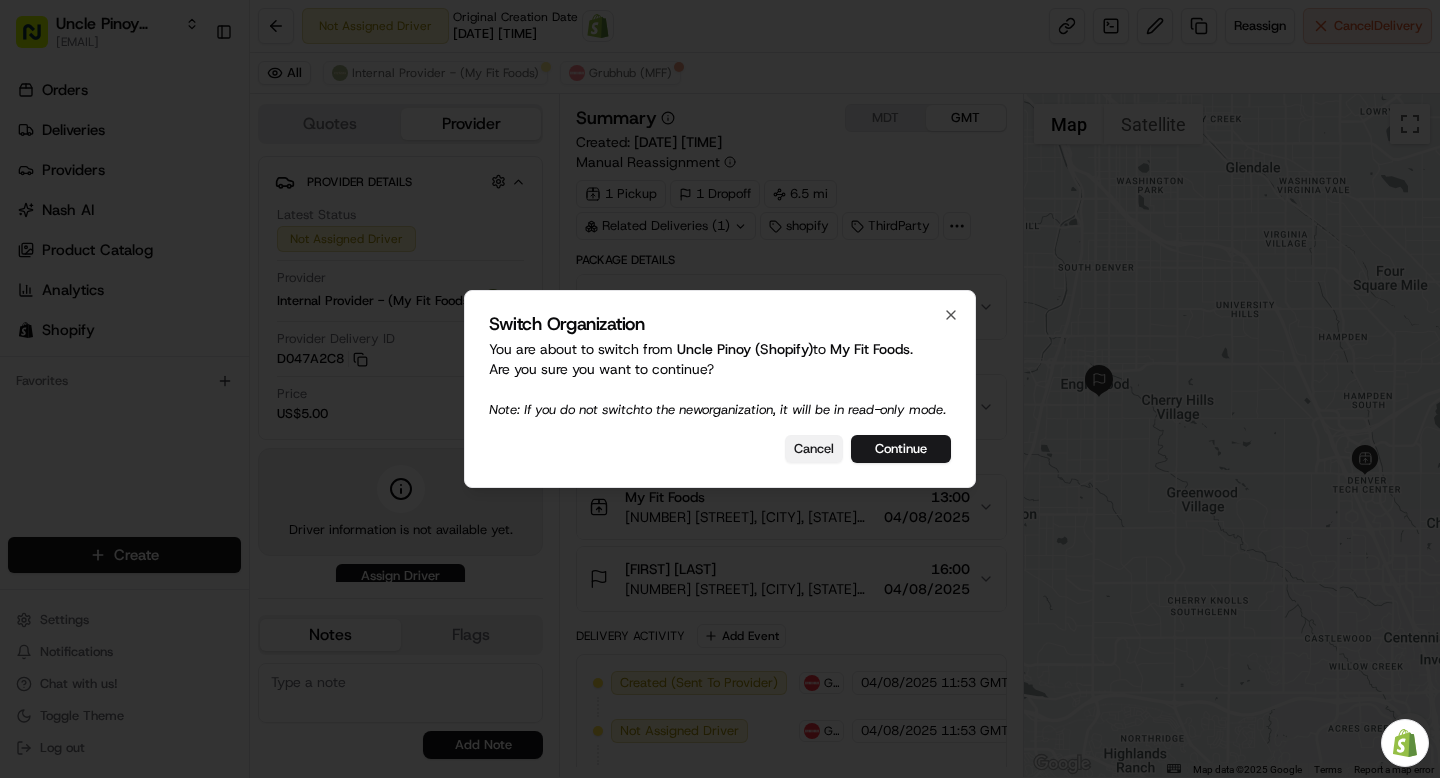 click on "Cancel" at bounding box center (814, 449) 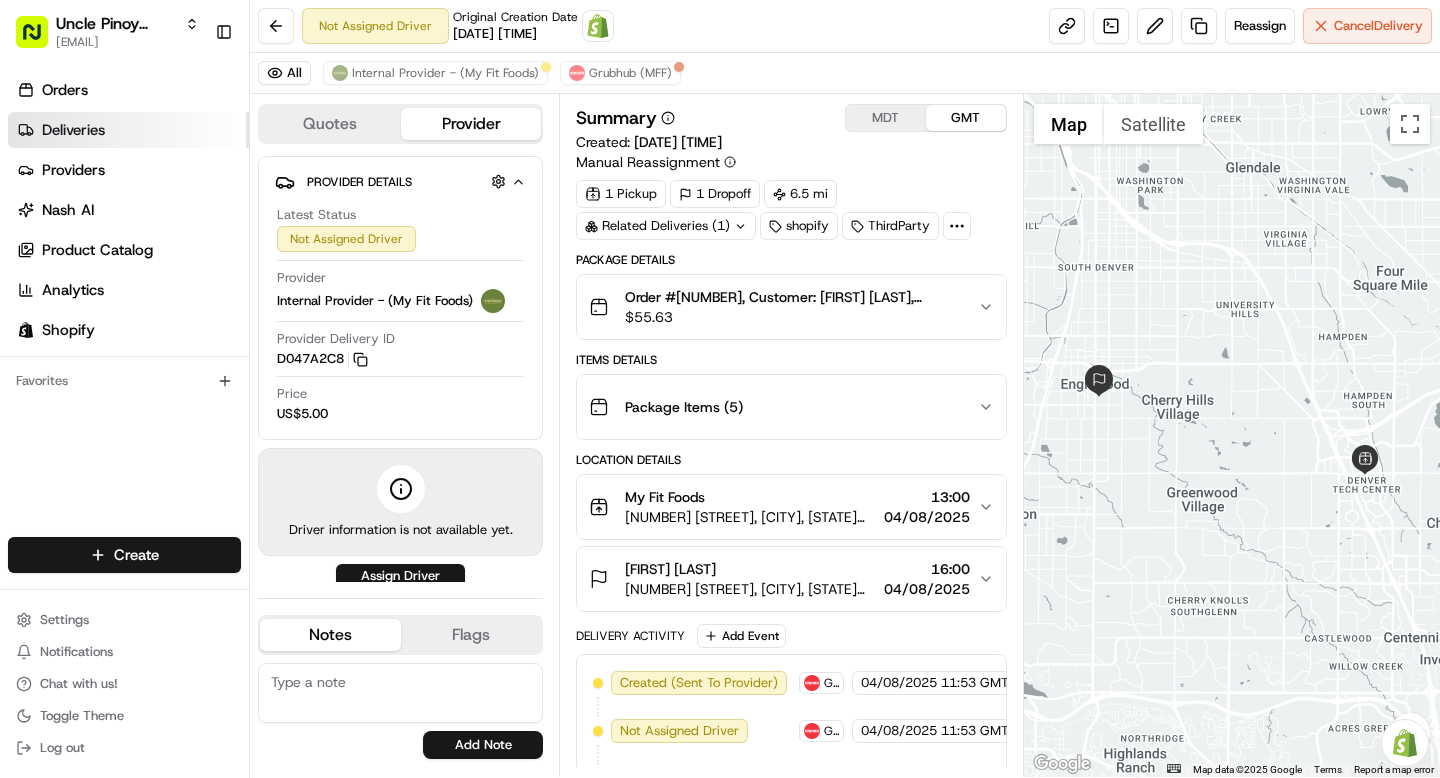 click on "Deliveries" at bounding box center [73, 130] 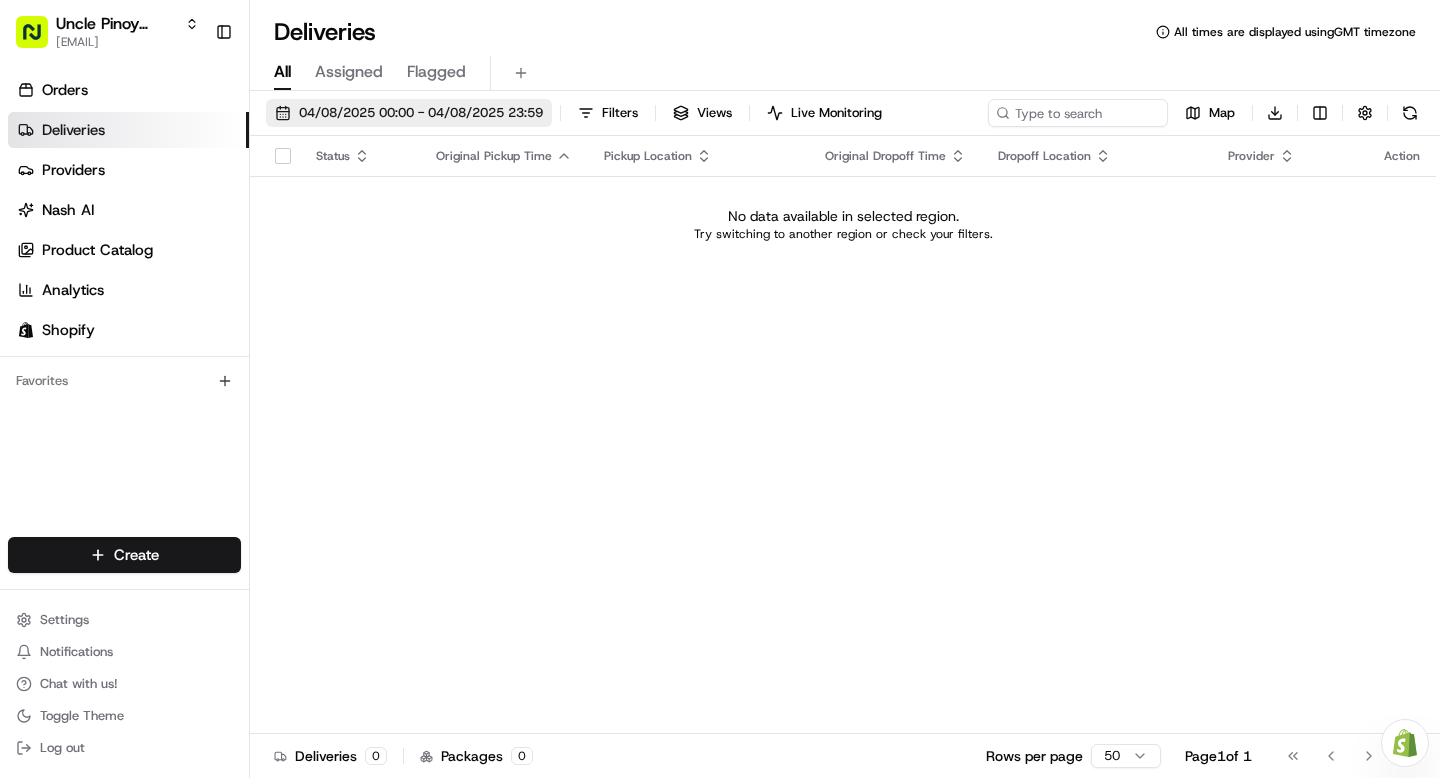 click on "04/08/2025 00:00 - 04/08/2025 23:59" at bounding box center [421, 113] 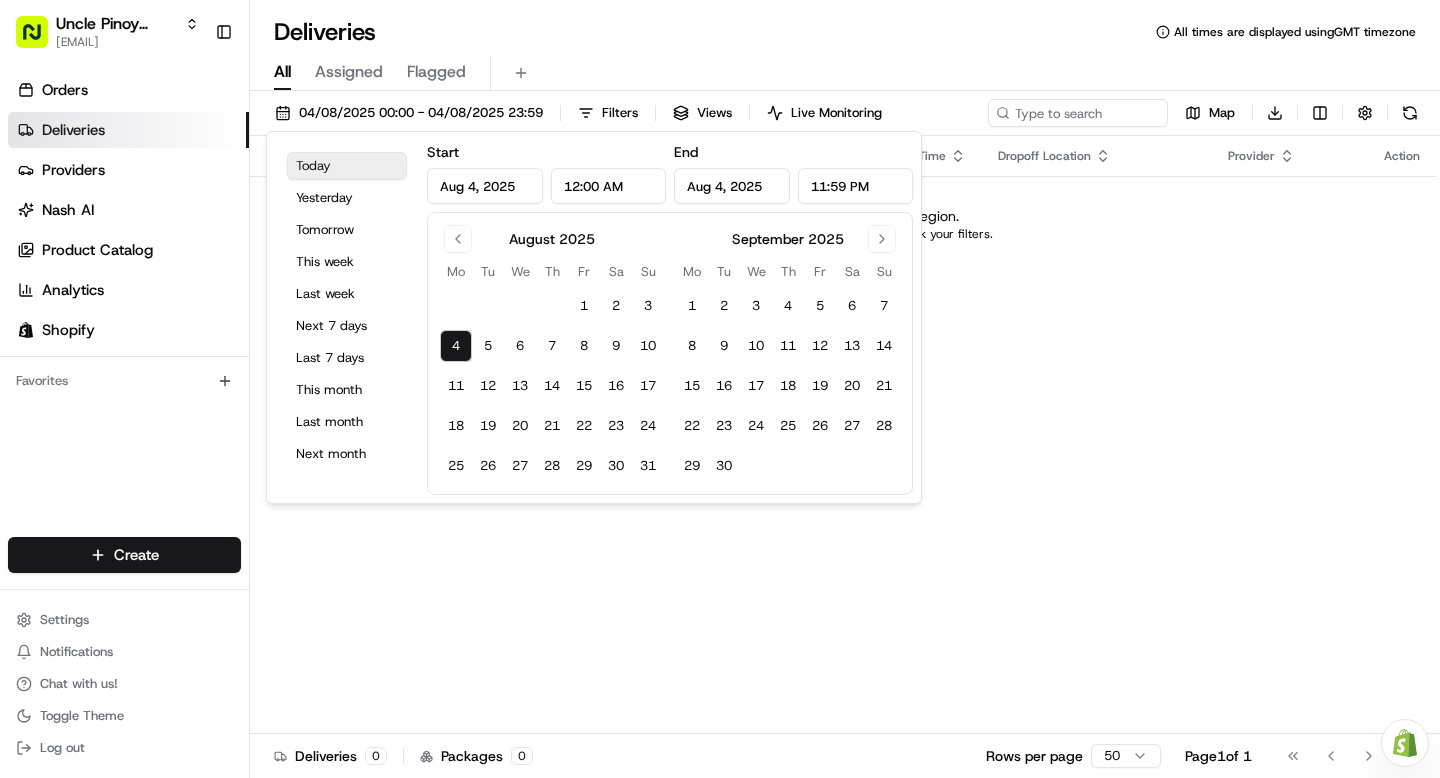 click on "Today" at bounding box center [347, 166] 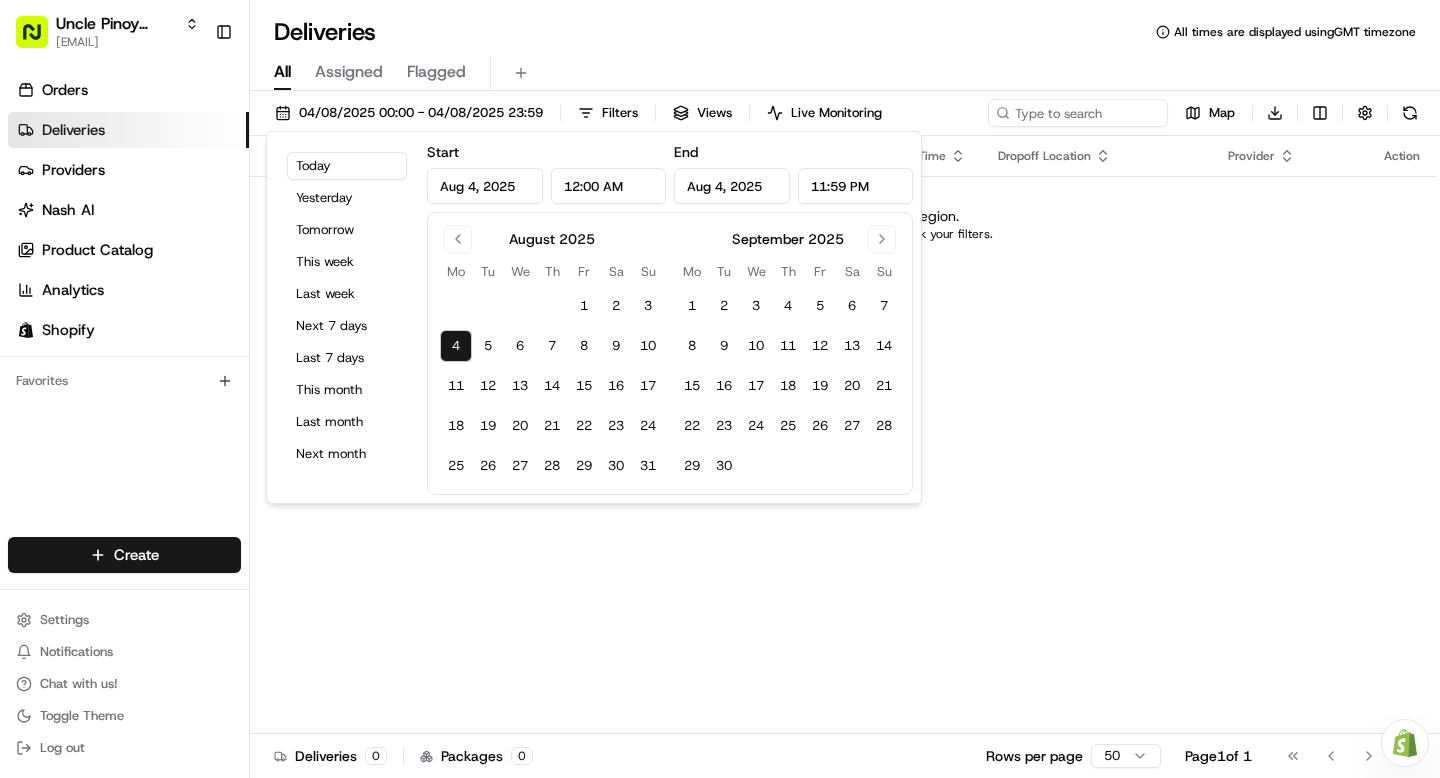 click on "No data available in selected region. Try switching to another region or check your filters." at bounding box center [843, 224] 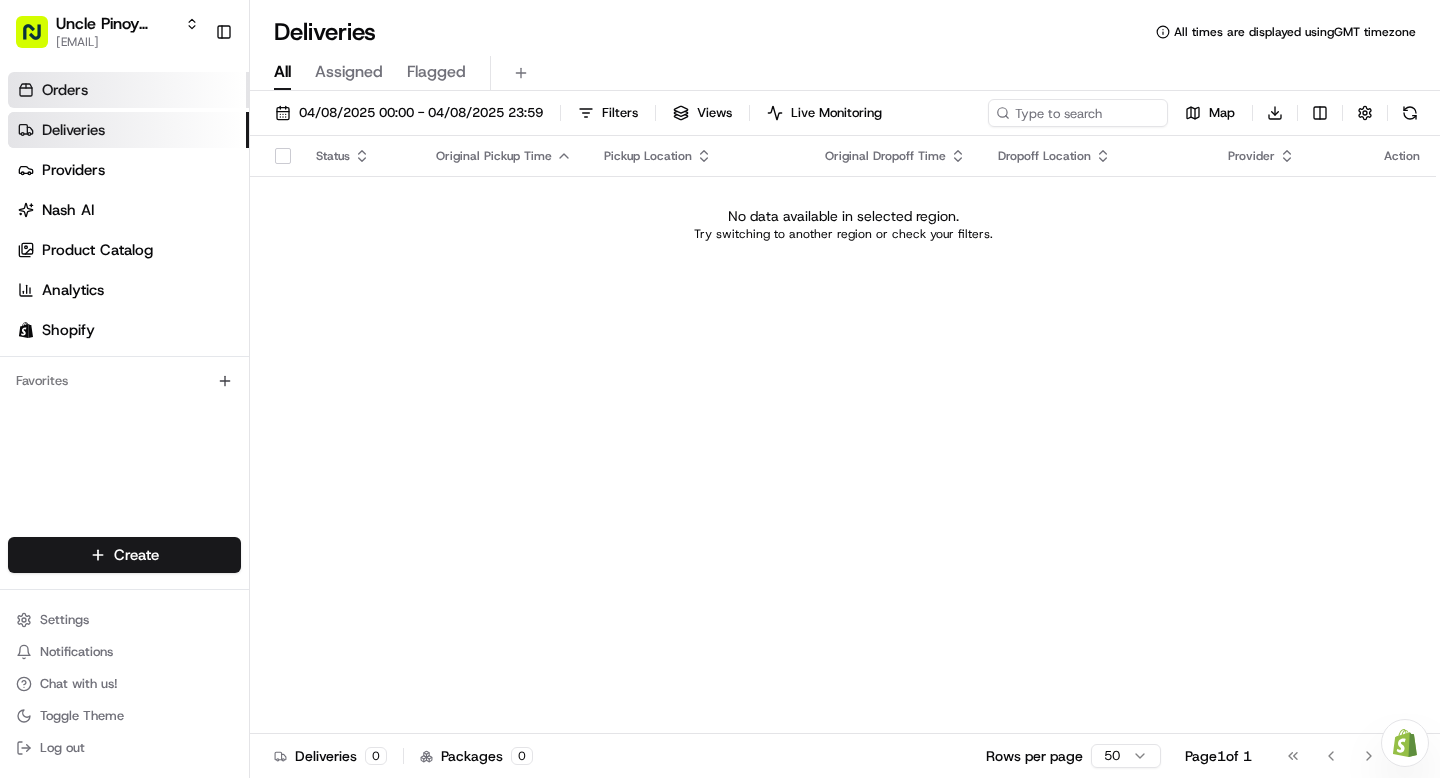 click on "Orders" at bounding box center (65, 90) 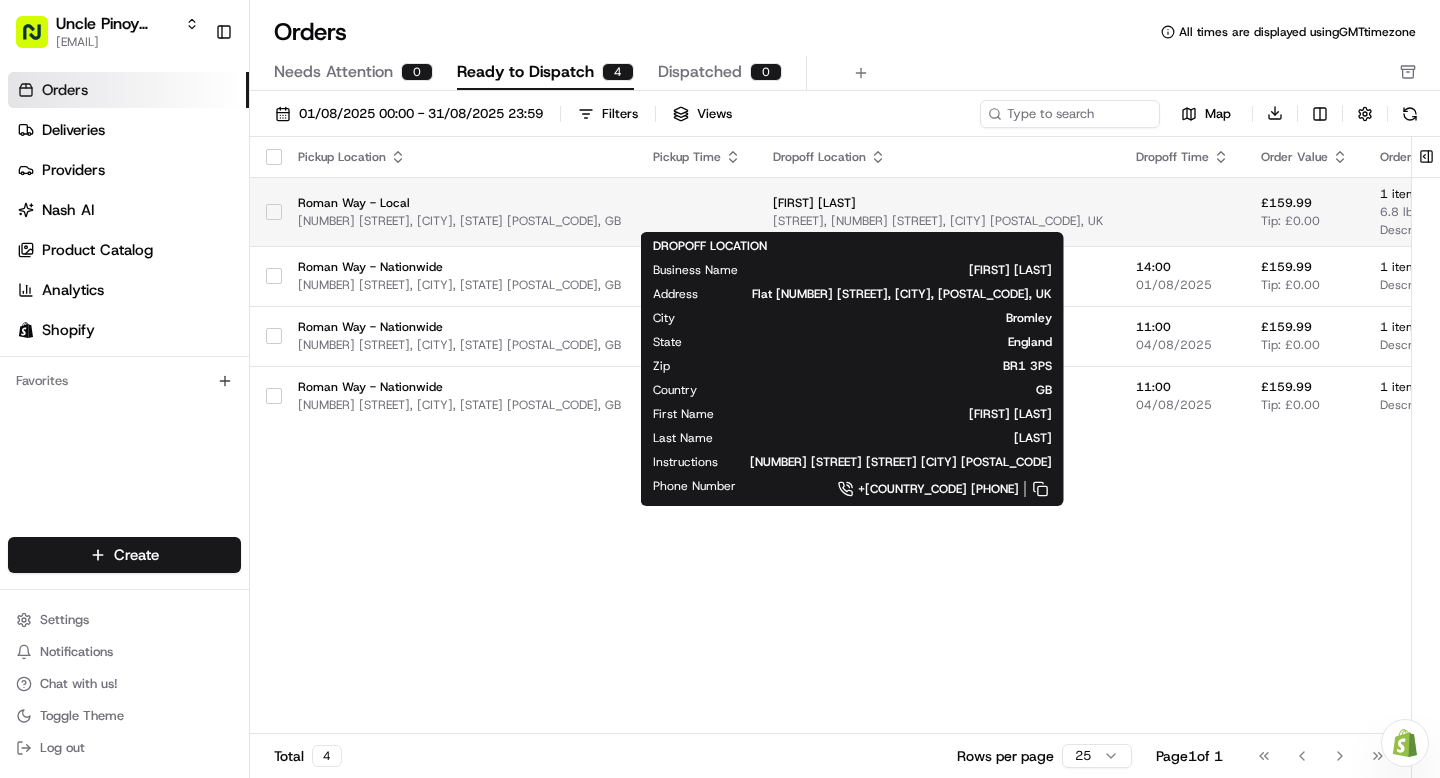 click on "Brompton Court, 17 Tweedy Rd, Bromley BR1 3PS, UK" at bounding box center [938, 221] 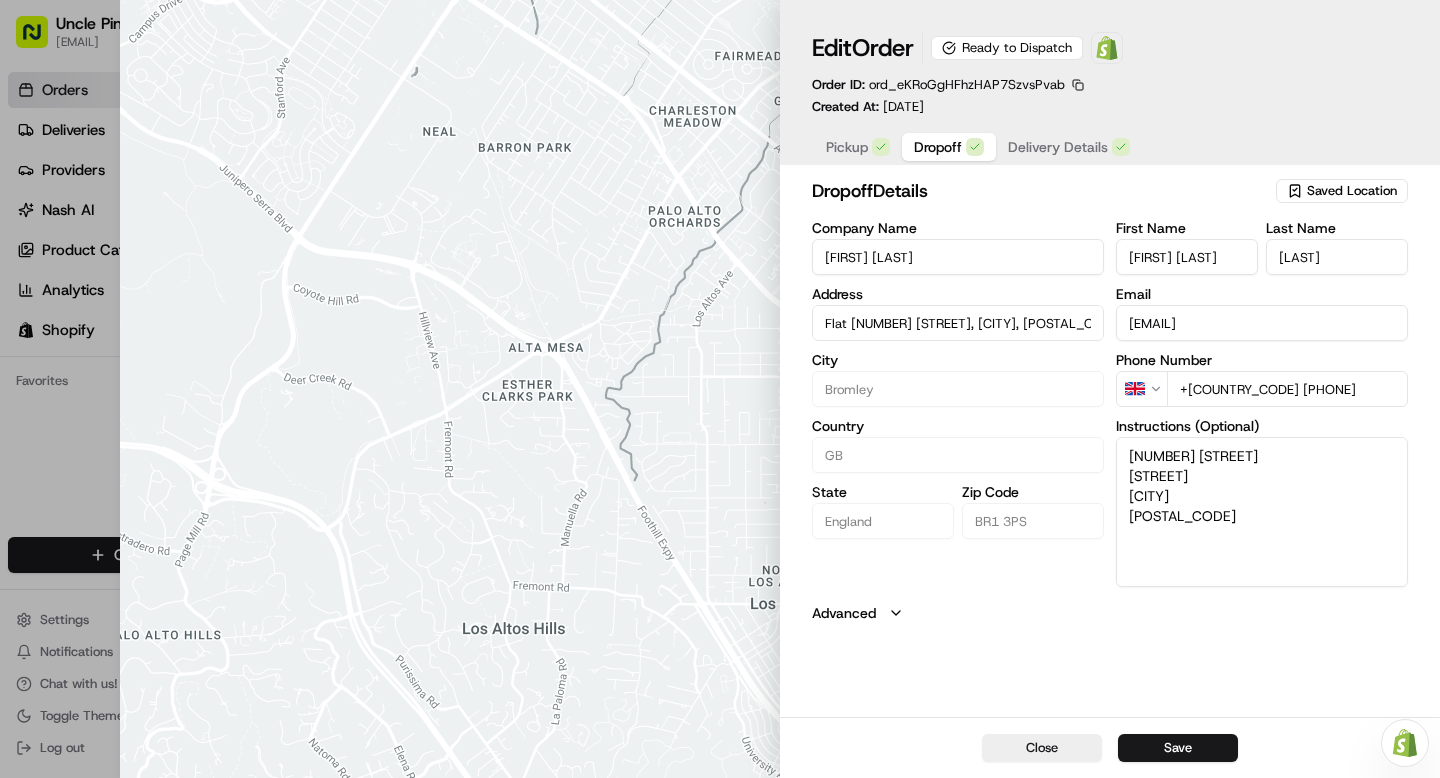click on "Dropoff" at bounding box center (938, 147) 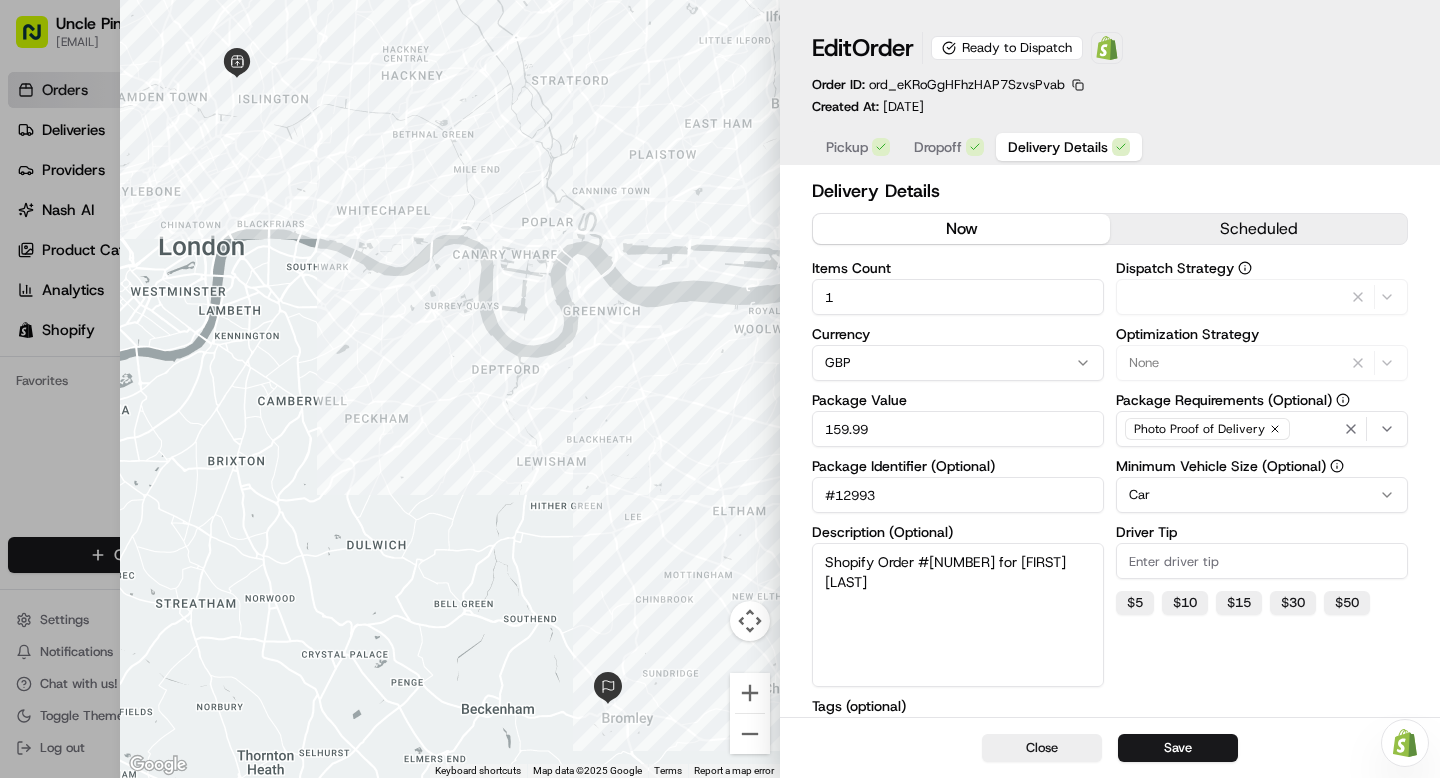 click on "Delivery Details" at bounding box center (1058, 147) 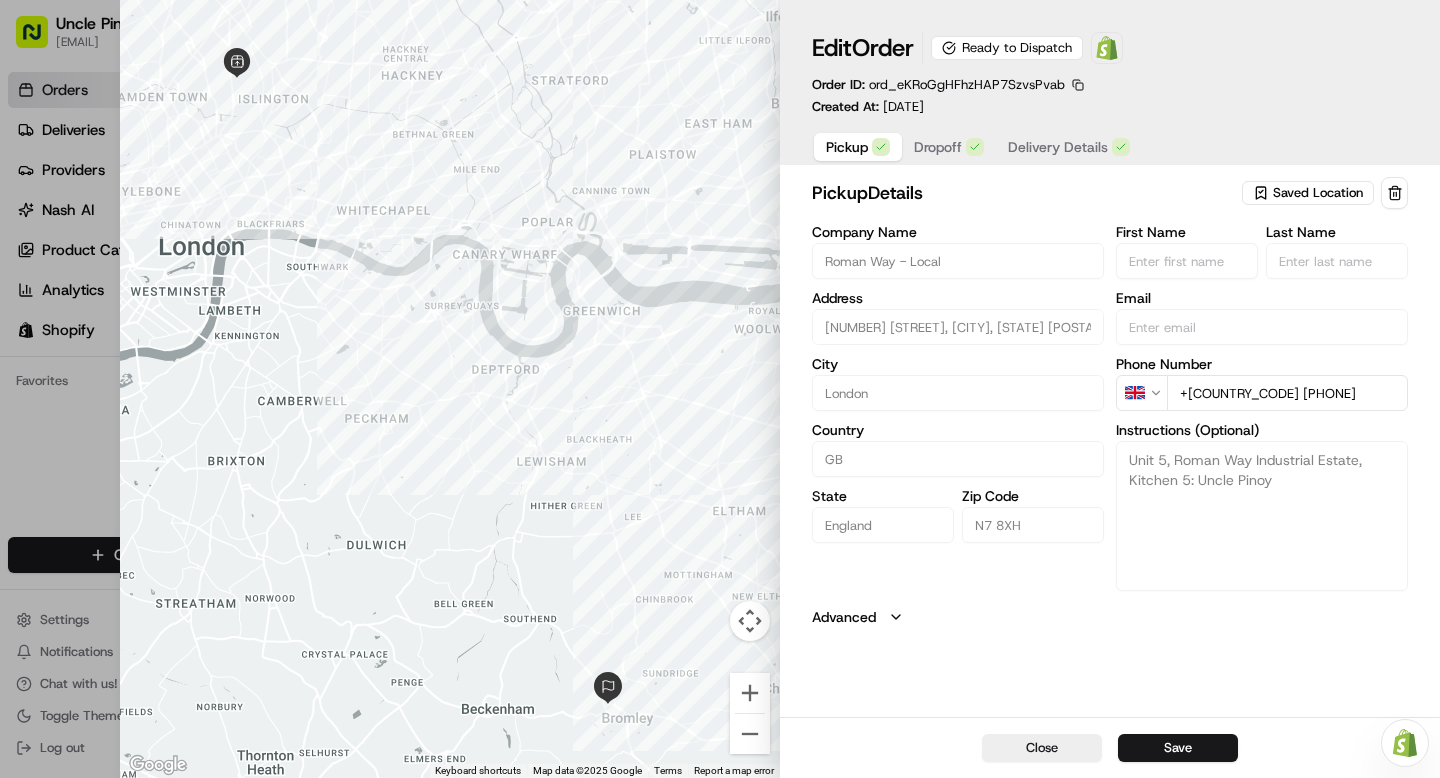 click on "Pickup" at bounding box center [847, 147] 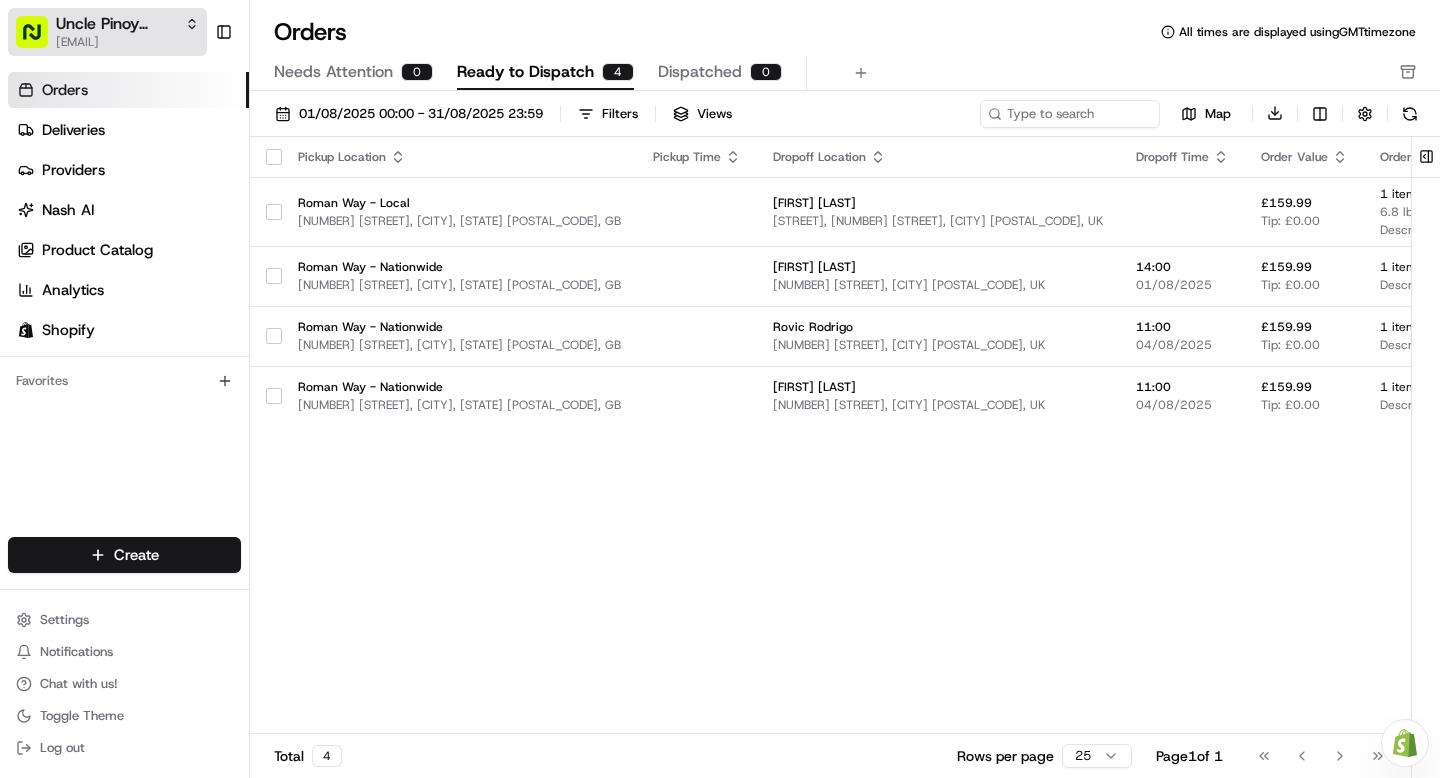 click on "Uncle Pinoy (Shopify) grace@usenash.com" at bounding box center [107, 32] 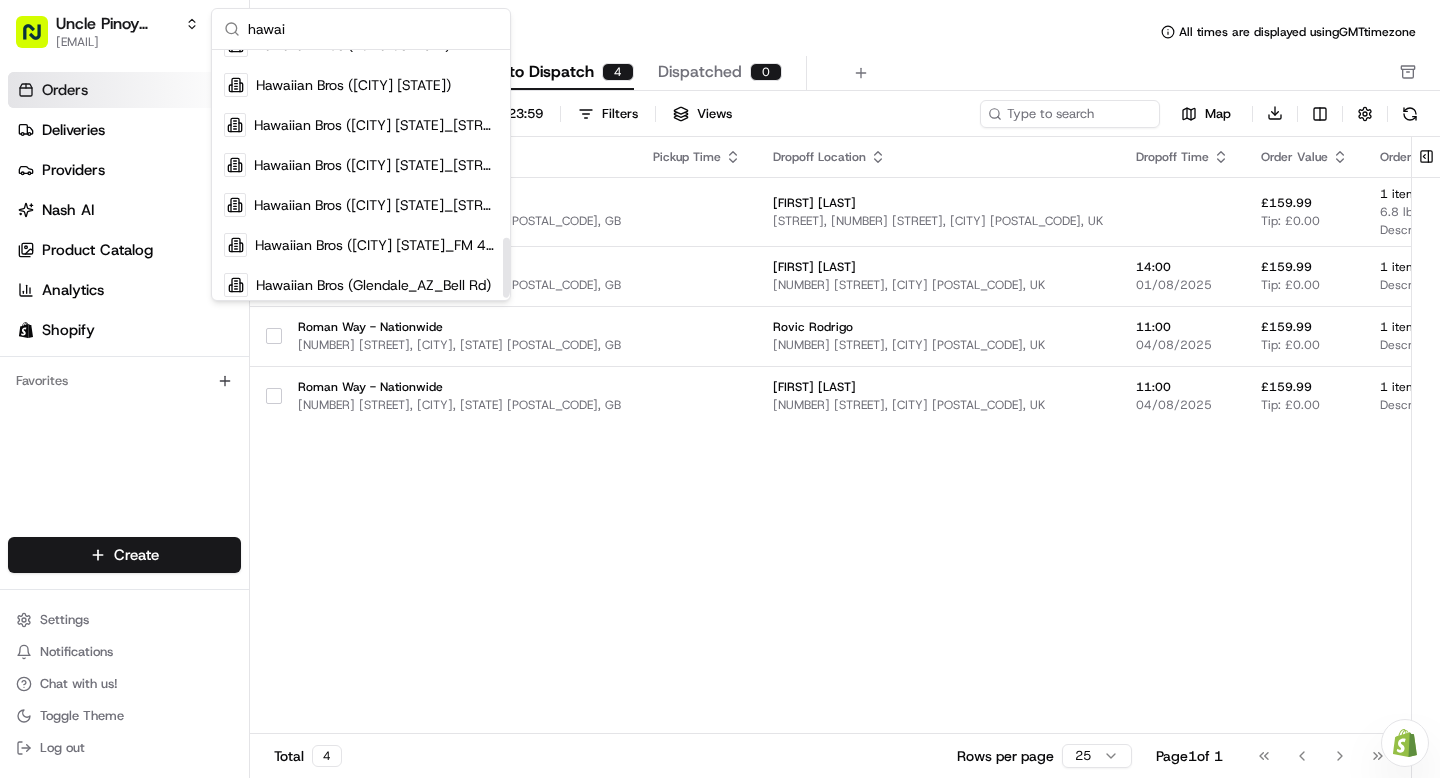 scroll, scrollTop: 790, scrollLeft: 0, axis: vertical 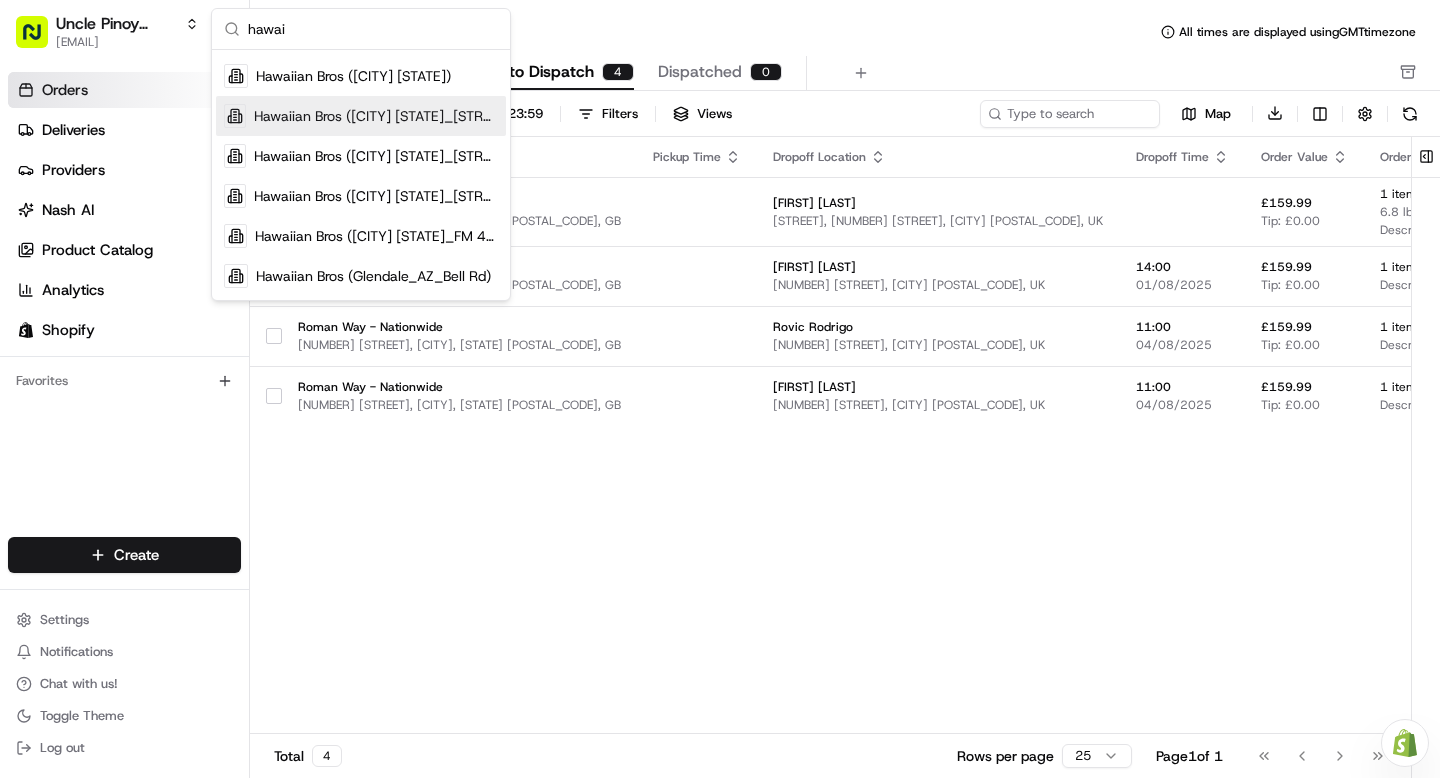 click on "hawai" at bounding box center [373, 29] 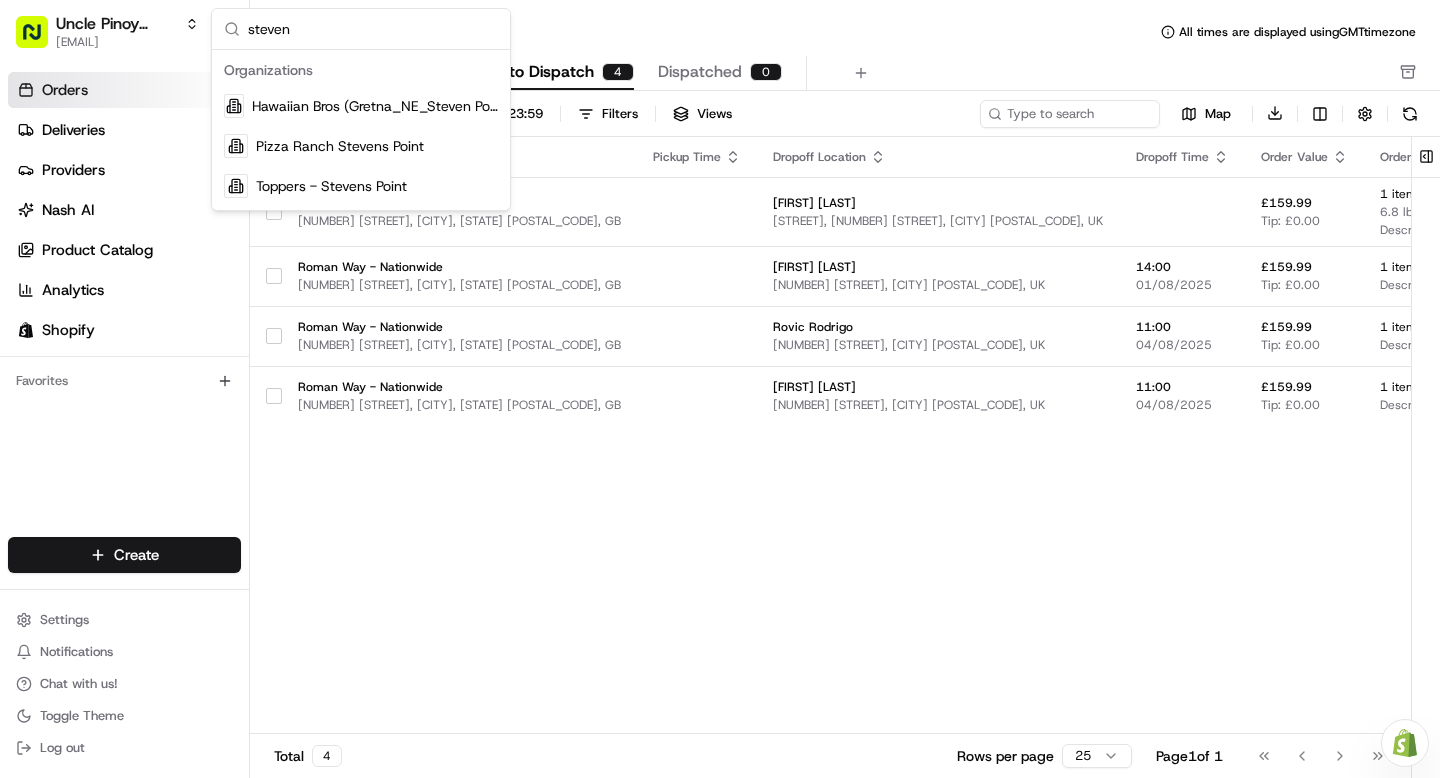 scroll, scrollTop: 0, scrollLeft: 0, axis: both 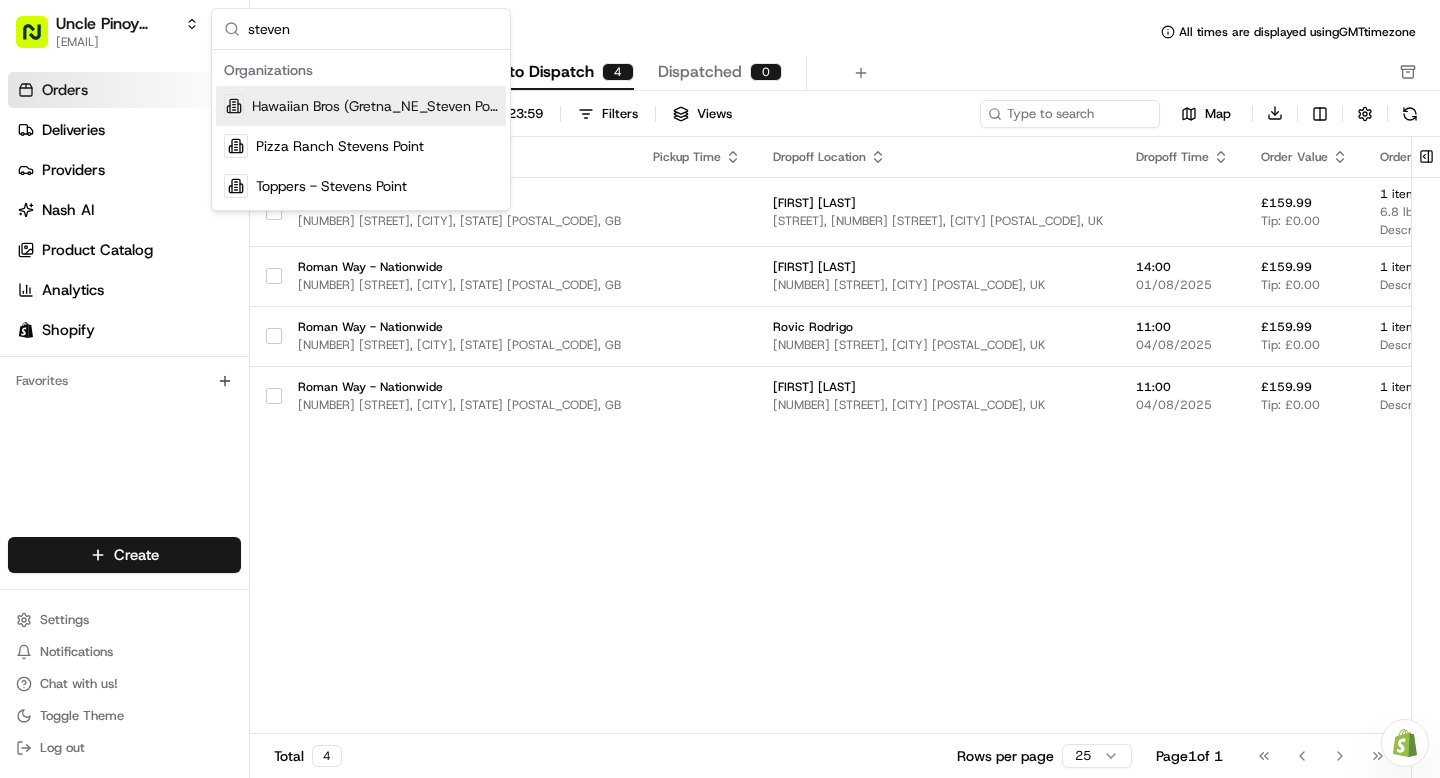type on "steven" 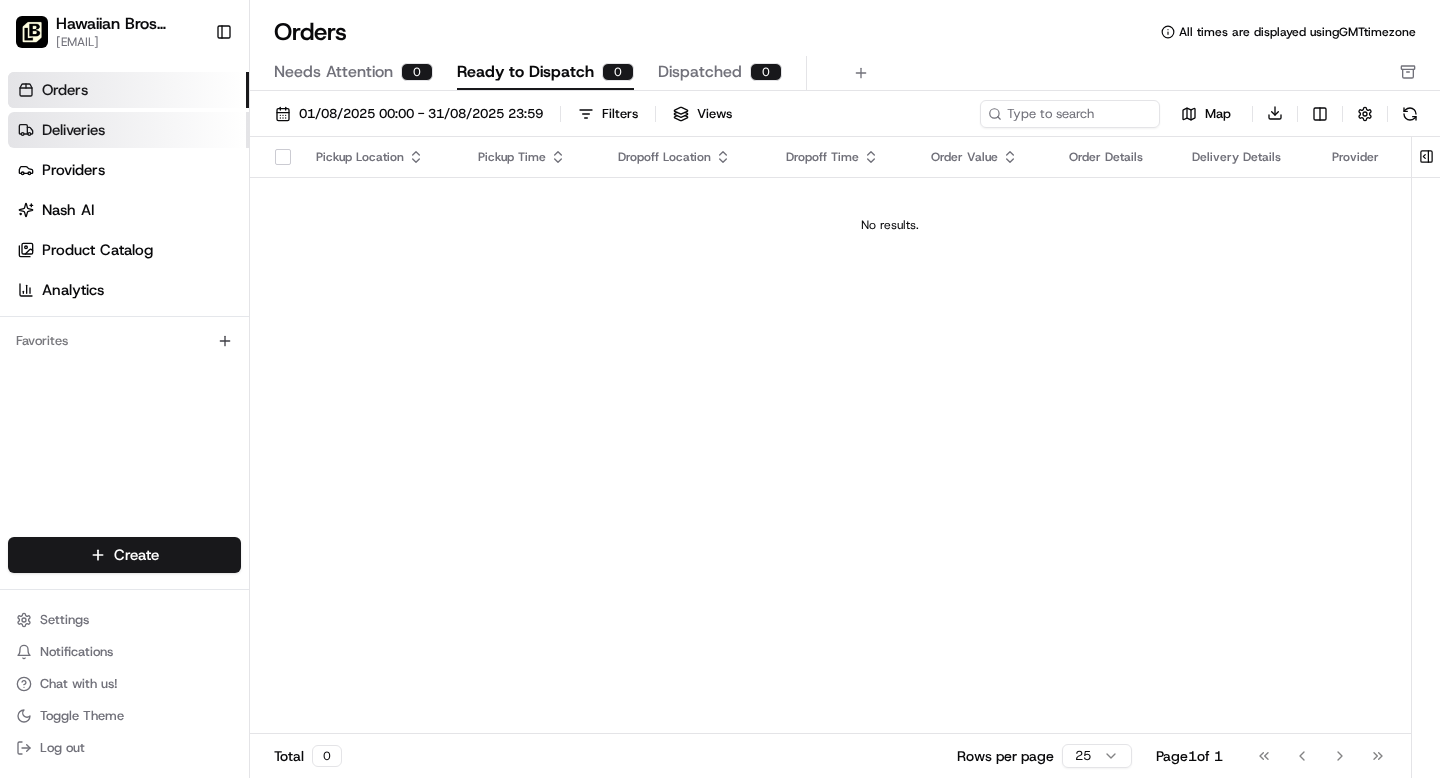 click on "Deliveries" at bounding box center [73, 130] 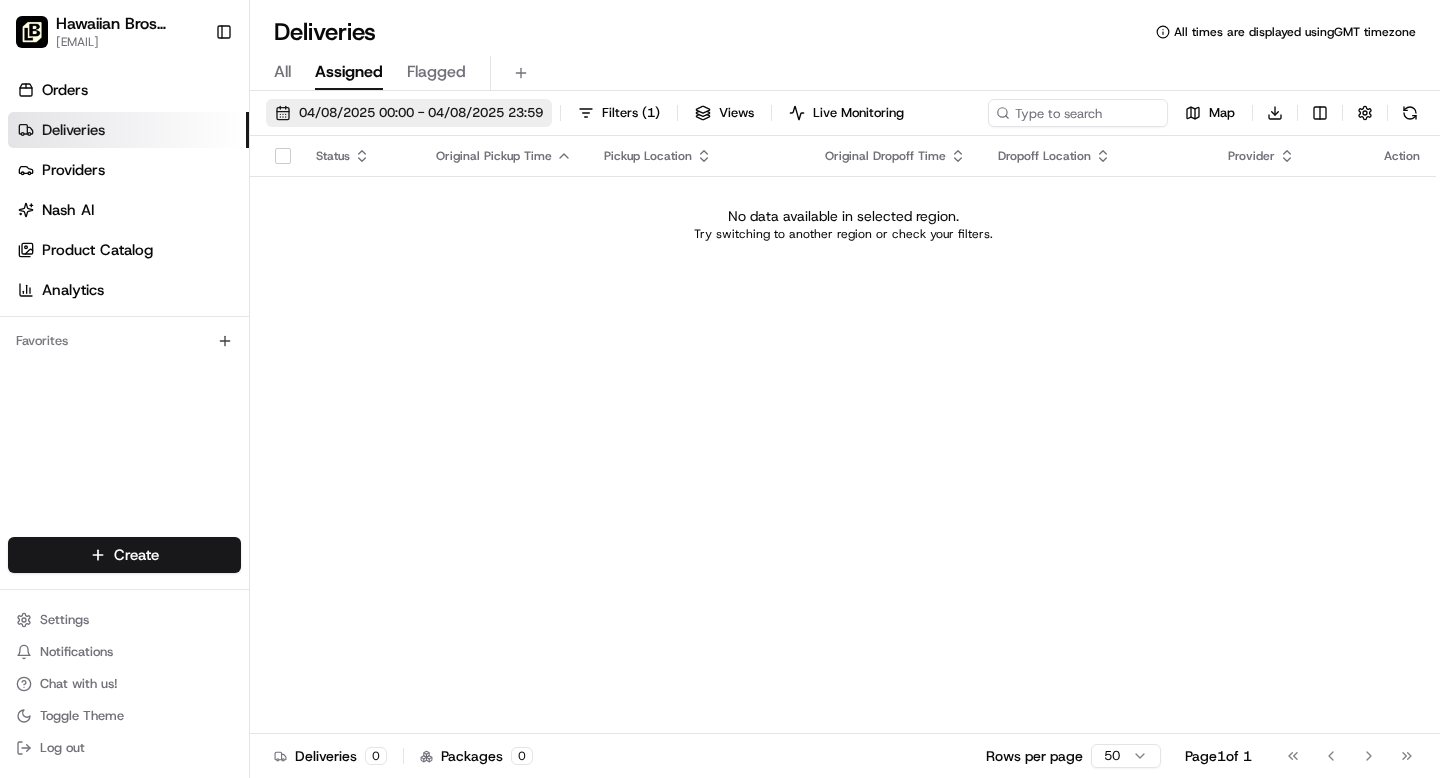 click on "04/08/2025 00:00 - 04/08/2025 23:59" at bounding box center (409, 113) 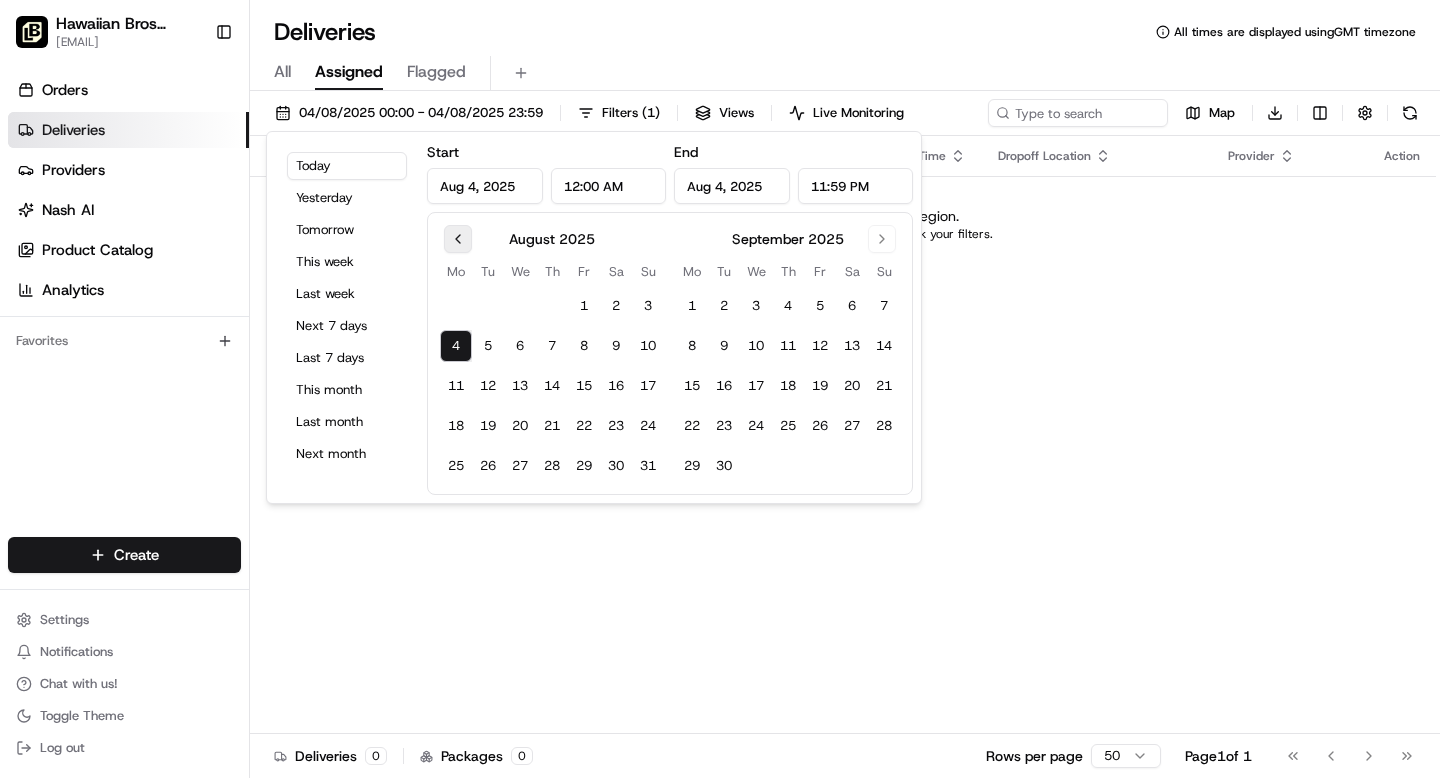 click at bounding box center [458, 239] 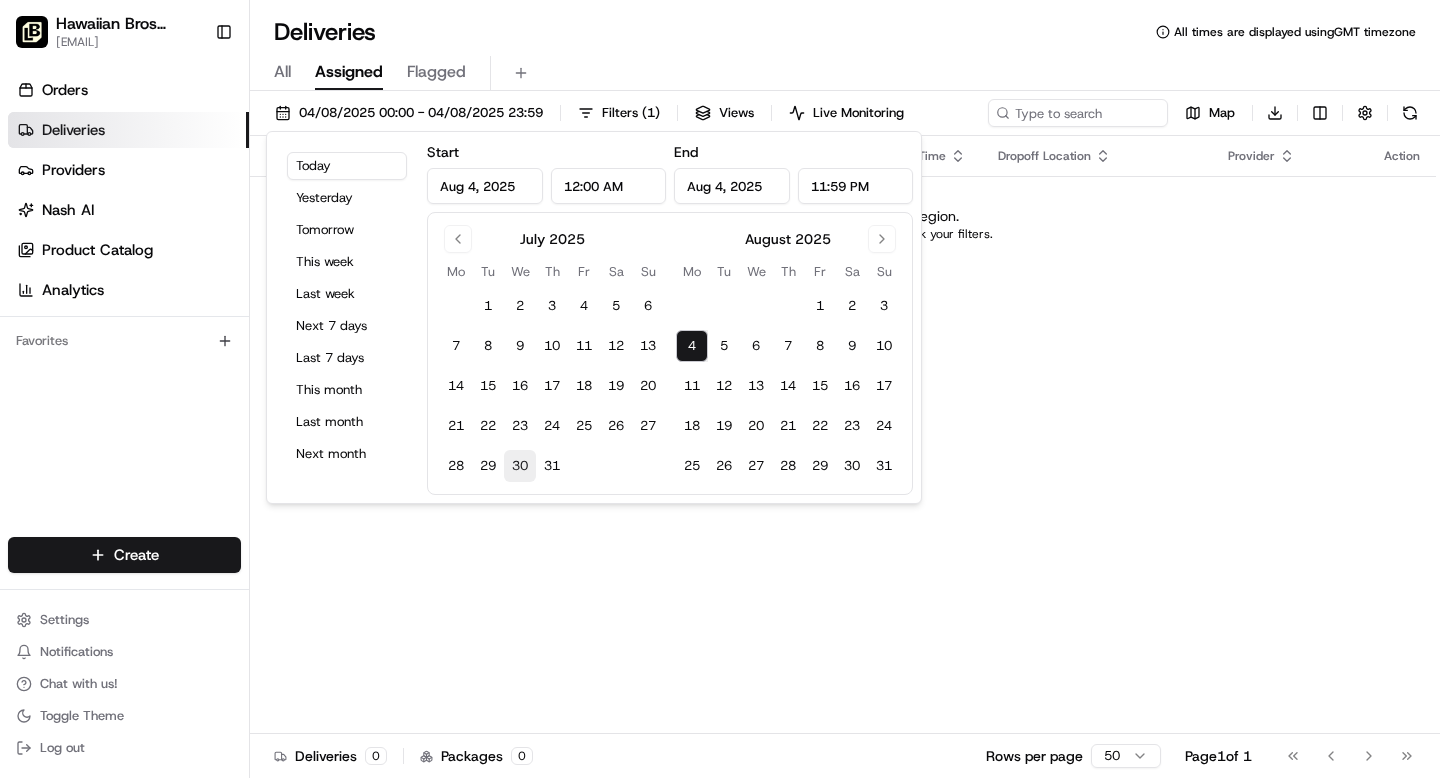 click on "30" at bounding box center (520, 466) 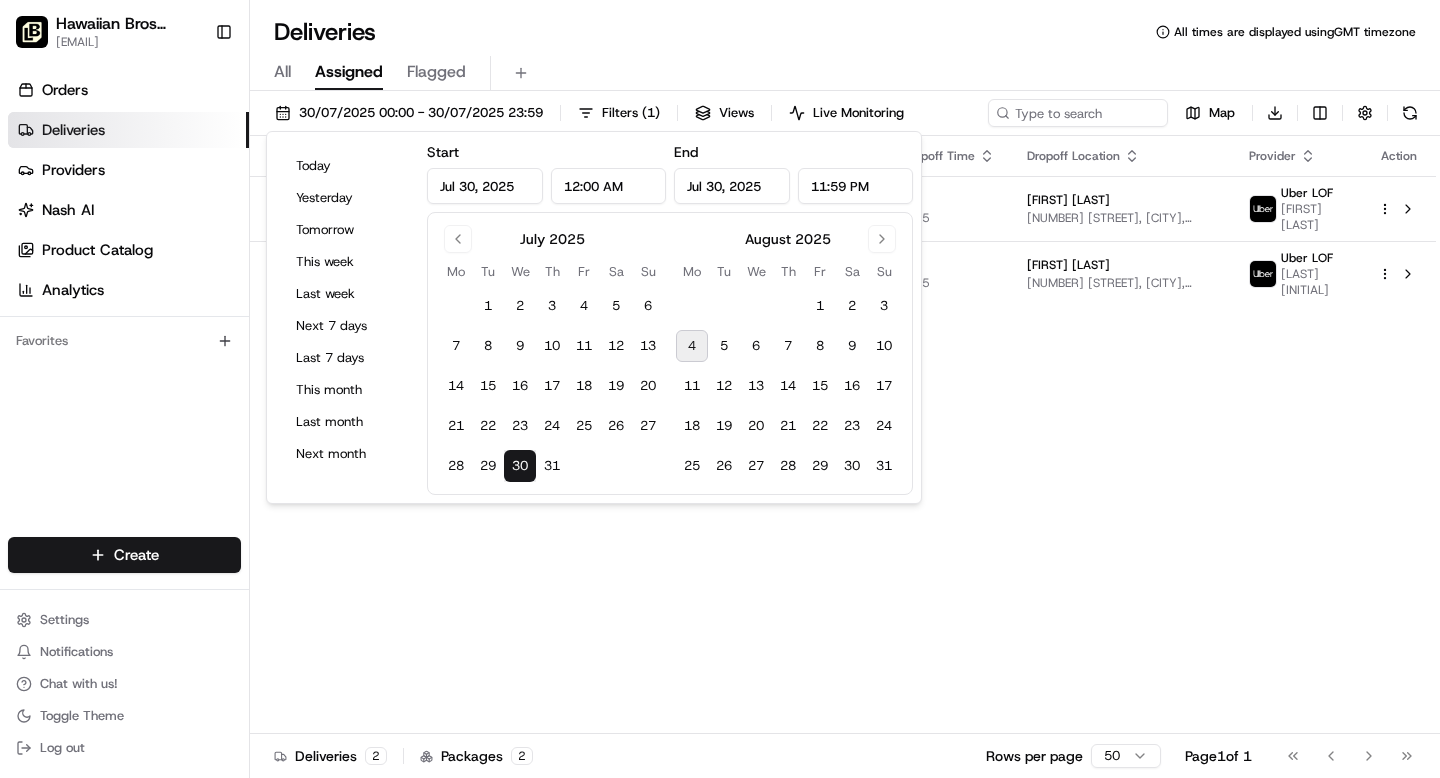 click on "Deliveries All times are displayed using  GMT   timezone" at bounding box center (845, 32) 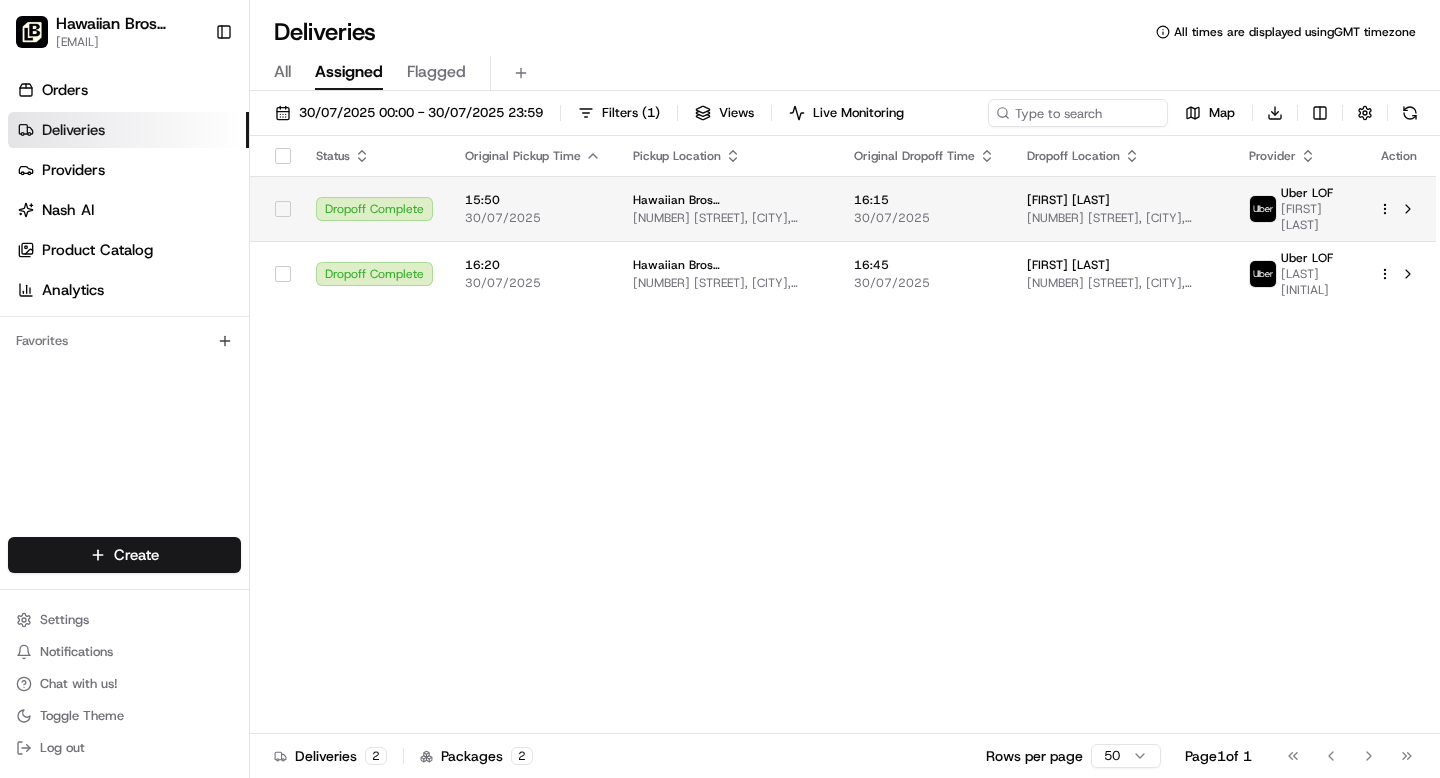 click on "16:15 30/07/2025" at bounding box center (924, 208) 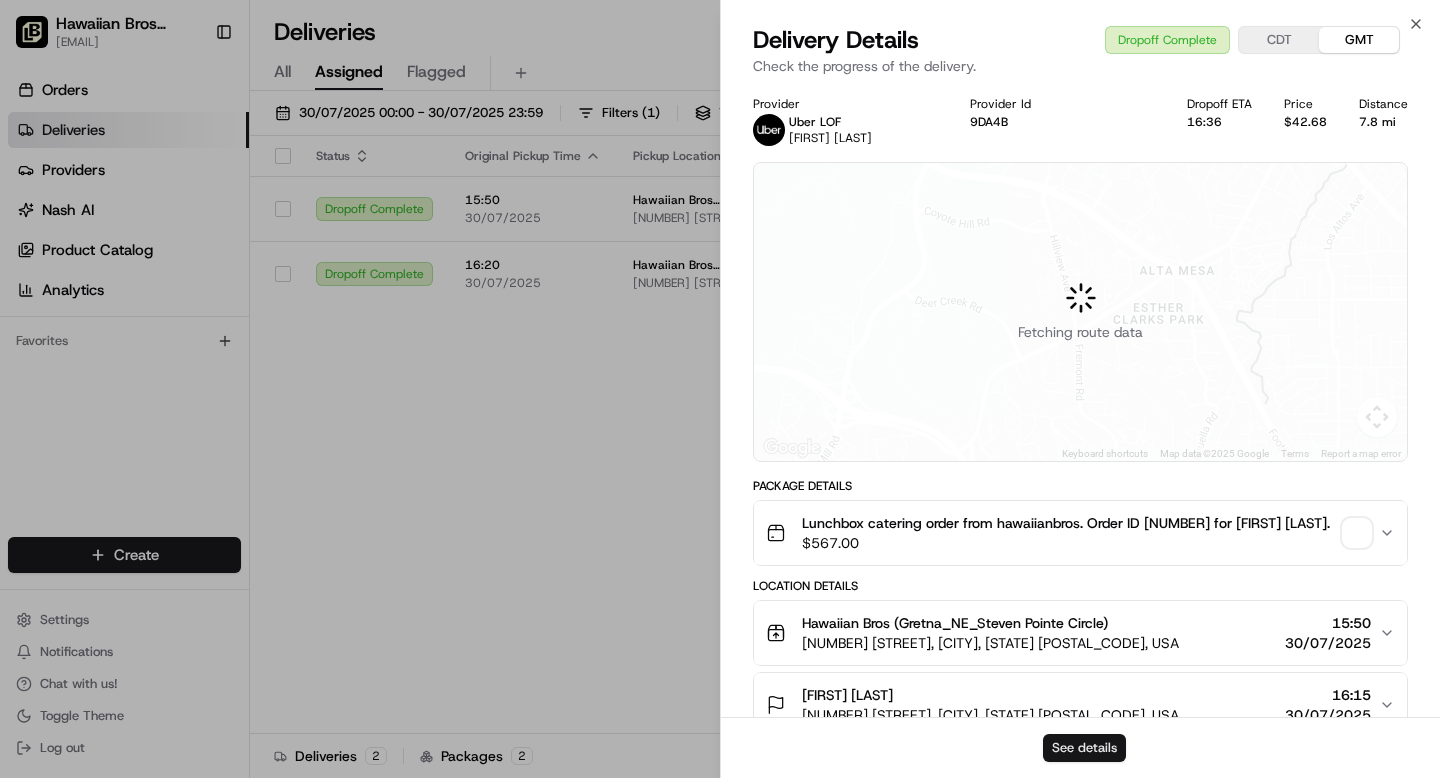 click on "See details" at bounding box center (1084, 748) 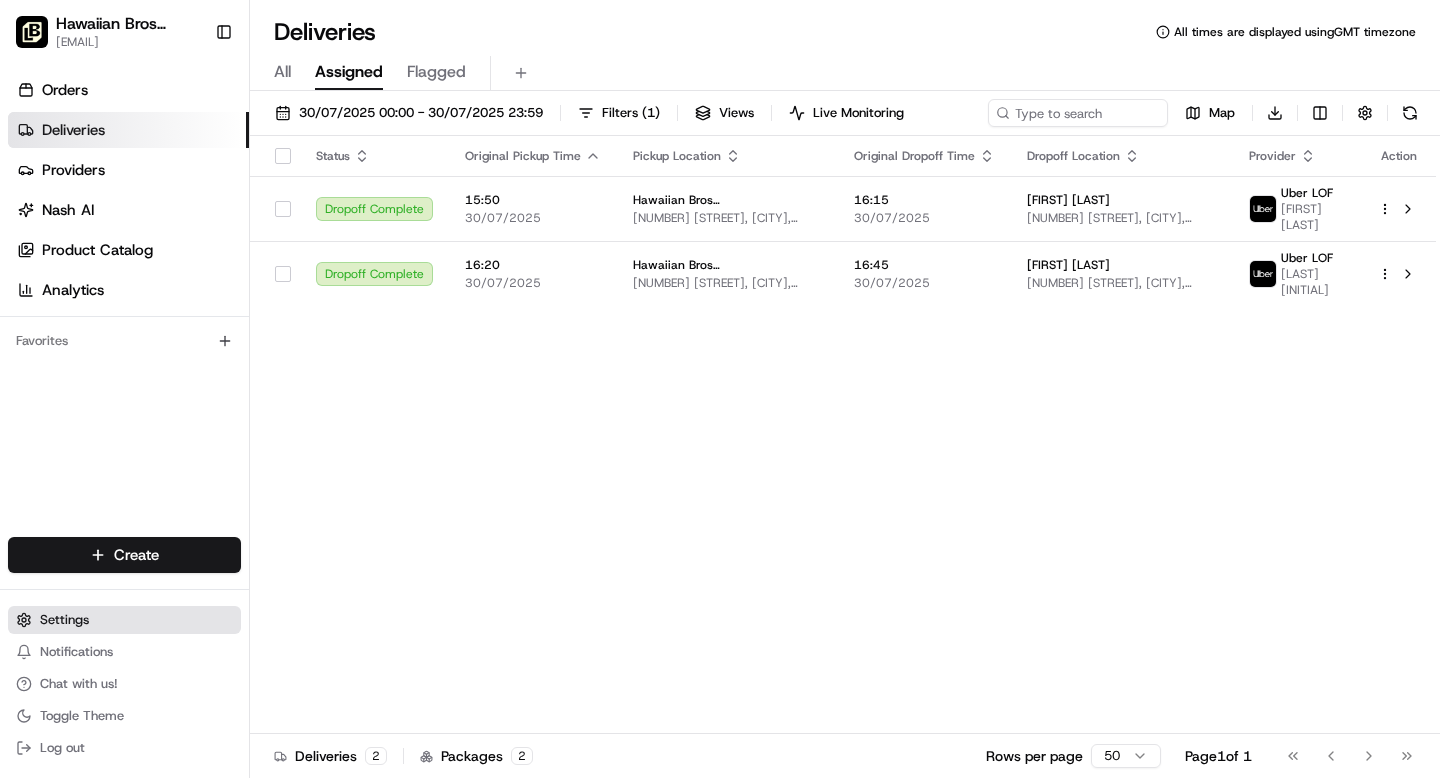click on "Settings" at bounding box center (64, 620) 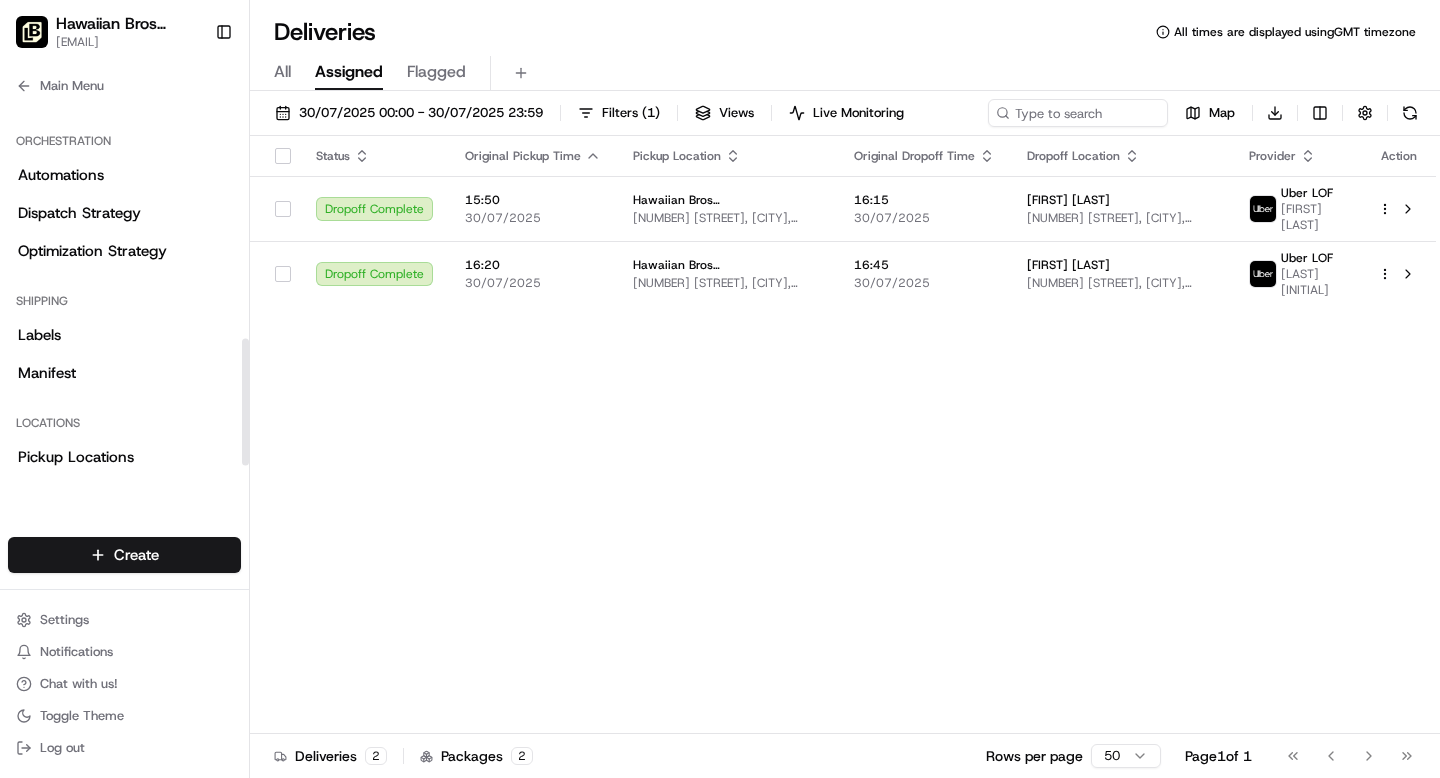 scroll, scrollTop: 750, scrollLeft: 0, axis: vertical 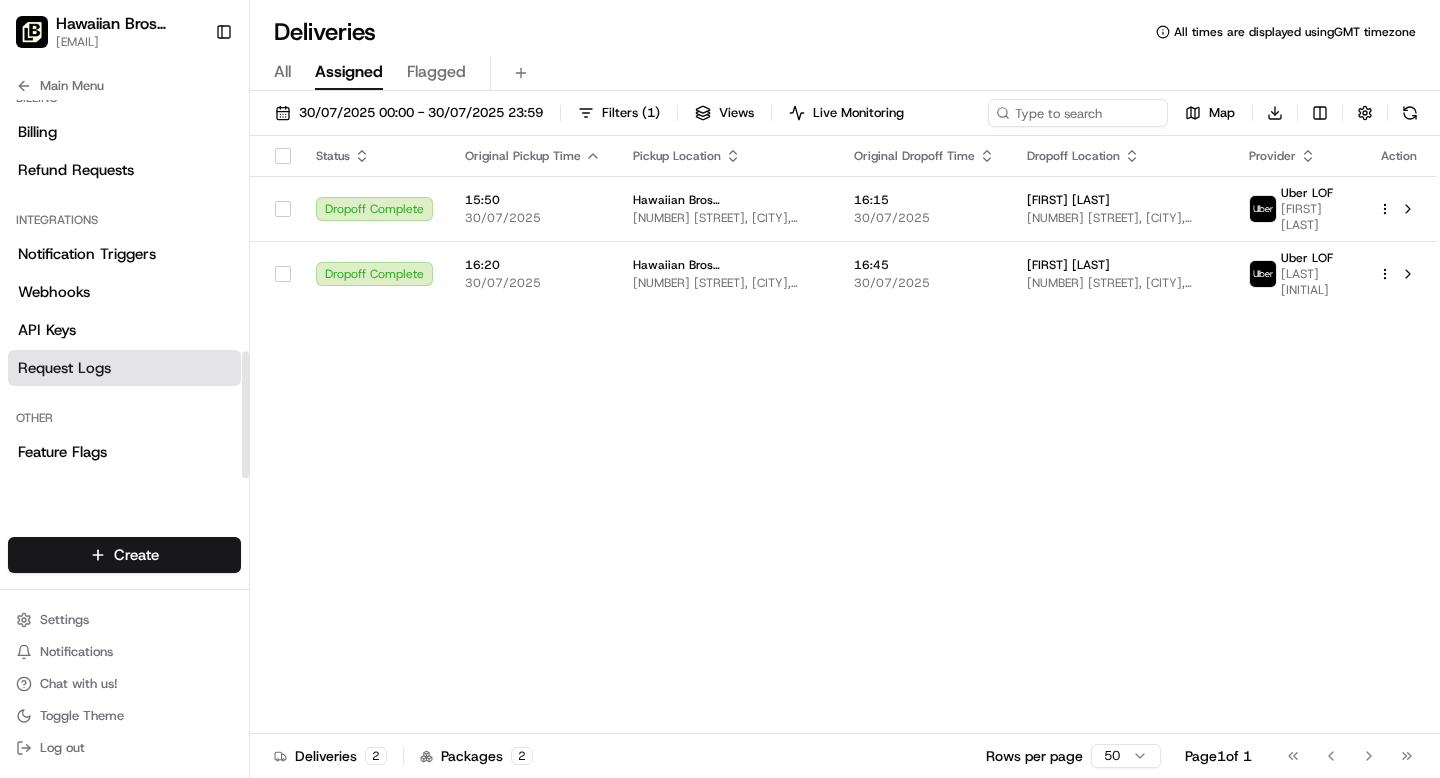 click on "Request Logs" at bounding box center [64, 368] 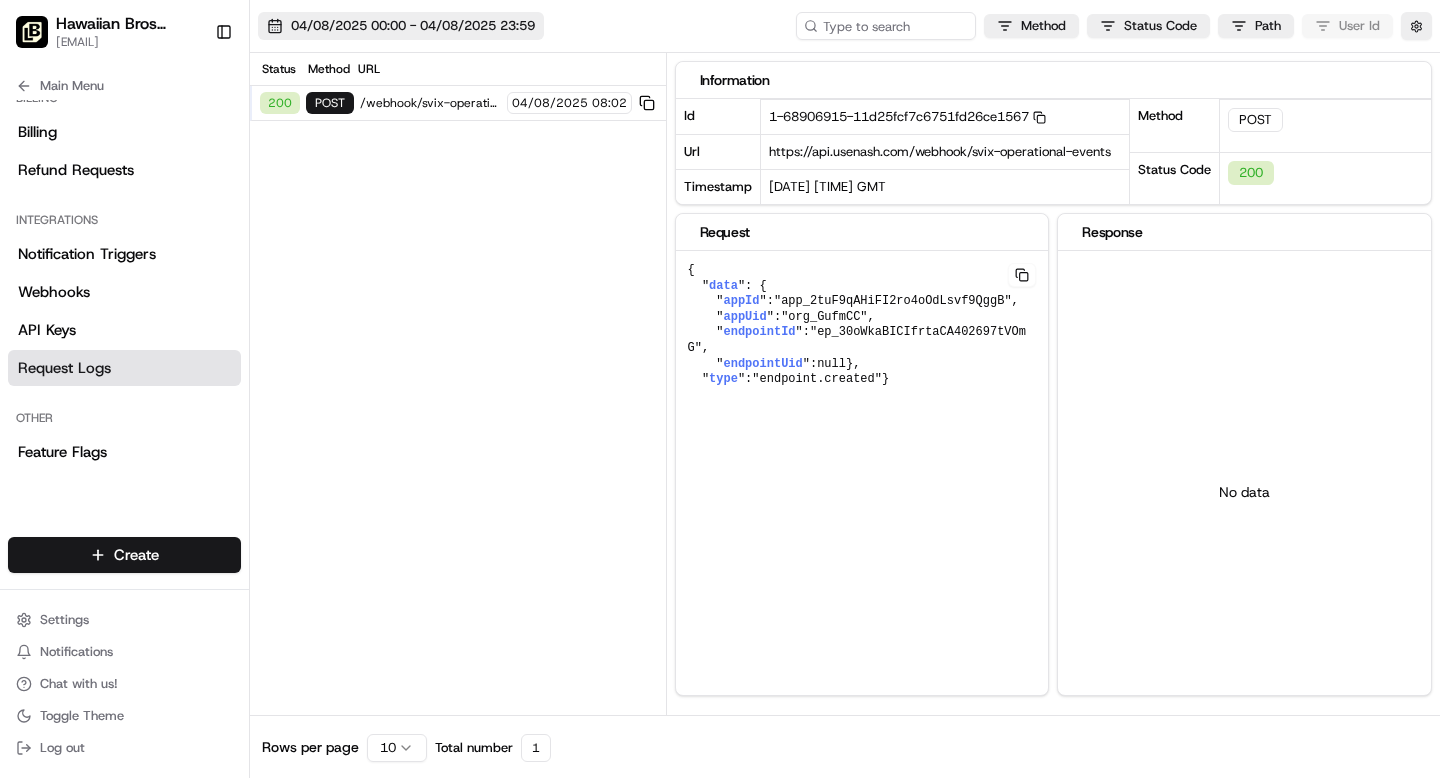 click on "04/08/2025 00:00 - 04/08/2025 23:59" at bounding box center [413, 26] 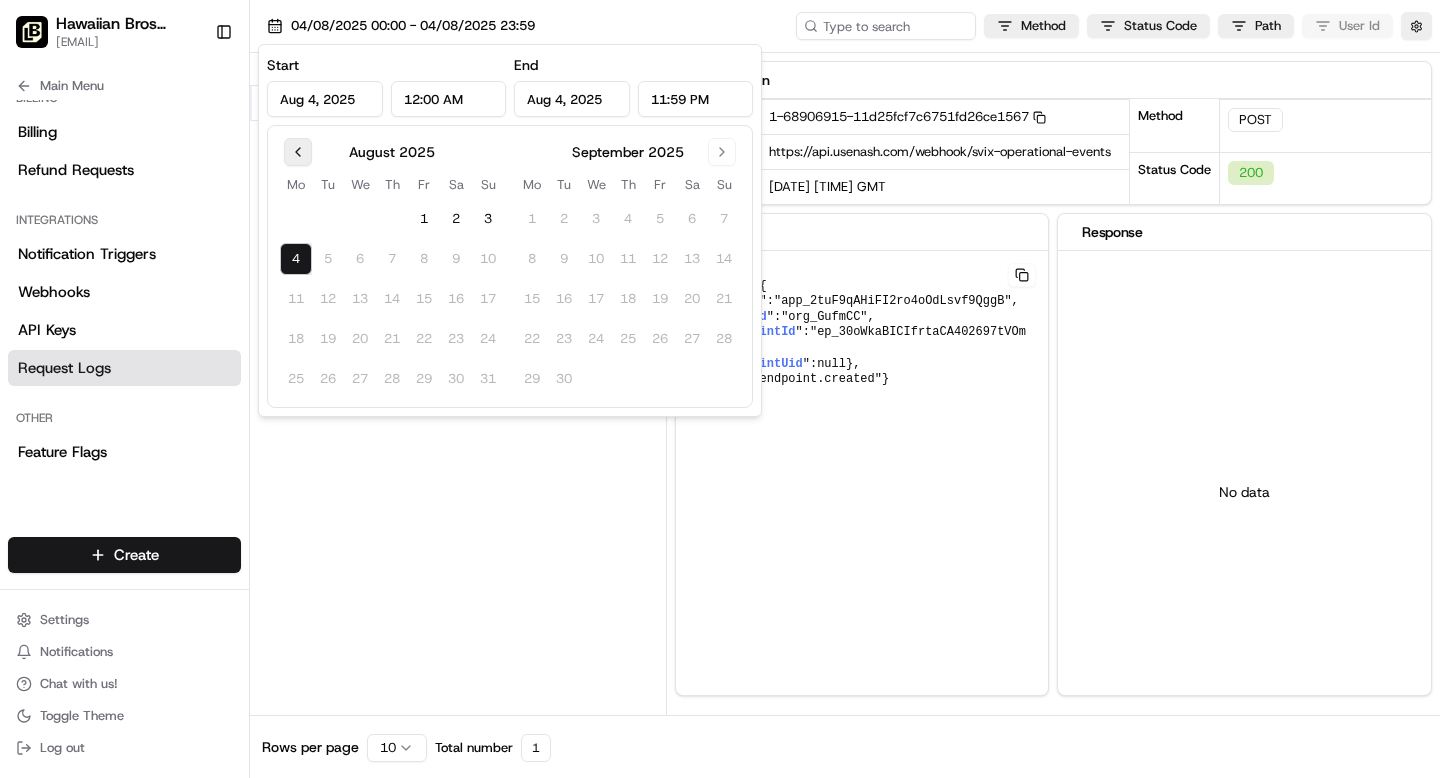 click at bounding box center [298, 152] 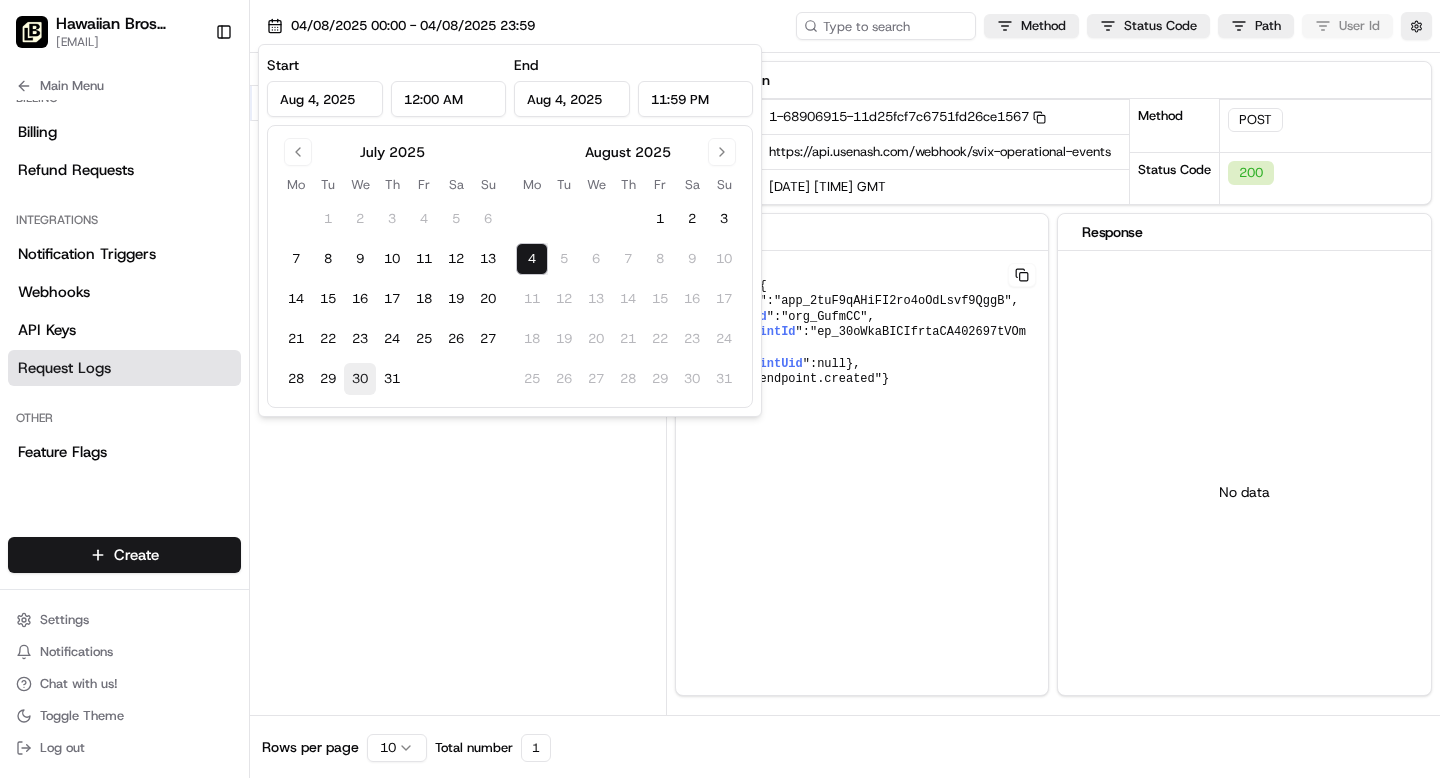 click on "30" at bounding box center (360, 379) 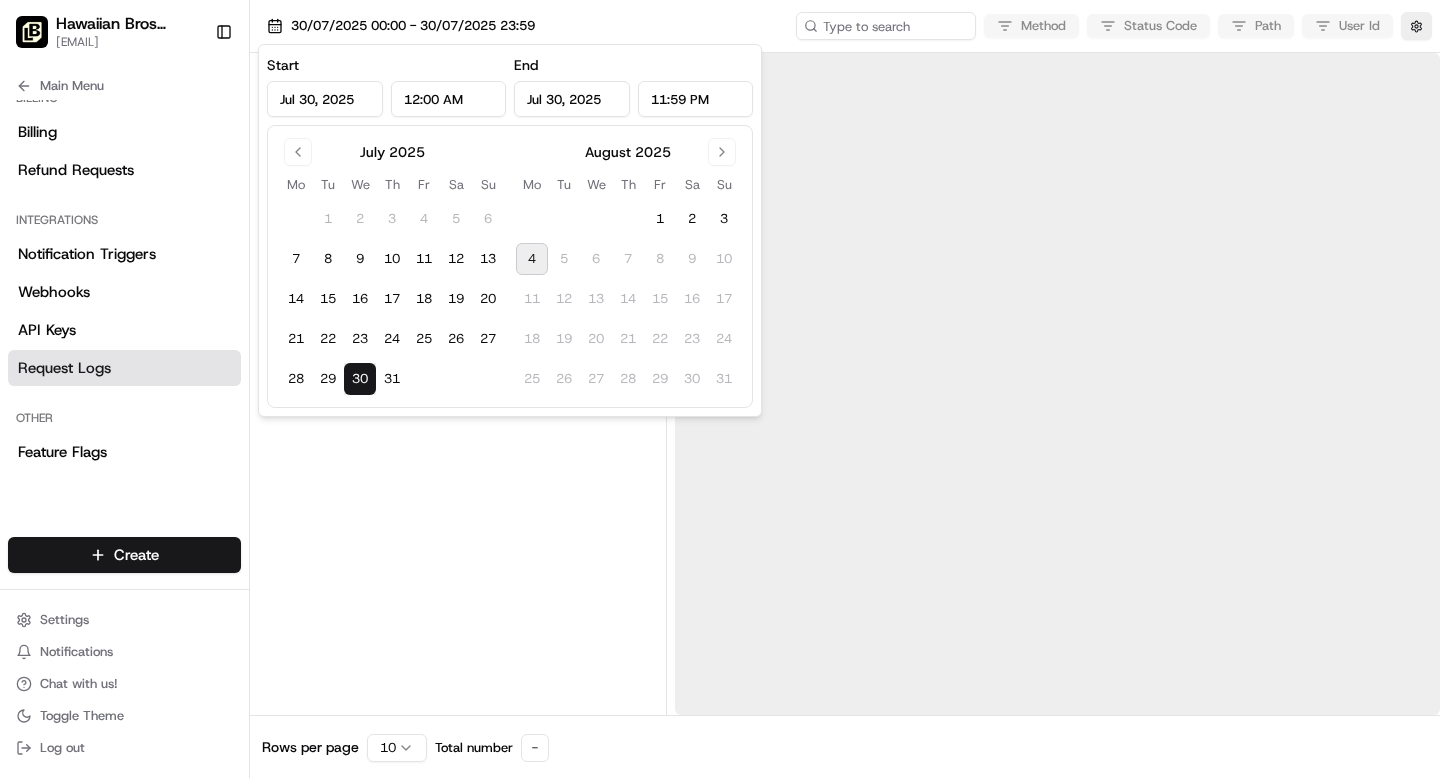 click at bounding box center (458, 384) 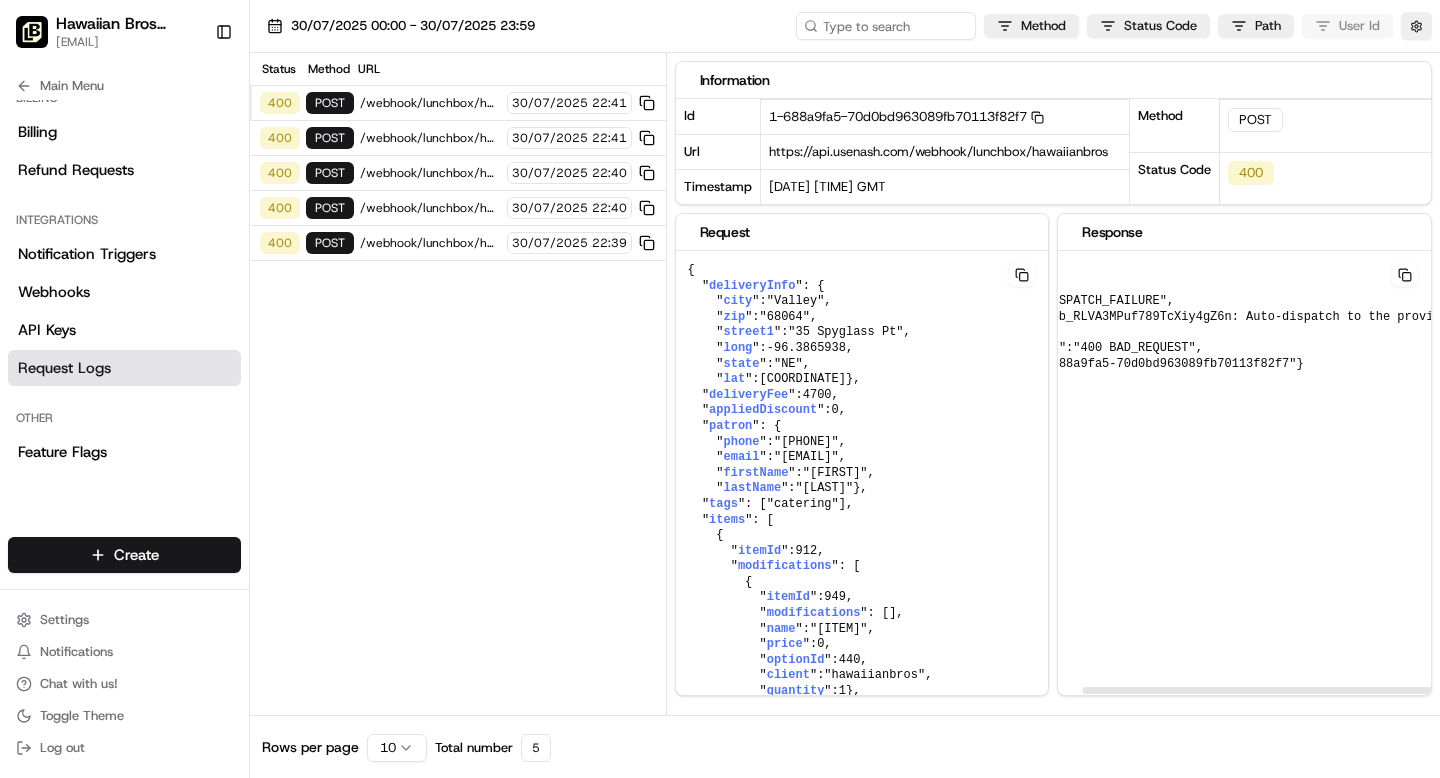 scroll, scrollTop: 0, scrollLeft: 0, axis: both 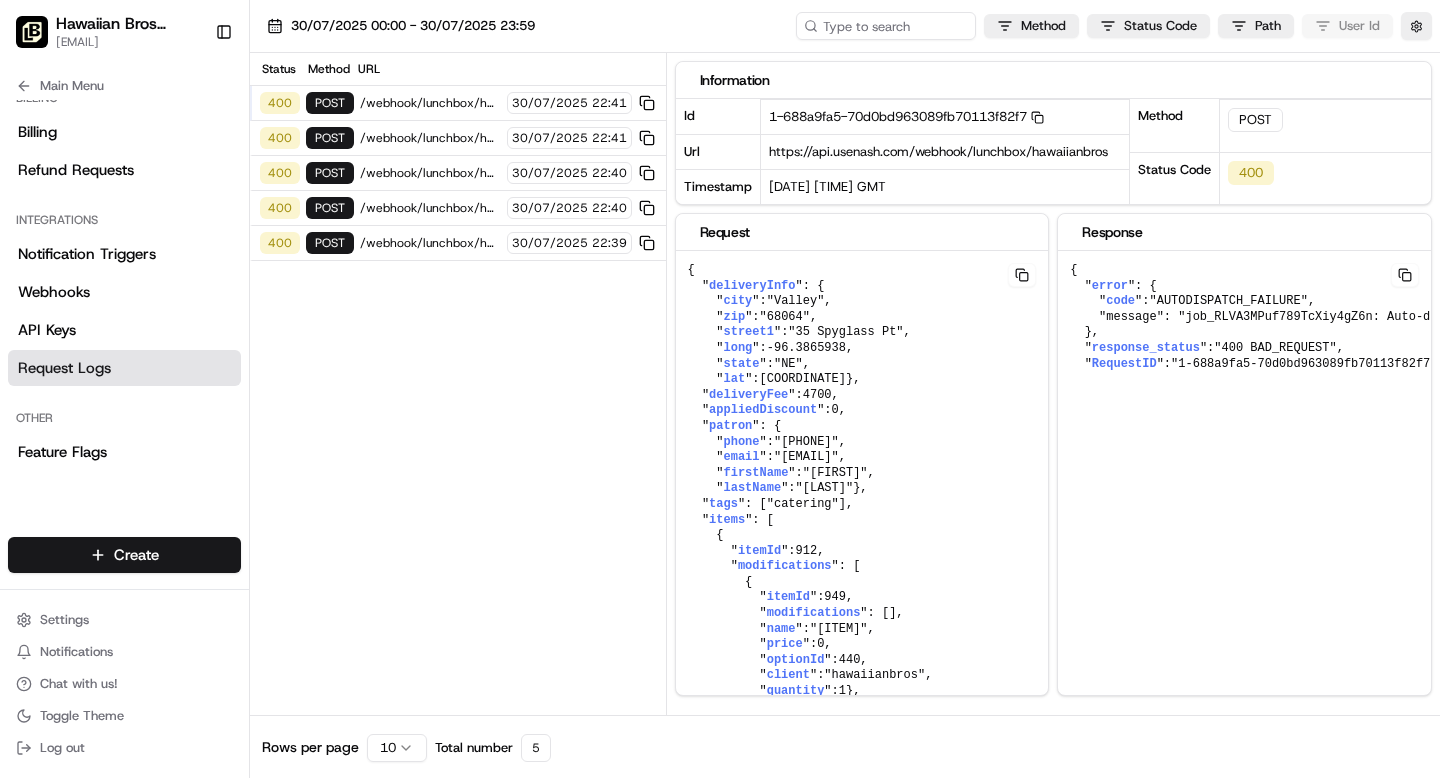 click on "/webhook/lunchbox/hawaiianbros" at bounding box center [430, 103] 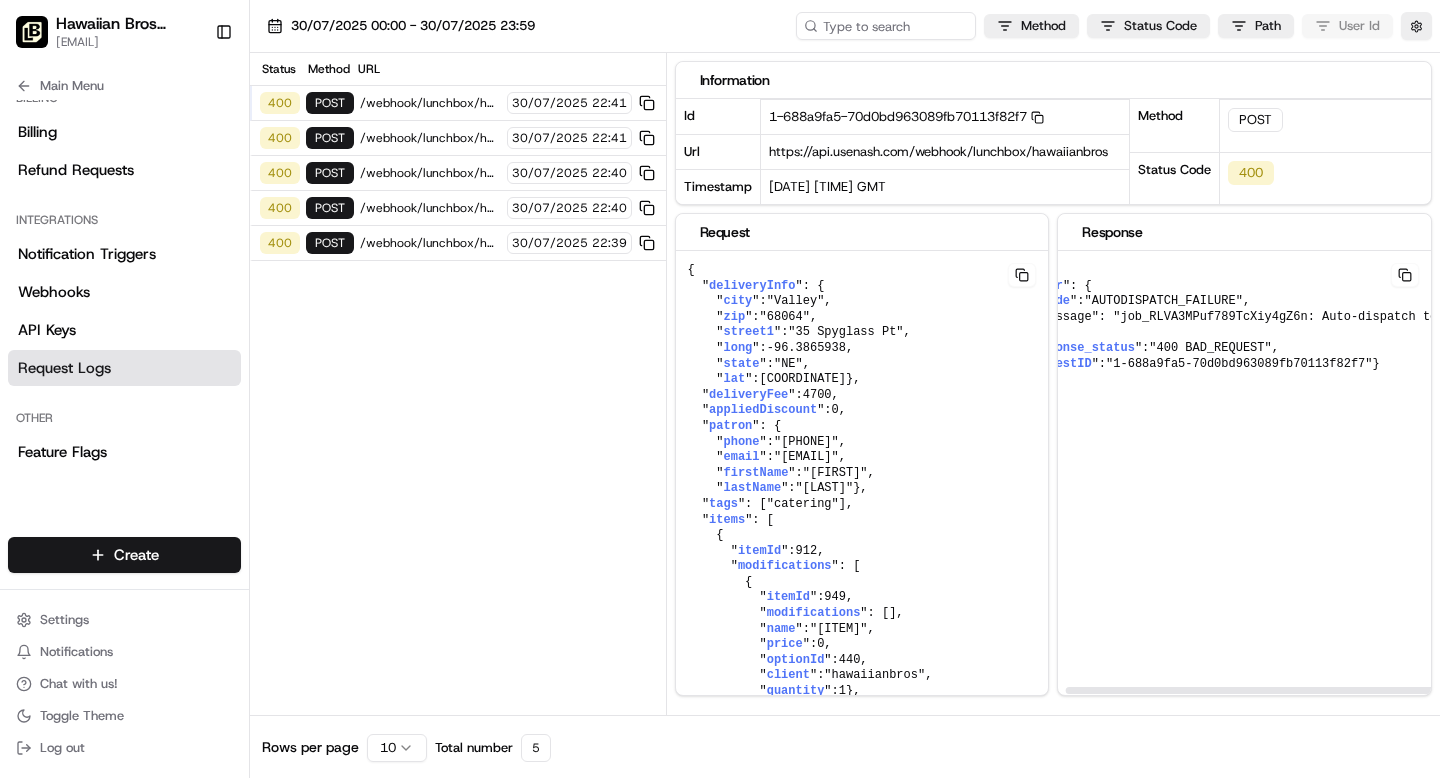 scroll, scrollTop: 0, scrollLeft: 16, axis: horizontal 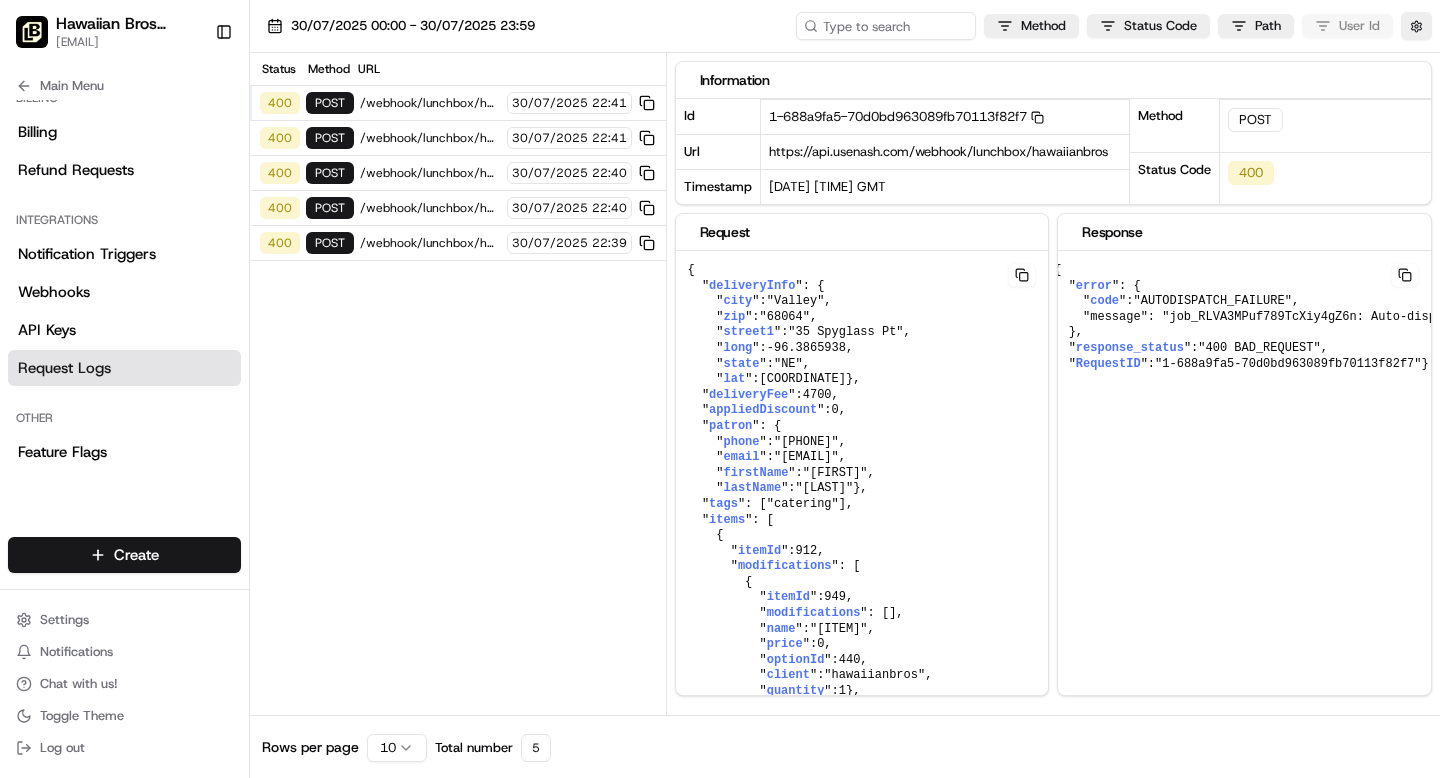 click on "/webhook/lunchbox/hawaiianbros" at bounding box center (430, 138) 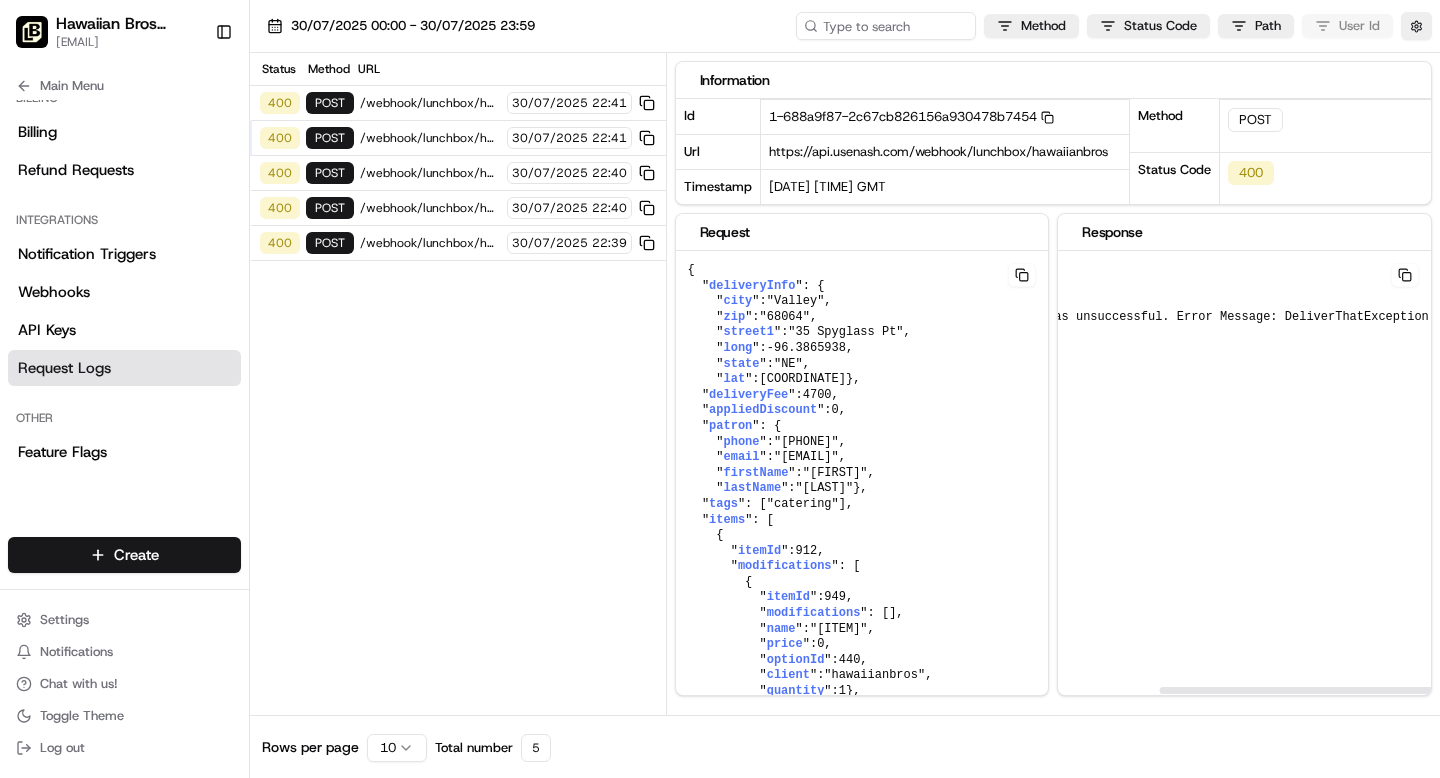 scroll, scrollTop: 0, scrollLeft: 666, axis: horizontal 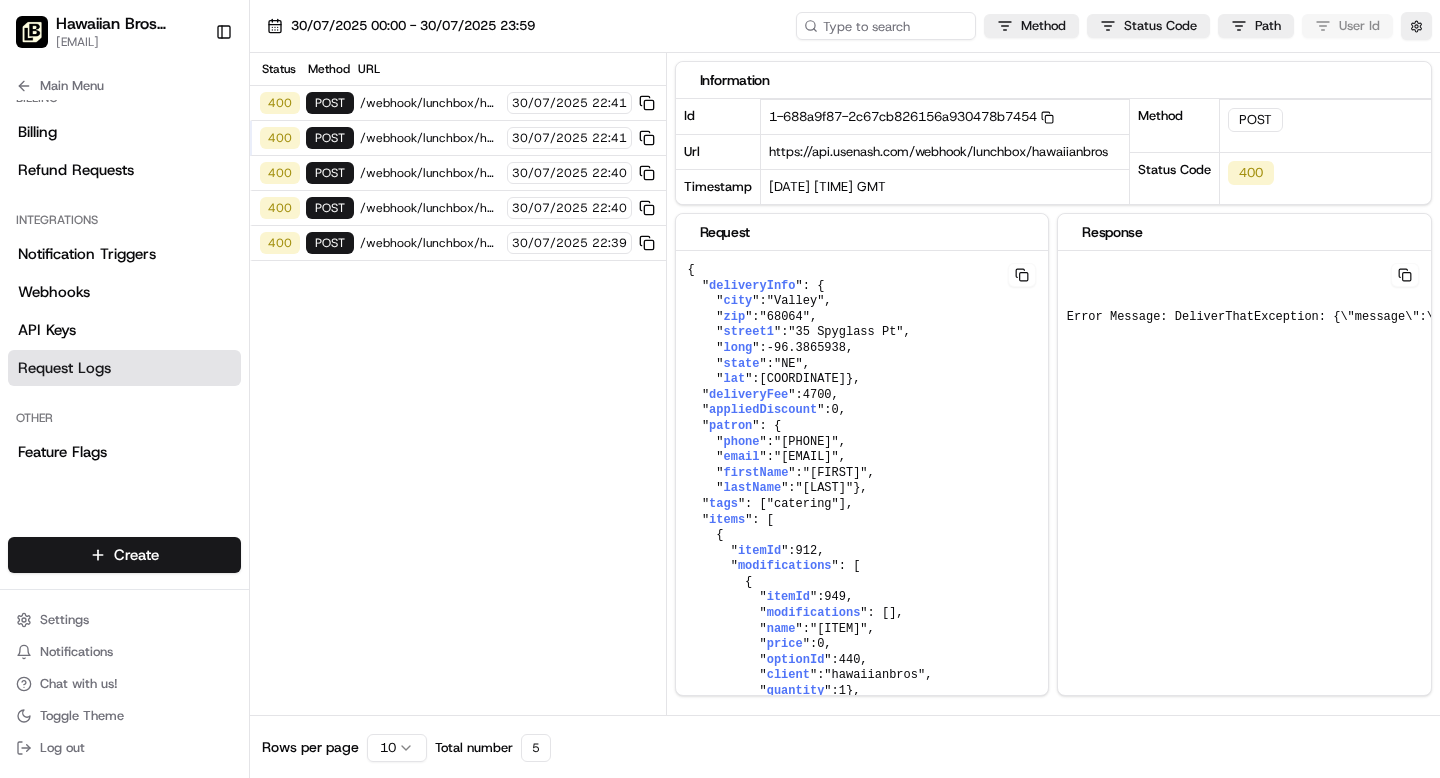 click on "/webhook/lunchbox/hawaiianbros" at bounding box center (430, 173) 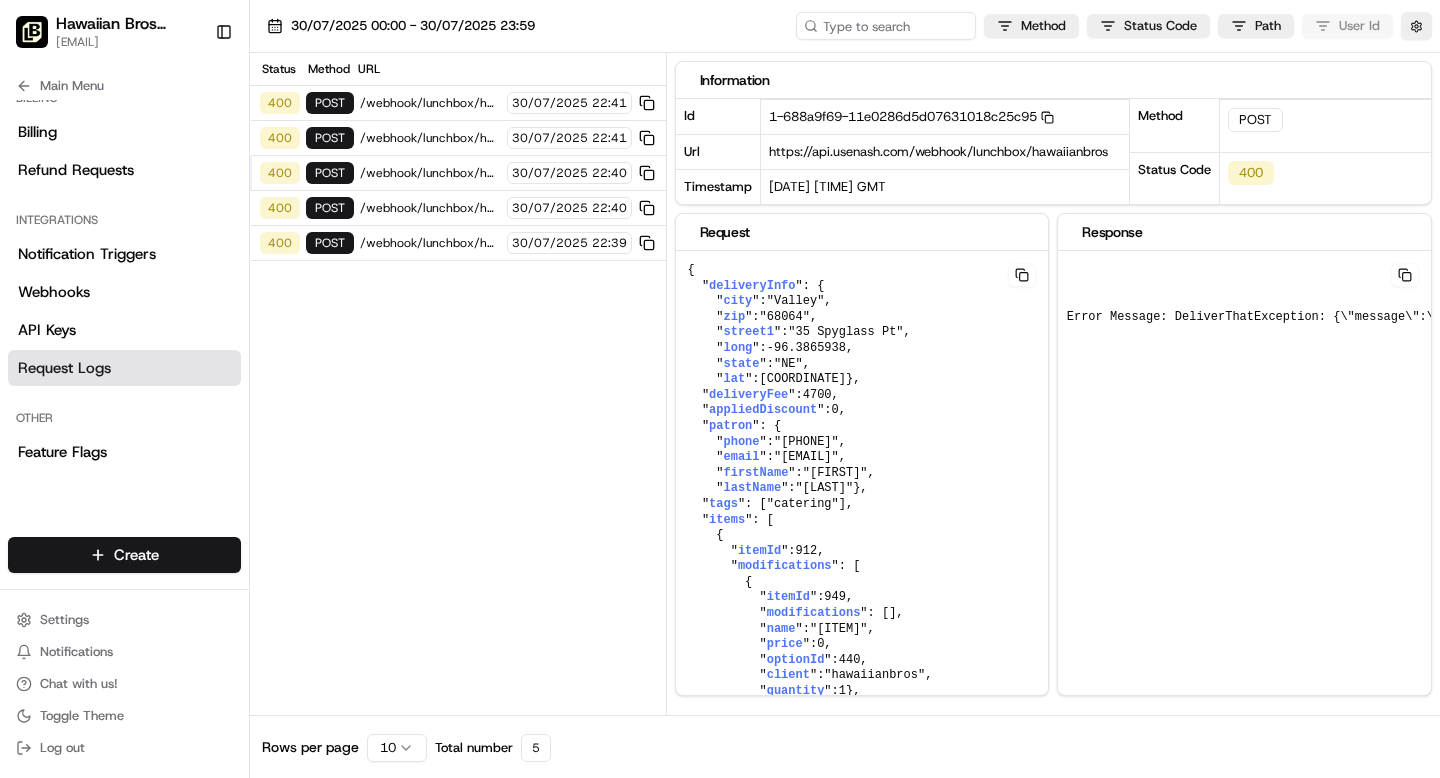 click on "/webhook/lunchbox/hawaiianbros" at bounding box center [430, 208] 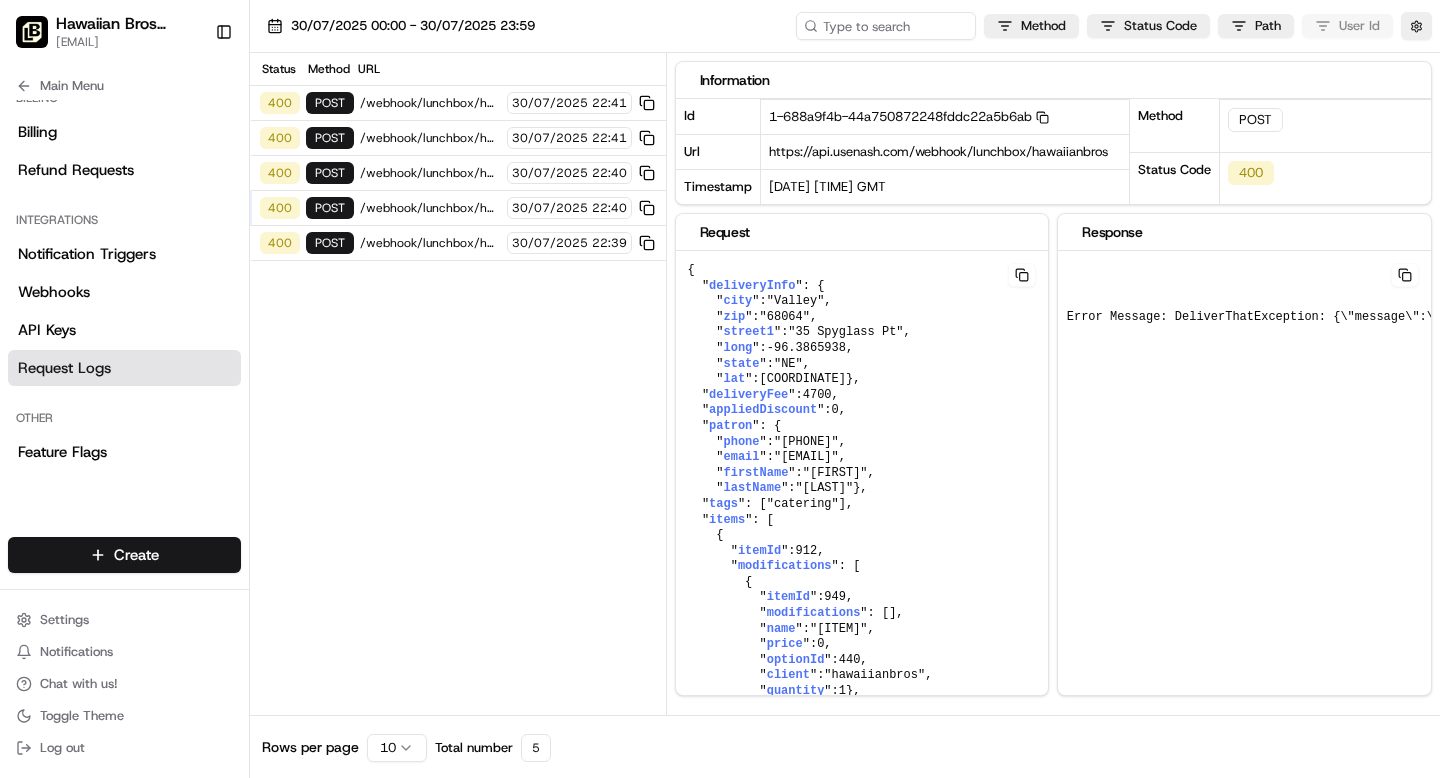 click on "/webhook/lunchbox/hawaiianbros" at bounding box center [430, 243] 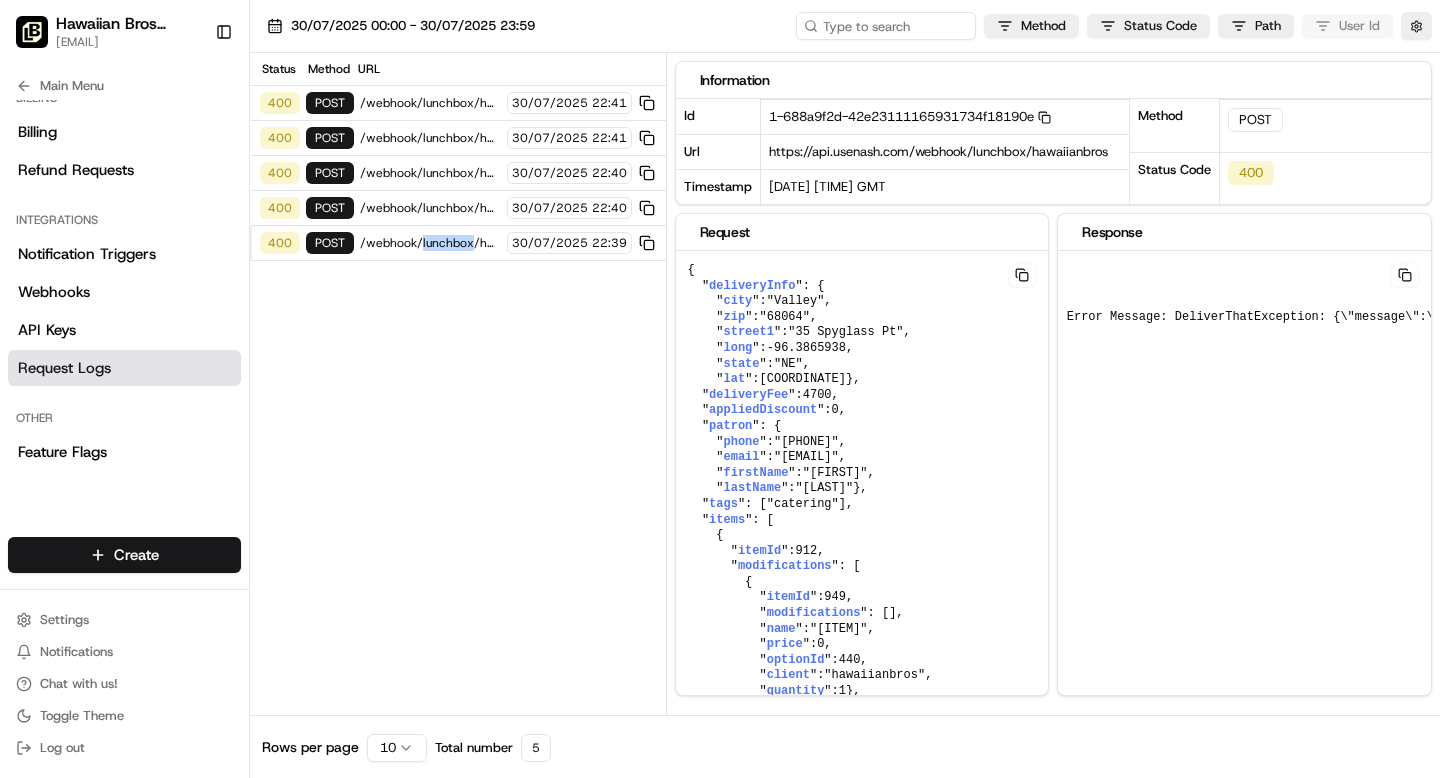 click on "/webhook/lunchbox/hawaiianbros" at bounding box center [430, 243] 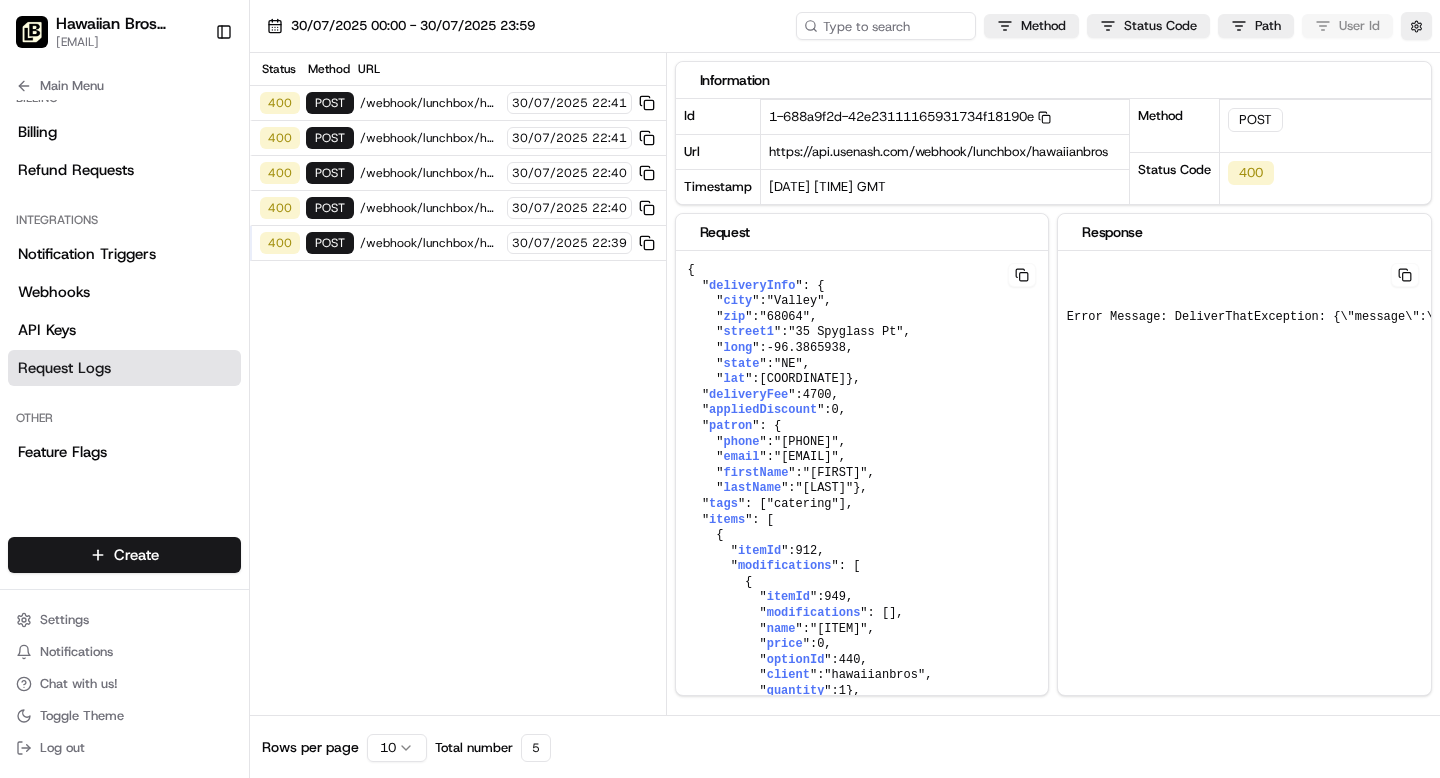 click on "/webhook/lunchbox/hawaiianbros" at bounding box center [430, 243] 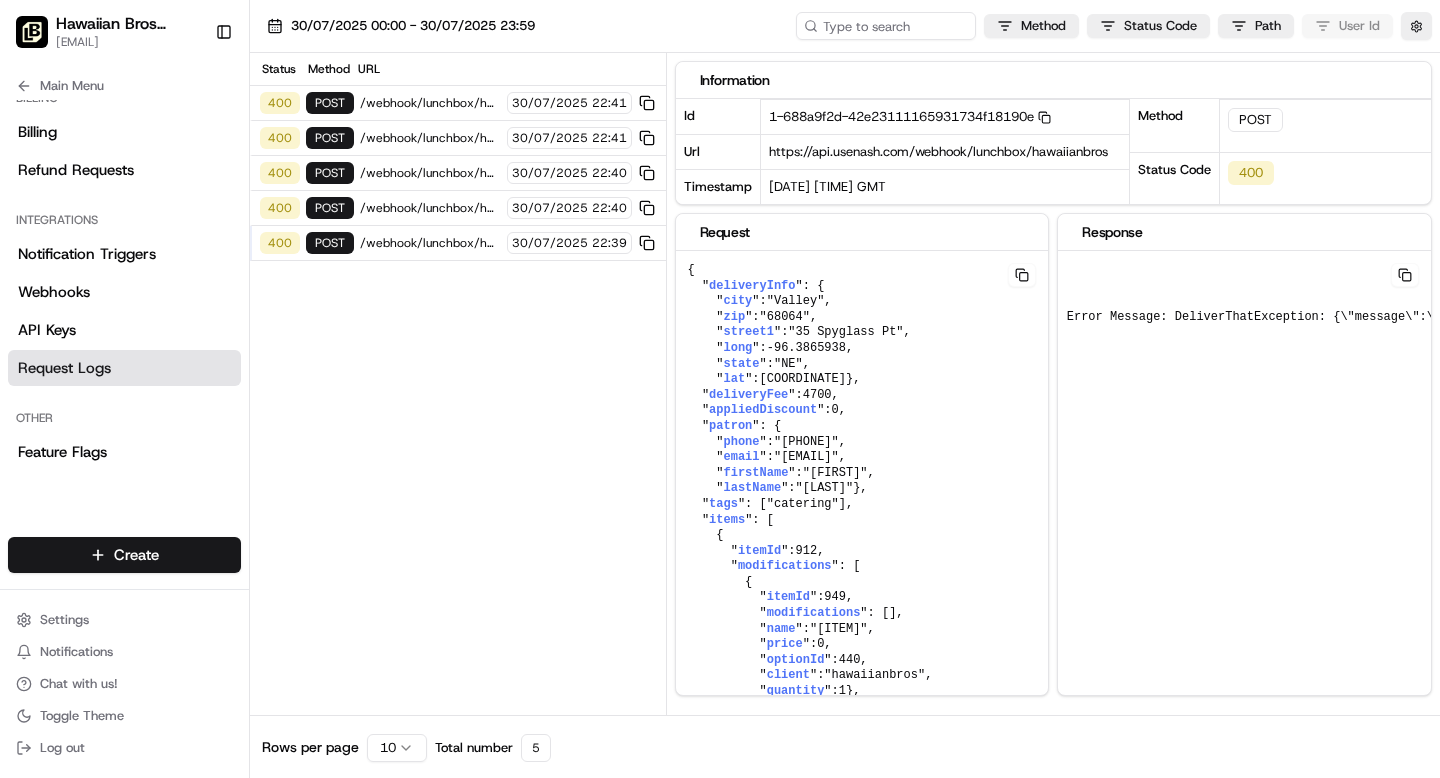 click on "/webhook/lunchbox/hawaiianbros" at bounding box center (430, 208) 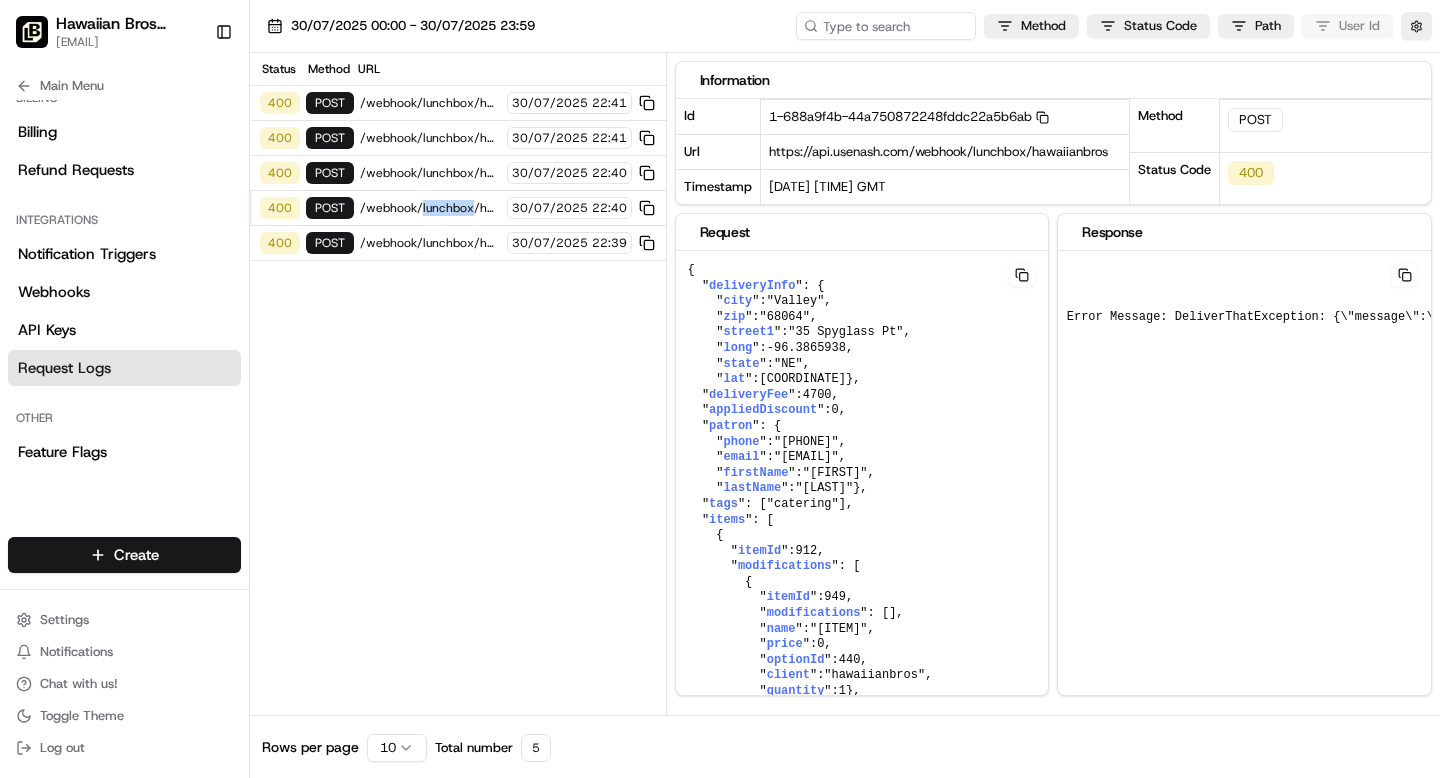 click on "/webhook/lunchbox/hawaiianbros" at bounding box center (430, 208) 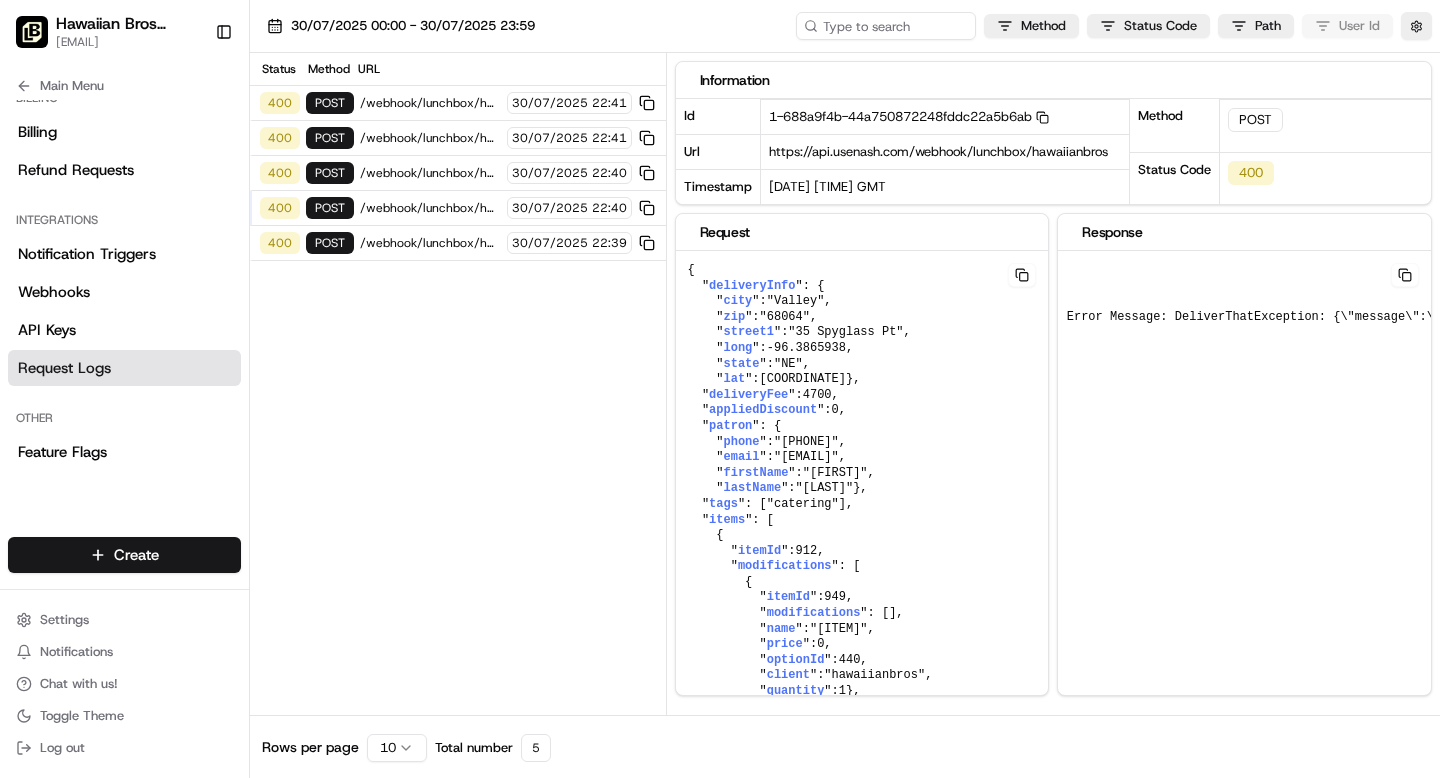 click on "/webhook/lunchbox/hawaiianbros" at bounding box center [430, 173] 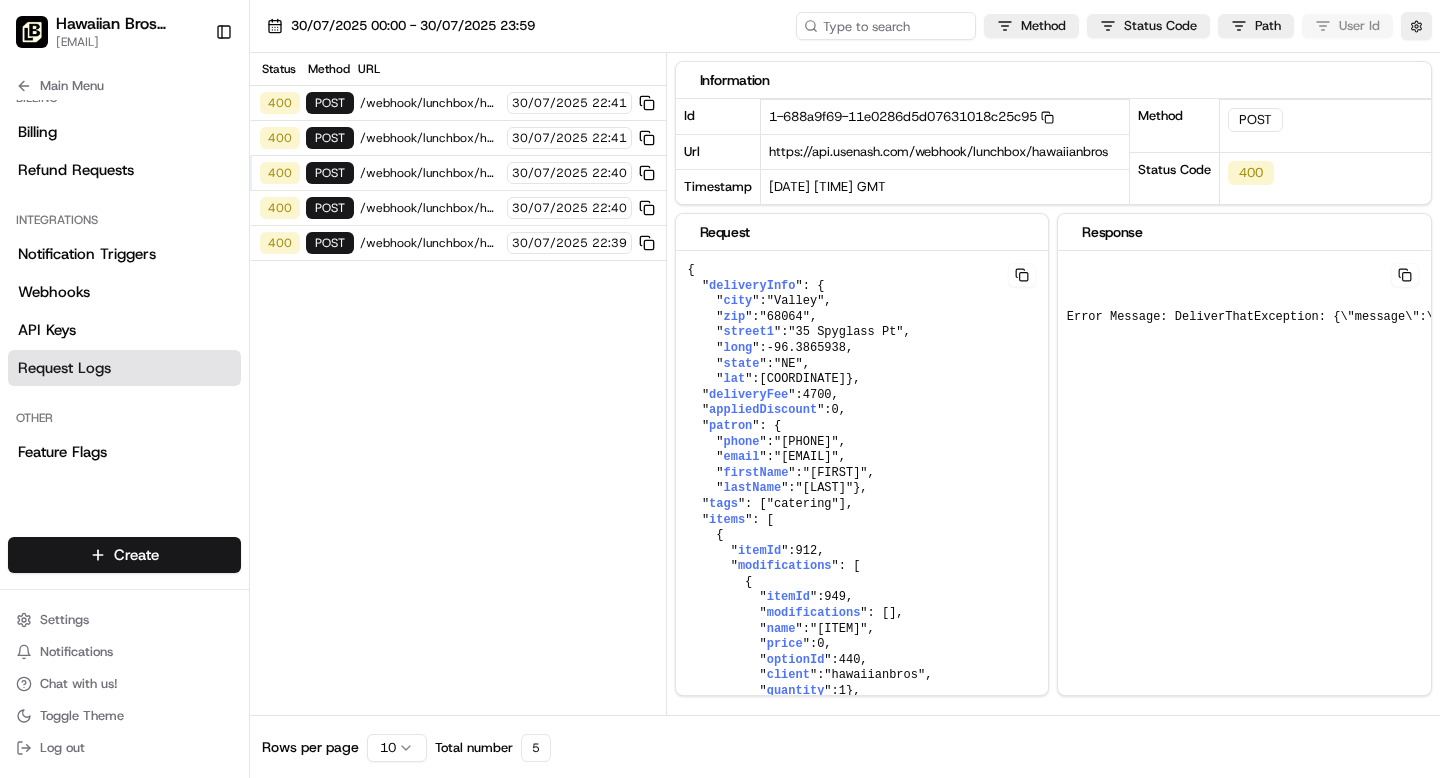 click on "/webhook/lunchbox/hawaiianbros" at bounding box center (430, 138) 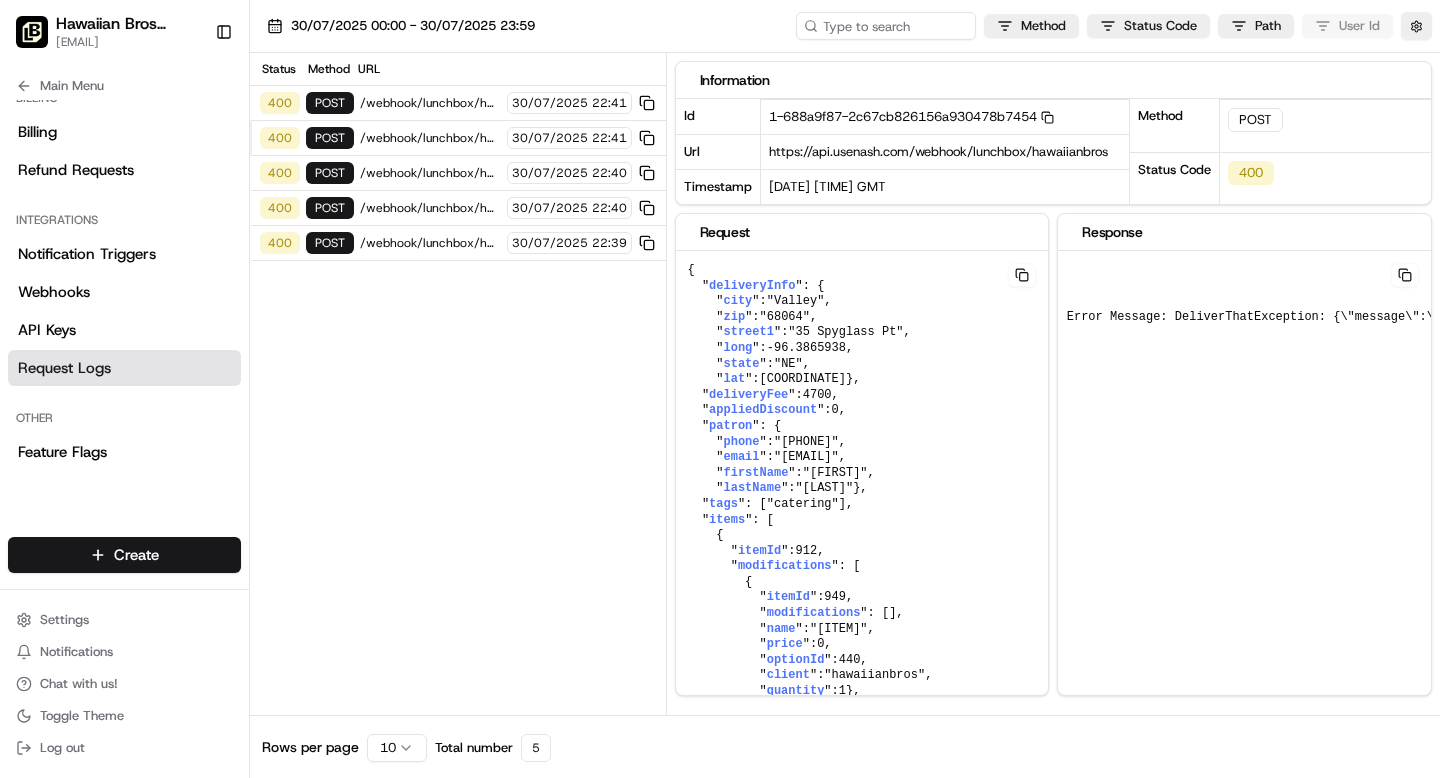 click on "/webhook/lunchbox/hawaiianbros" at bounding box center (430, 103) 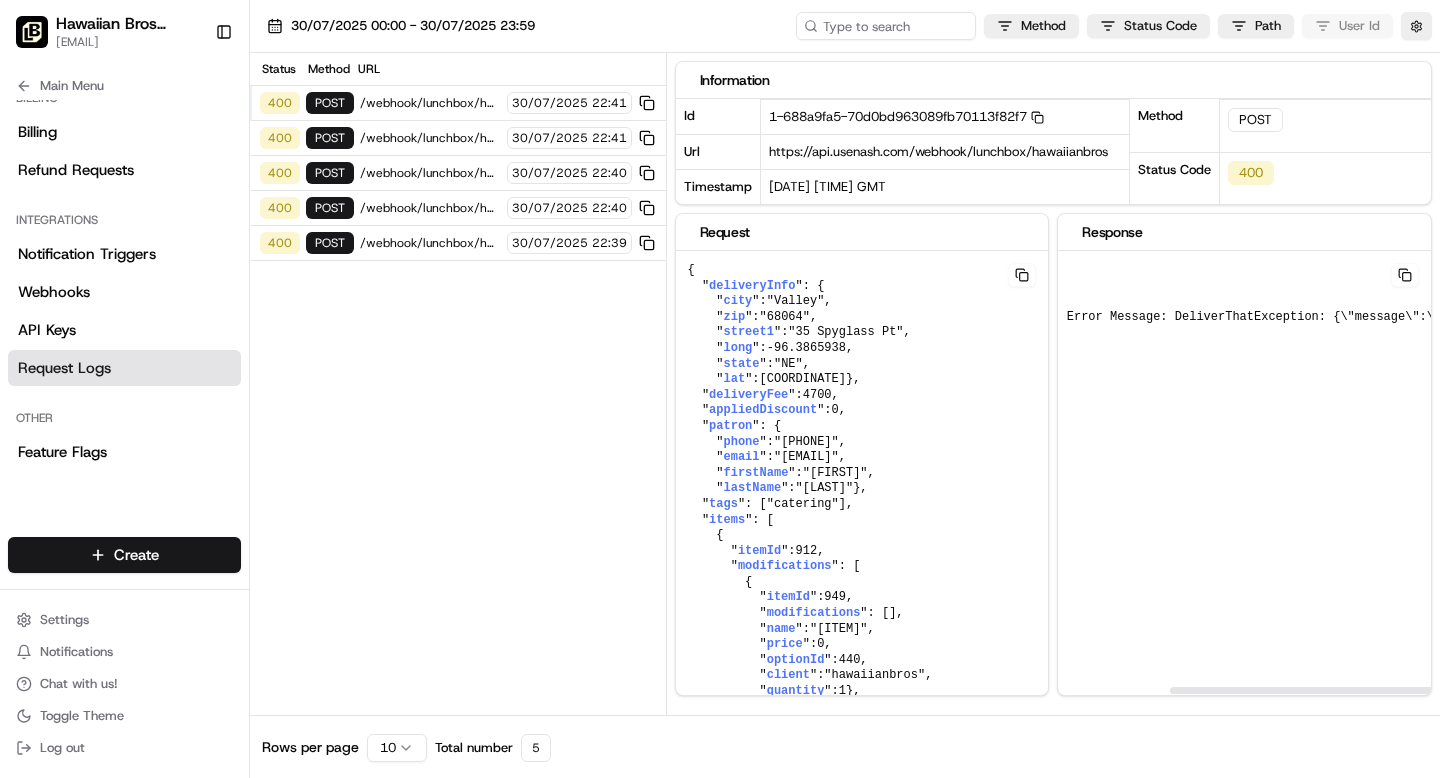 click at bounding box center (1022, 275) 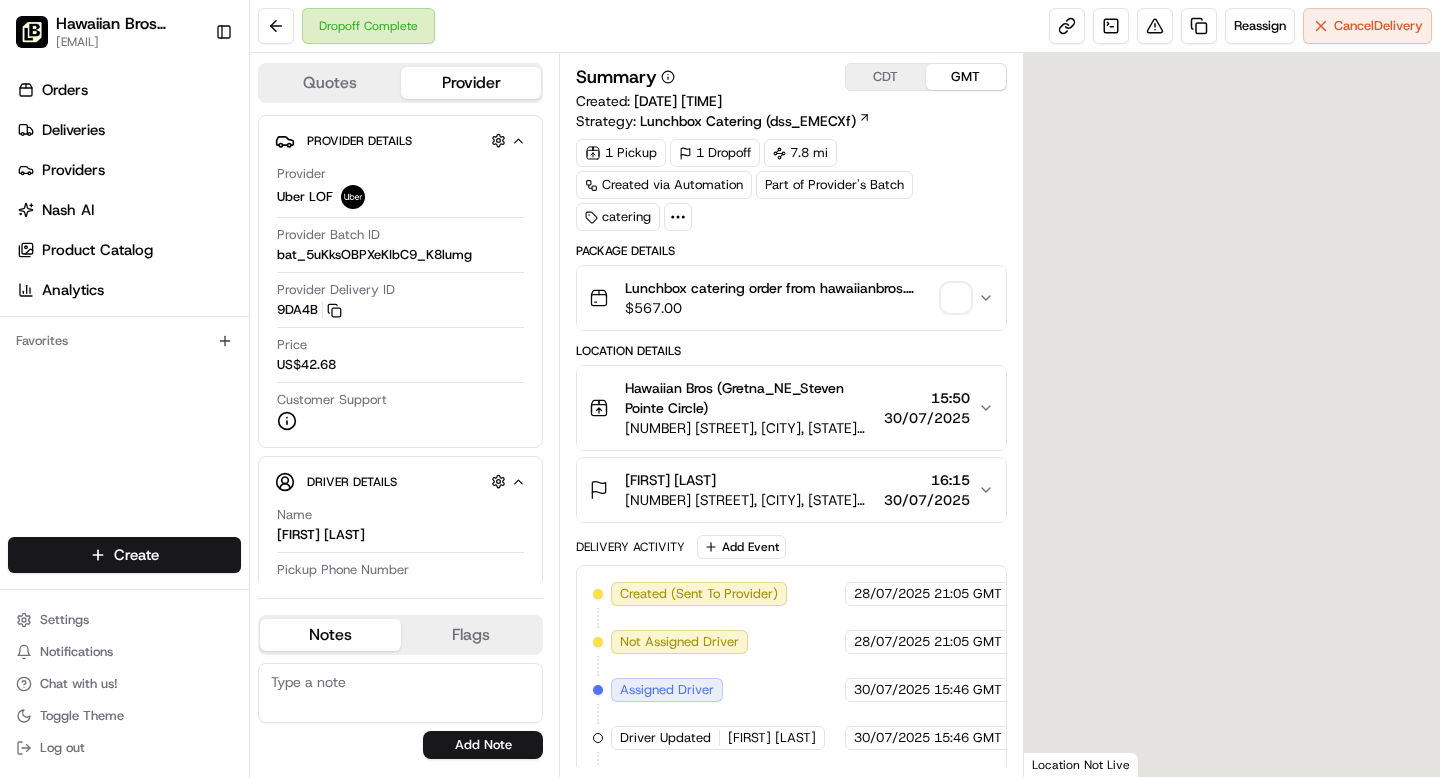 scroll, scrollTop: 0, scrollLeft: 0, axis: both 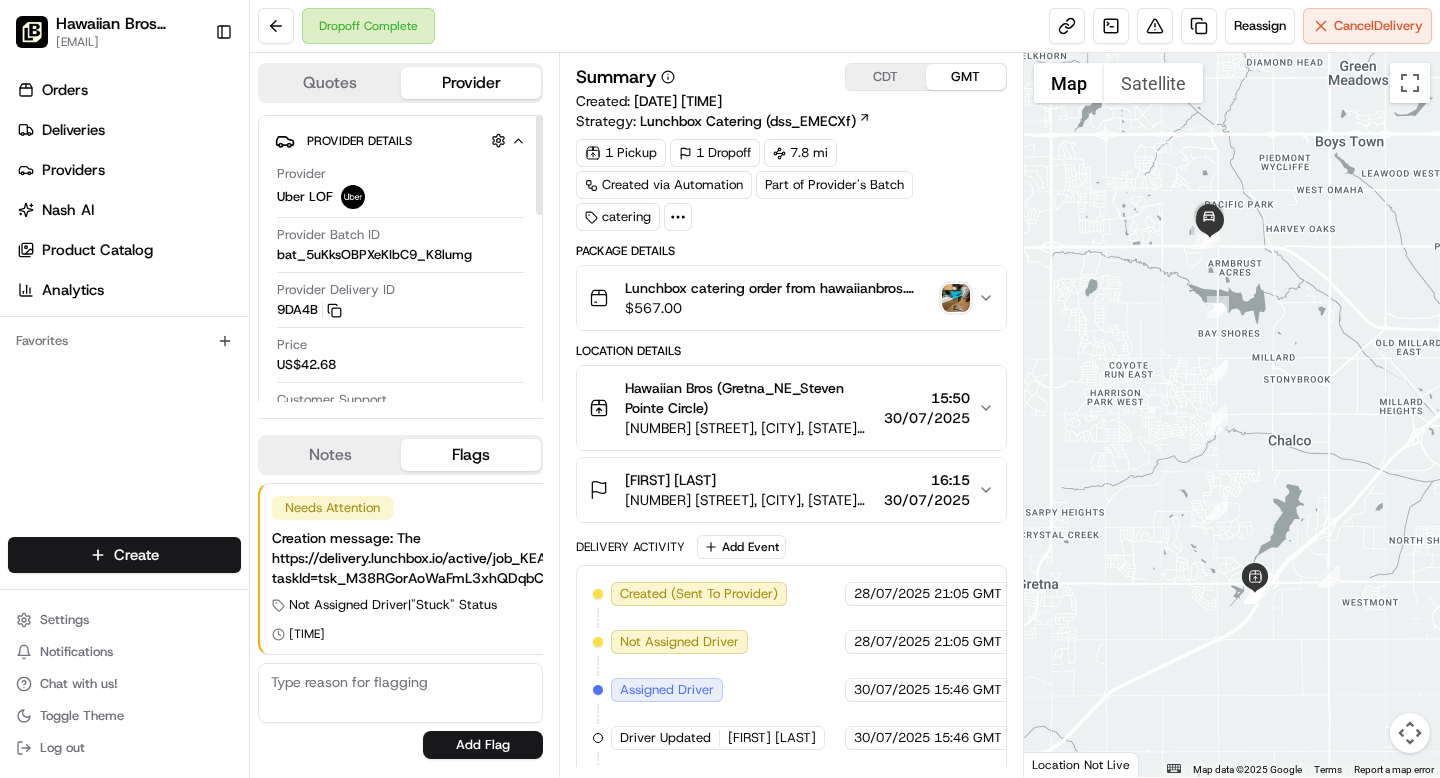 click on "Quotes" at bounding box center [330, 83] 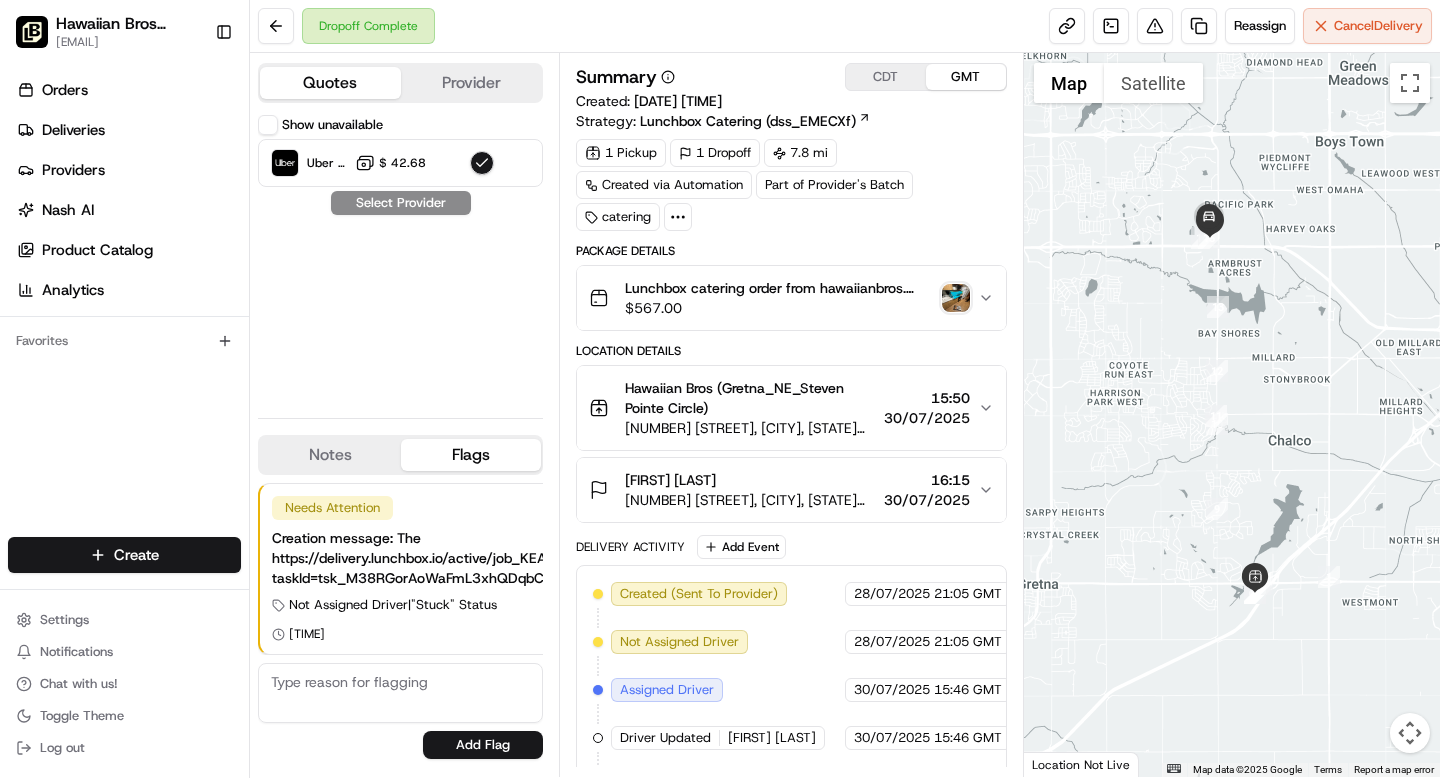 click on "Show unavailable" at bounding box center [332, 125] 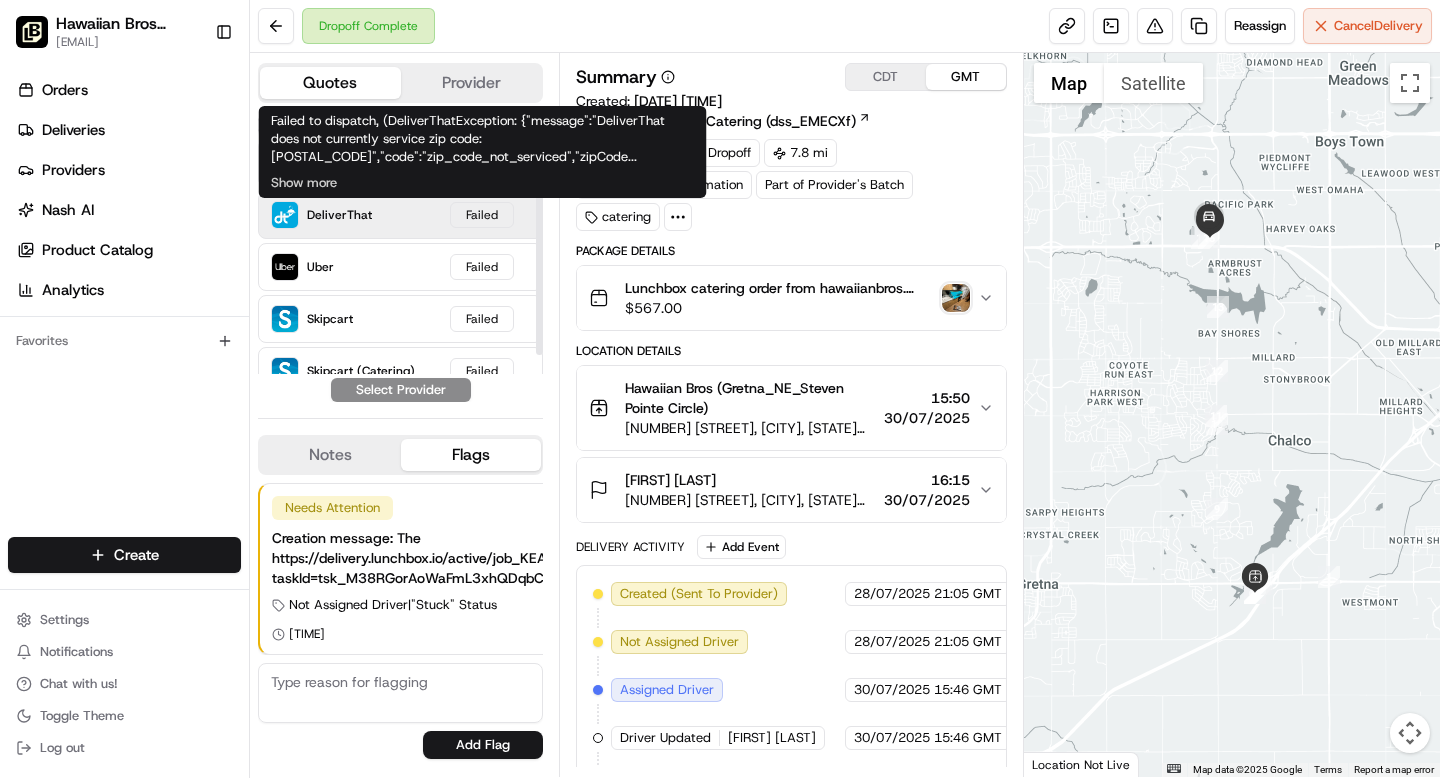 type on "on" 